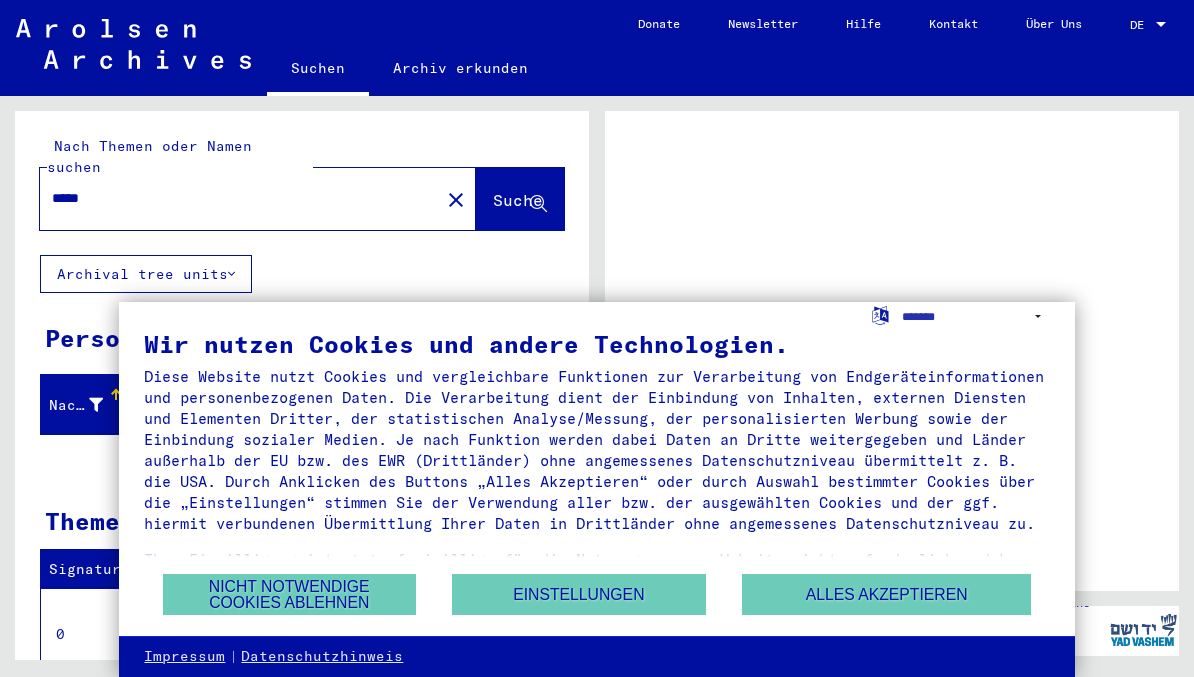 scroll, scrollTop: 0, scrollLeft: 0, axis: both 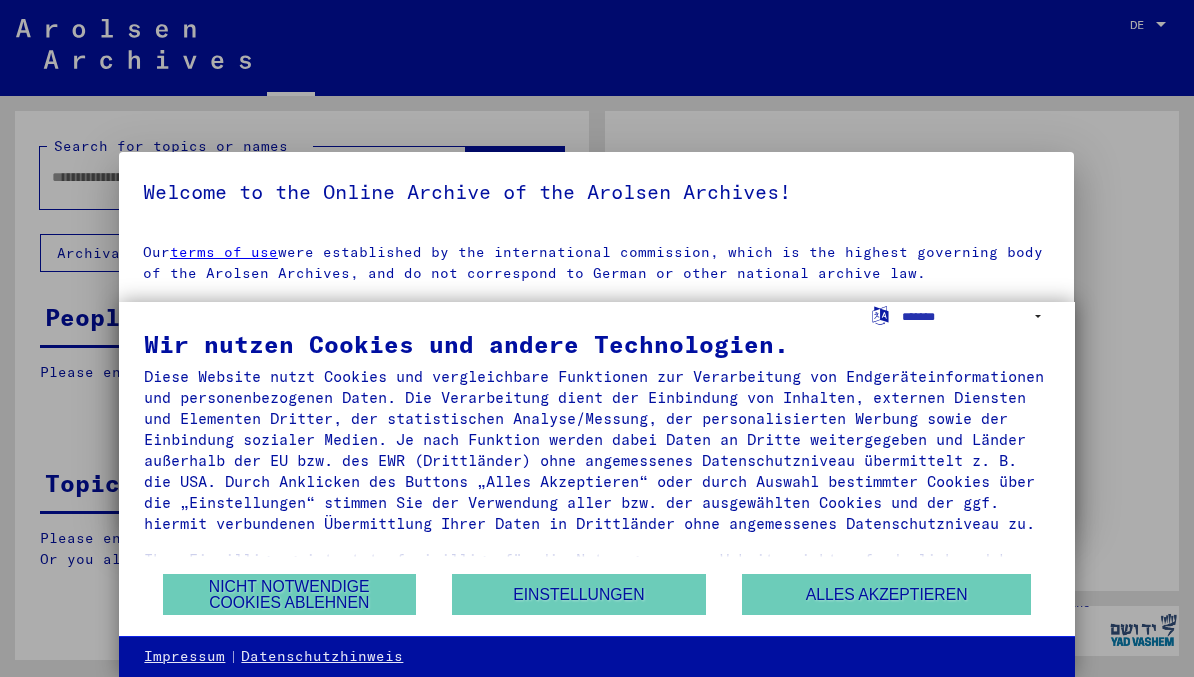 type on "*****" 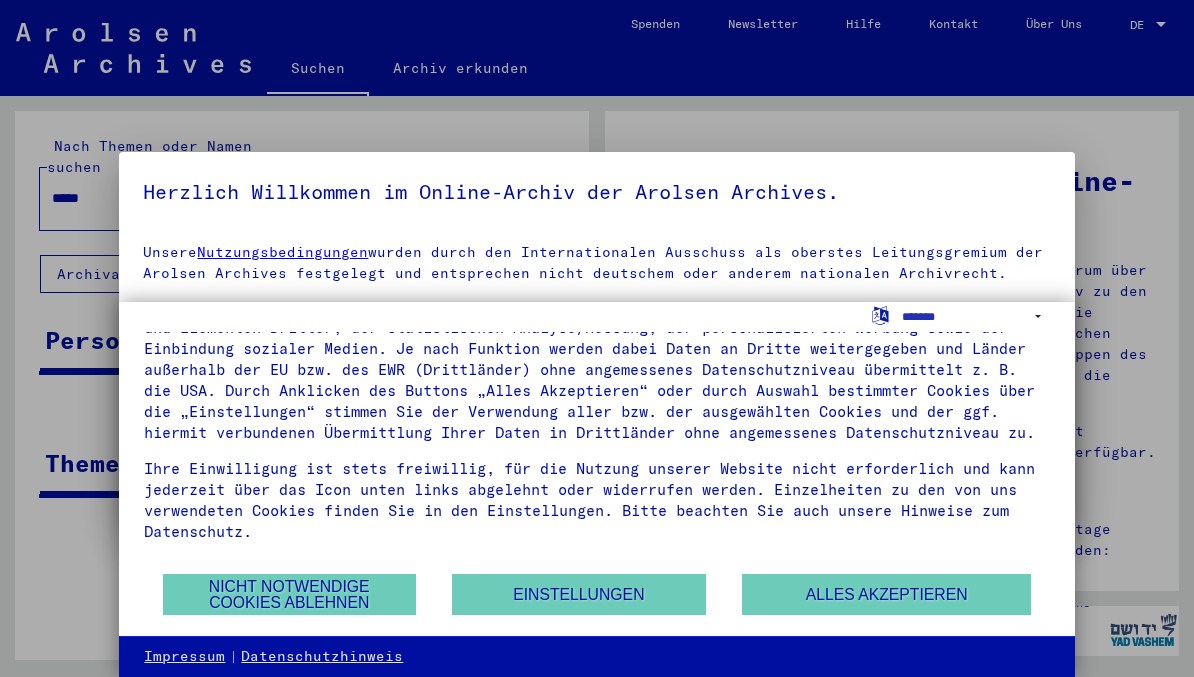 scroll, scrollTop: 111, scrollLeft: 0, axis: vertical 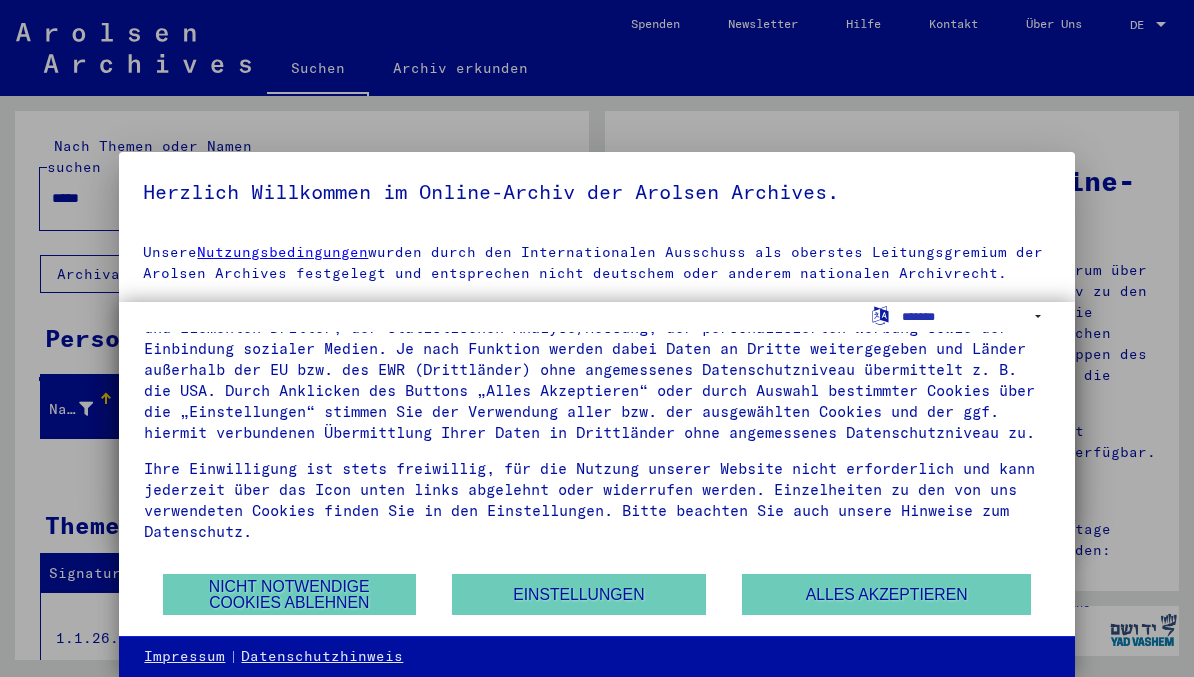 click on "Herzlich Willkommen im Online-Archiv der Arolsen Archives." at bounding box center [596, 192] 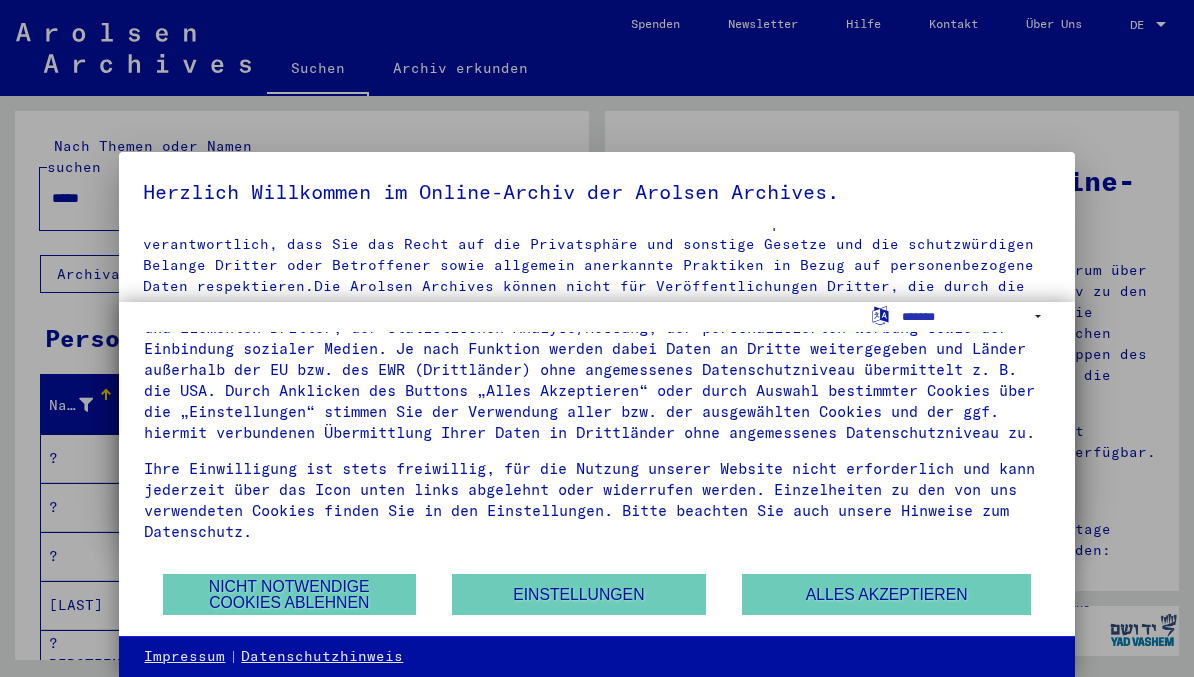scroll, scrollTop: 0, scrollLeft: 0, axis: both 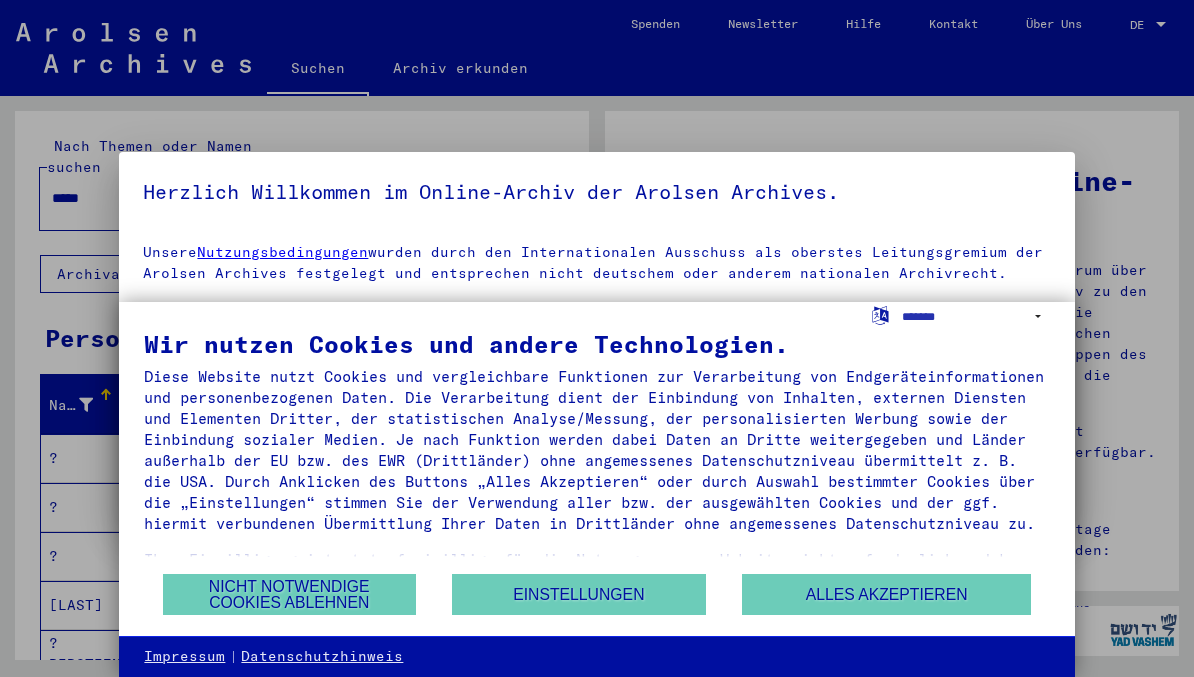 click on "Language Selection Icon" at bounding box center [880, 314] 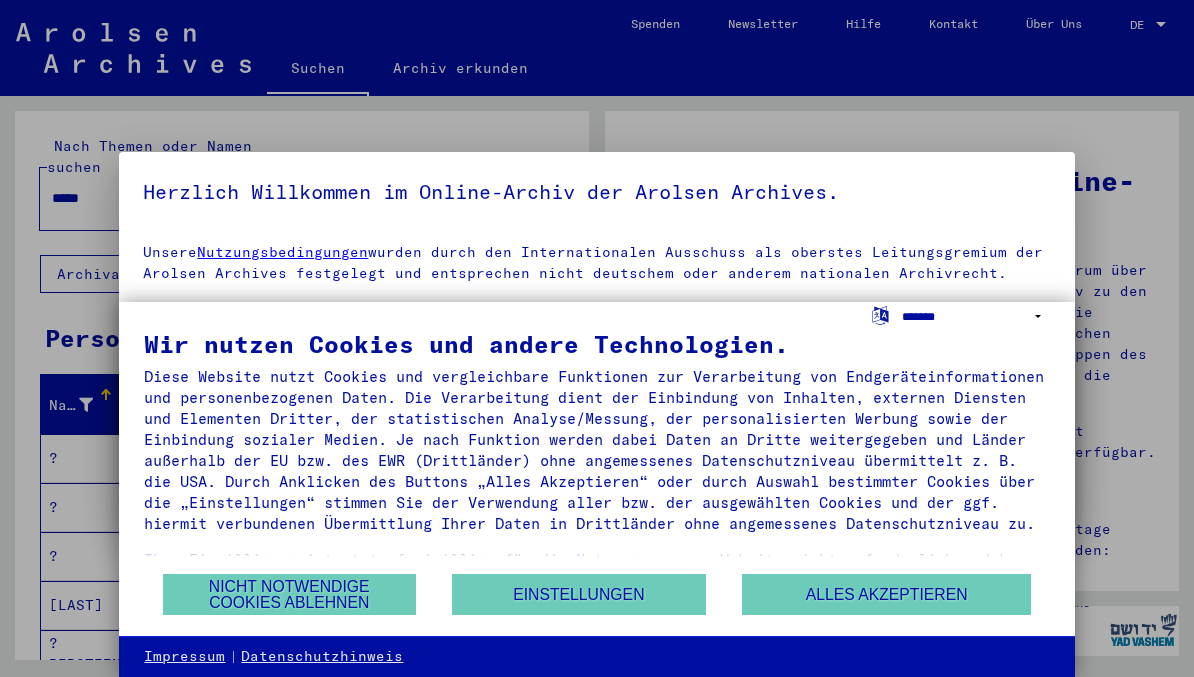 select on "*****" 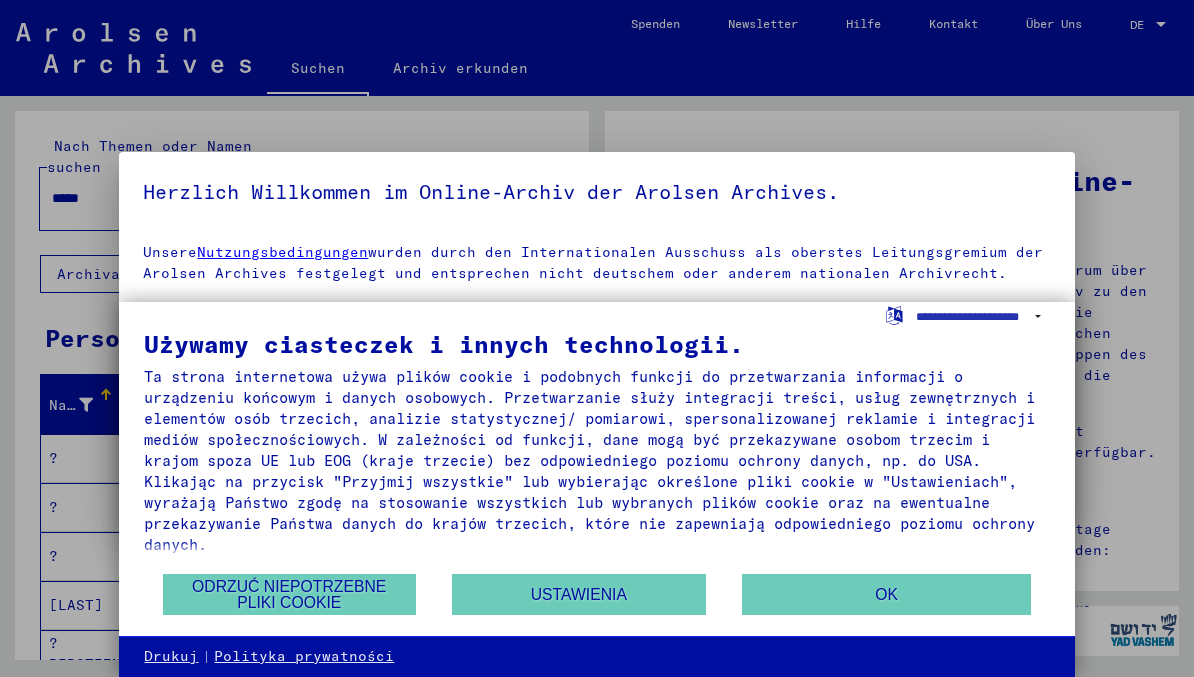 click on "OK" at bounding box center (887, 594) 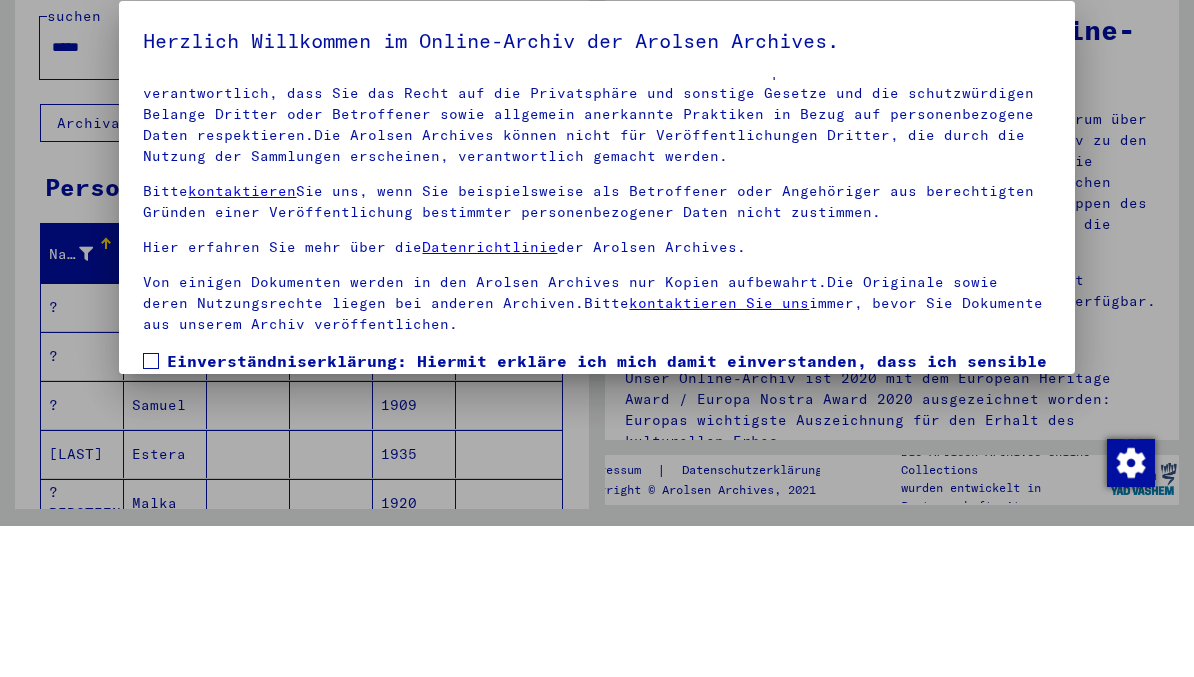 scroll, scrollTop: 106, scrollLeft: 0, axis: vertical 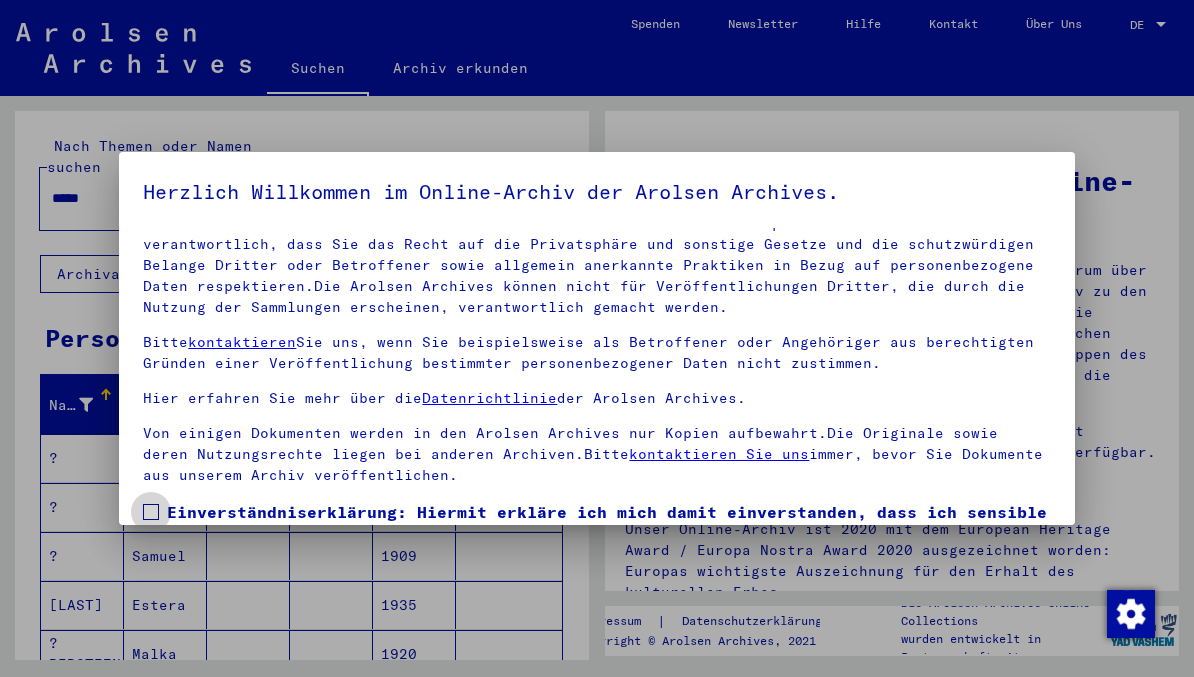 click on "Einverständniserklärung: Hiermit erkläre ich mich damit einverstanden, dass ich sensible personenbezogene Daten ausschließlich für wissenschaftliche Zwecke und in Übereinstimmung mit den geltenden nationalen Gesetzen und Bestimmungen nutze. Mir ist bewusst, dass ein Verstoß gegen diese Gesetze und/oder Bestimmungen strafrechtliche Konsequenzen nach sich ziehen kann." at bounding box center (596, 560) 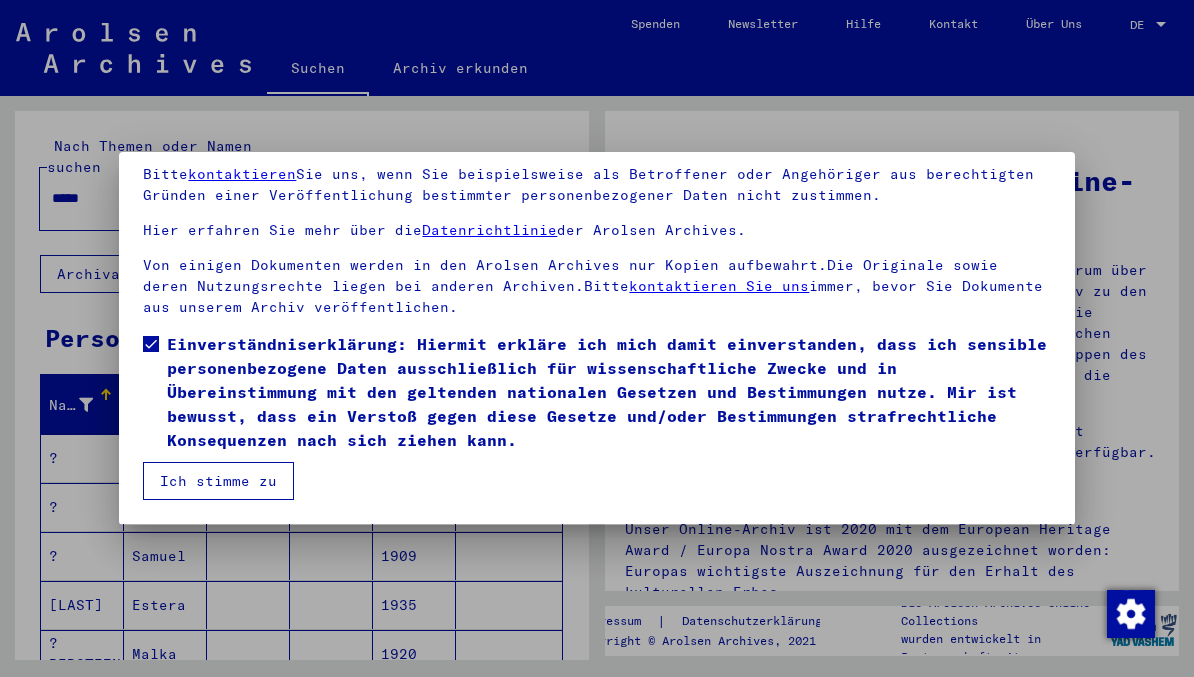 scroll, scrollTop: 168, scrollLeft: 0, axis: vertical 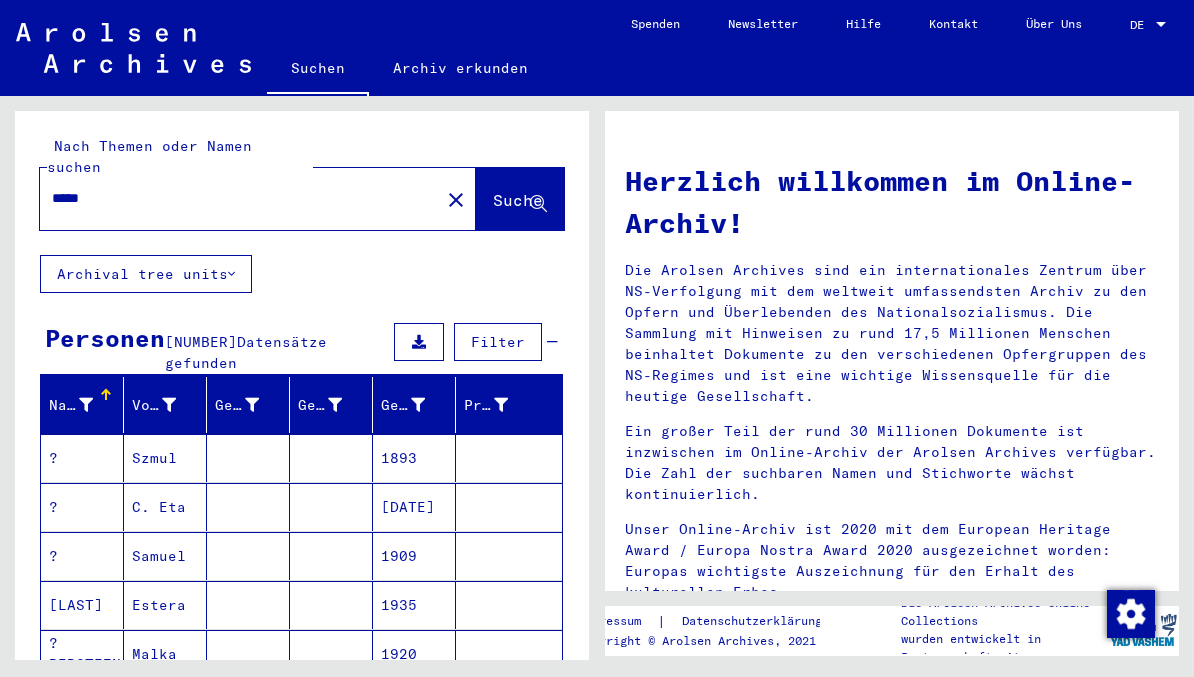 click on "*****" at bounding box center [234, 198] 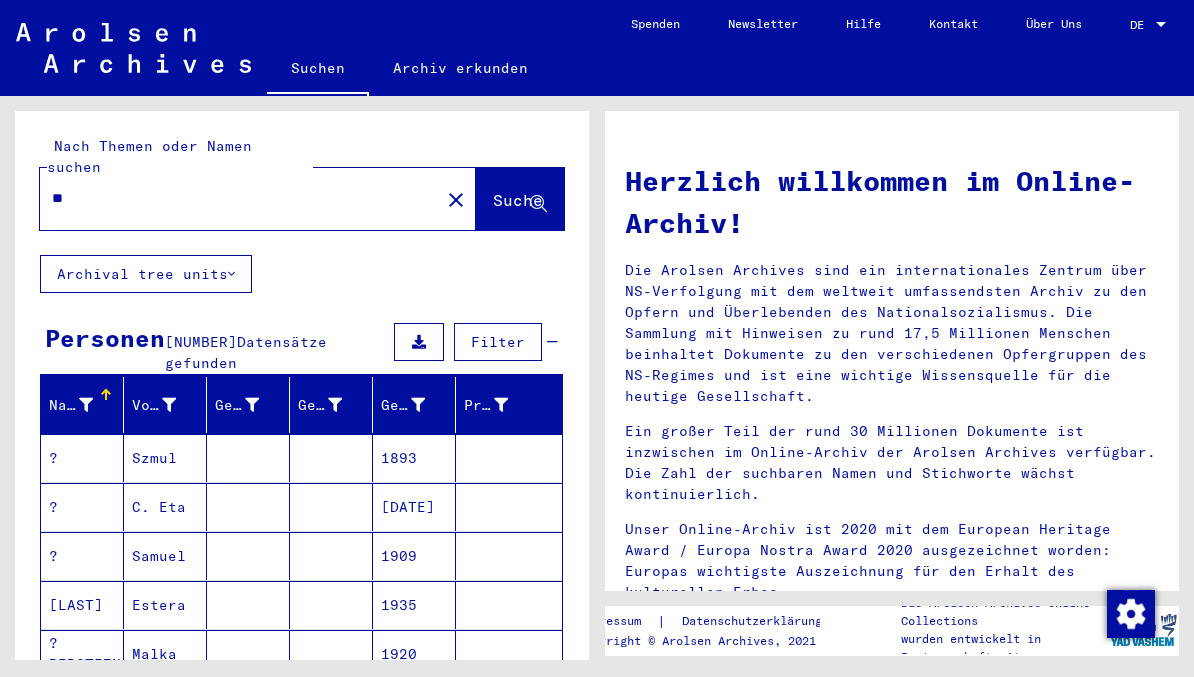 type on "*" 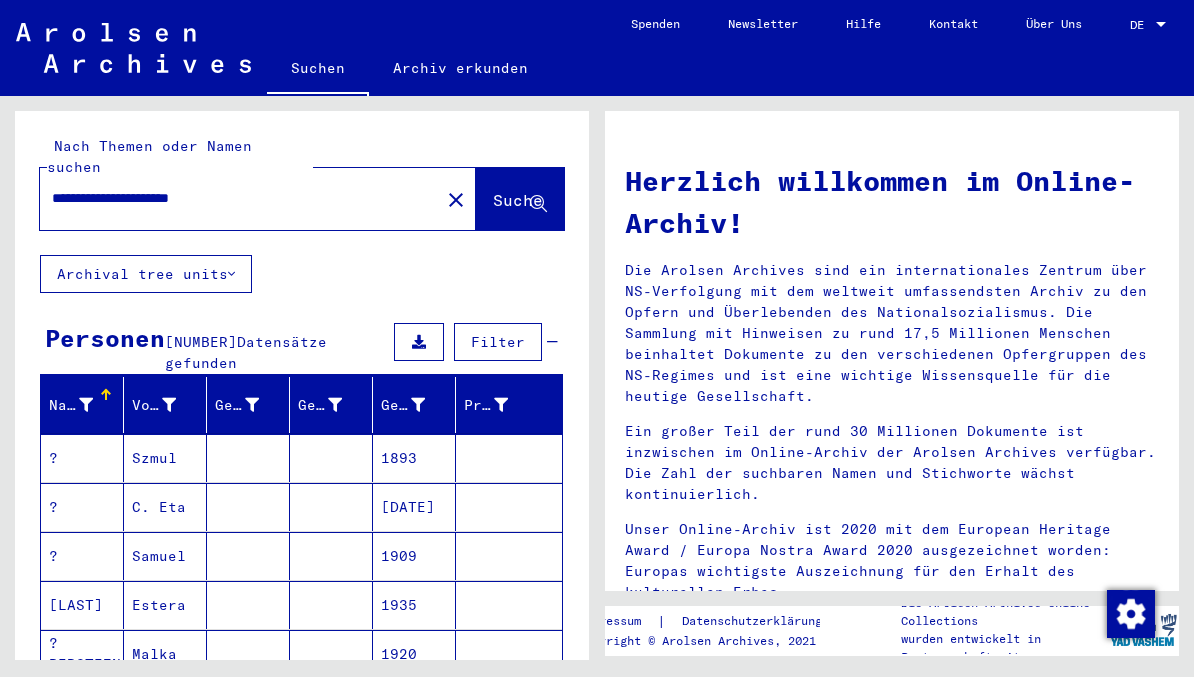 click on "Suche" 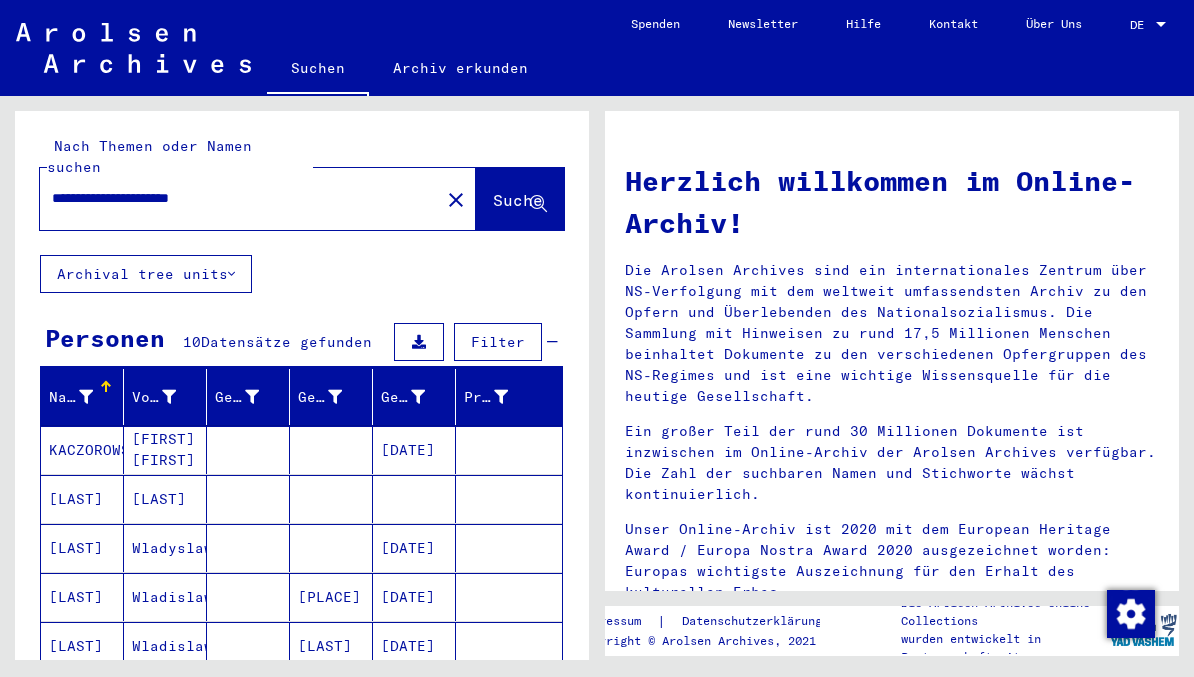 click on "[LAST]" at bounding box center (165, 548) 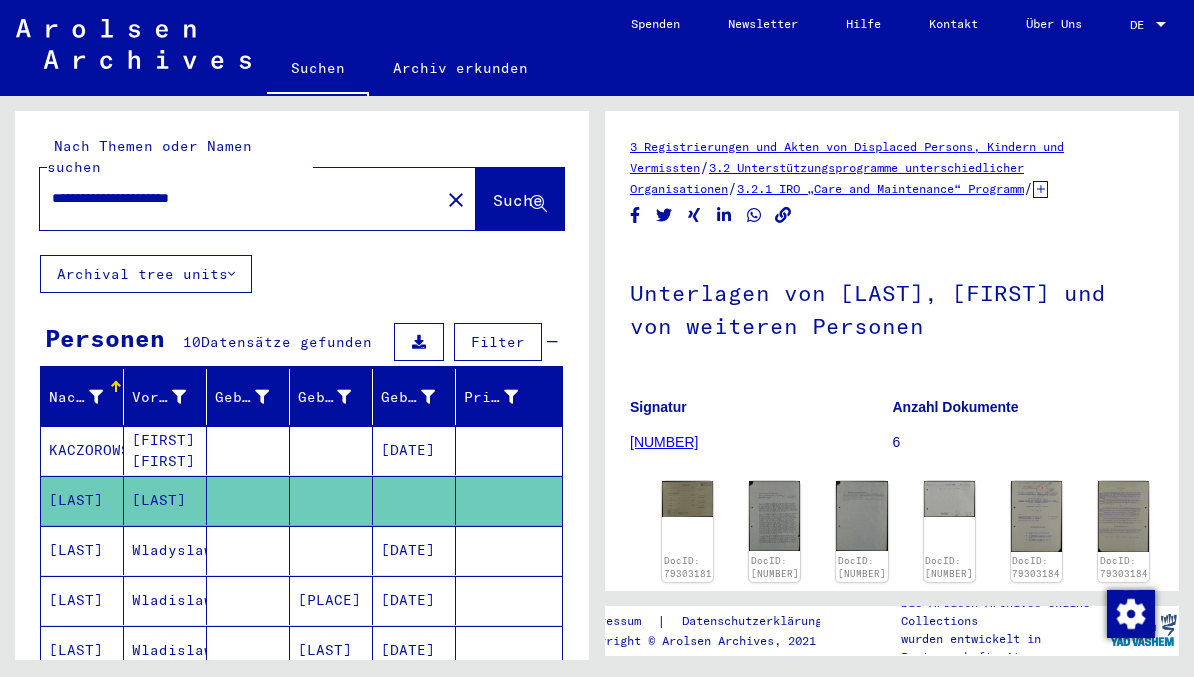 scroll, scrollTop: 0, scrollLeft: 0, axis: both 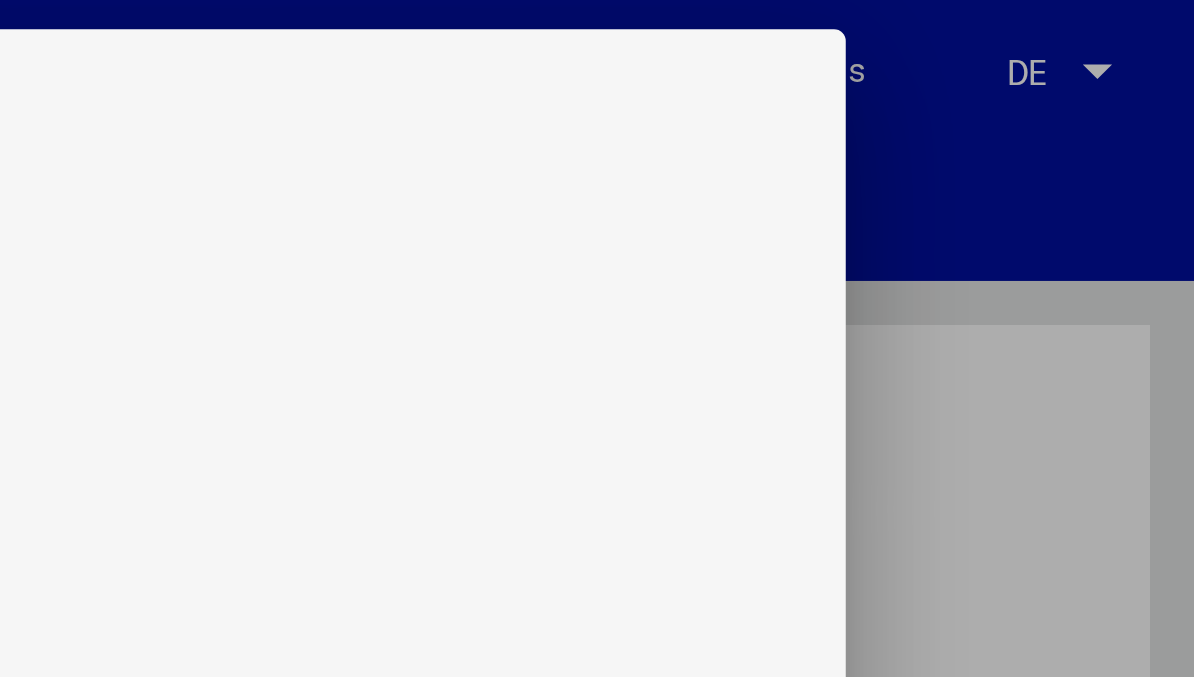 click at bounding box center (596, 30) 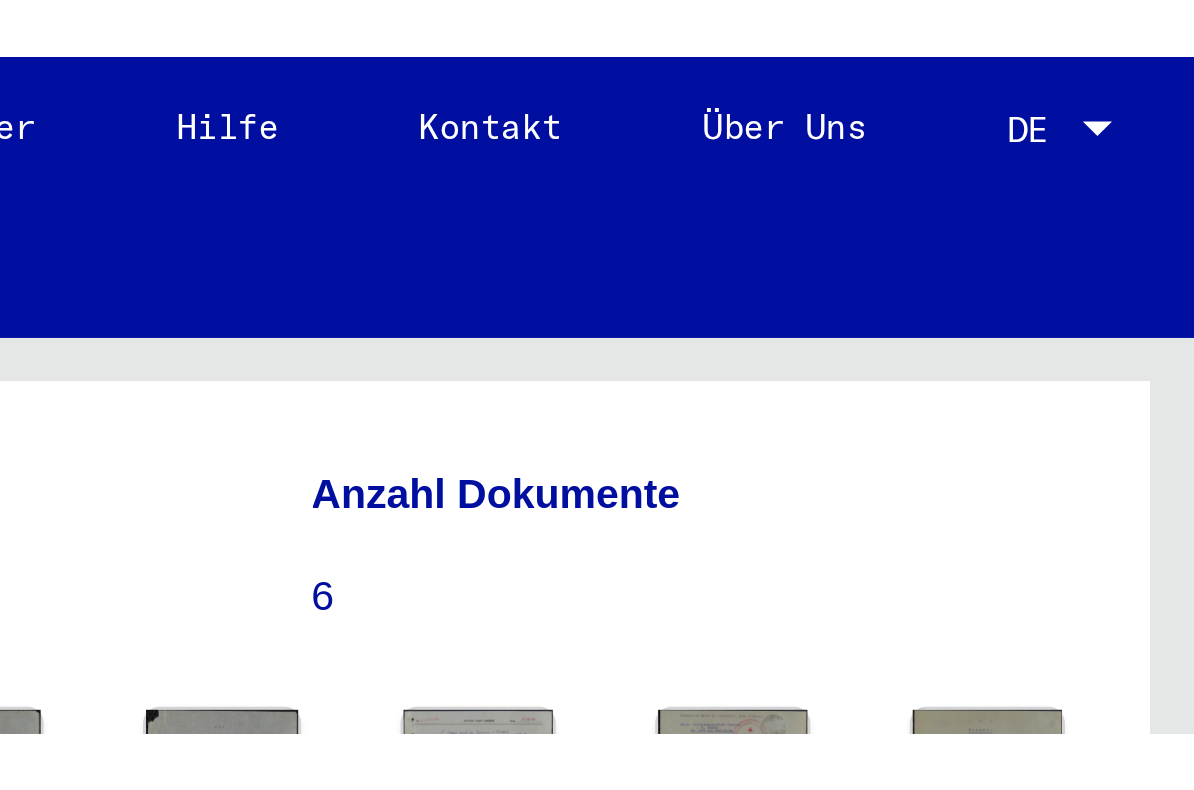 scroll, scrollTop: 282, scrollLeft: 0, axis: vertical 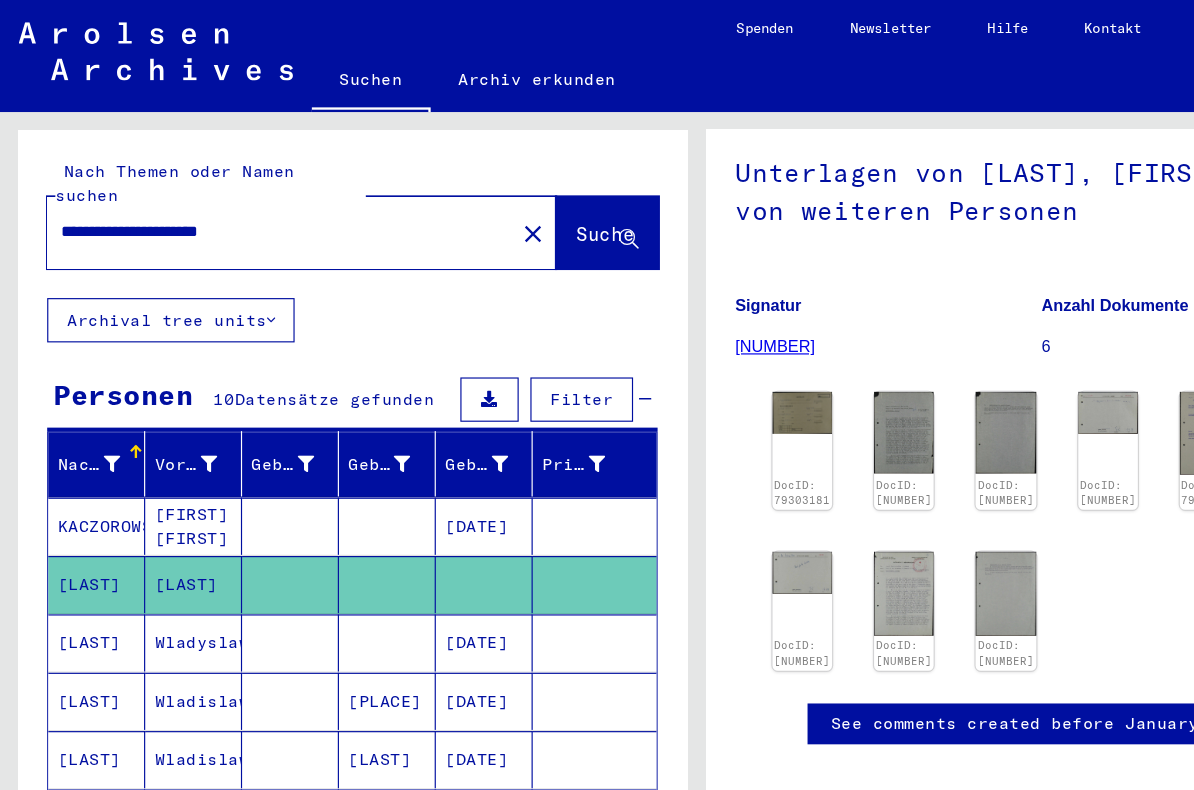 click 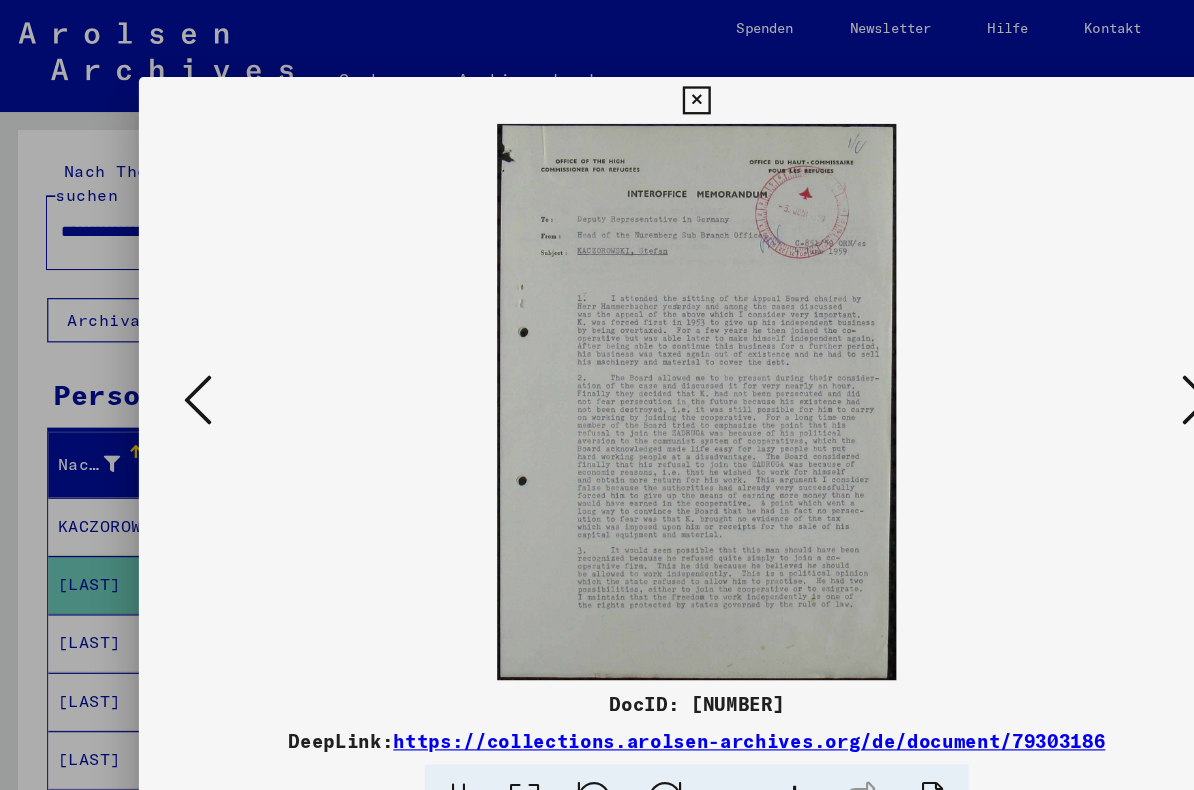 click at bounding box center (596, 344) 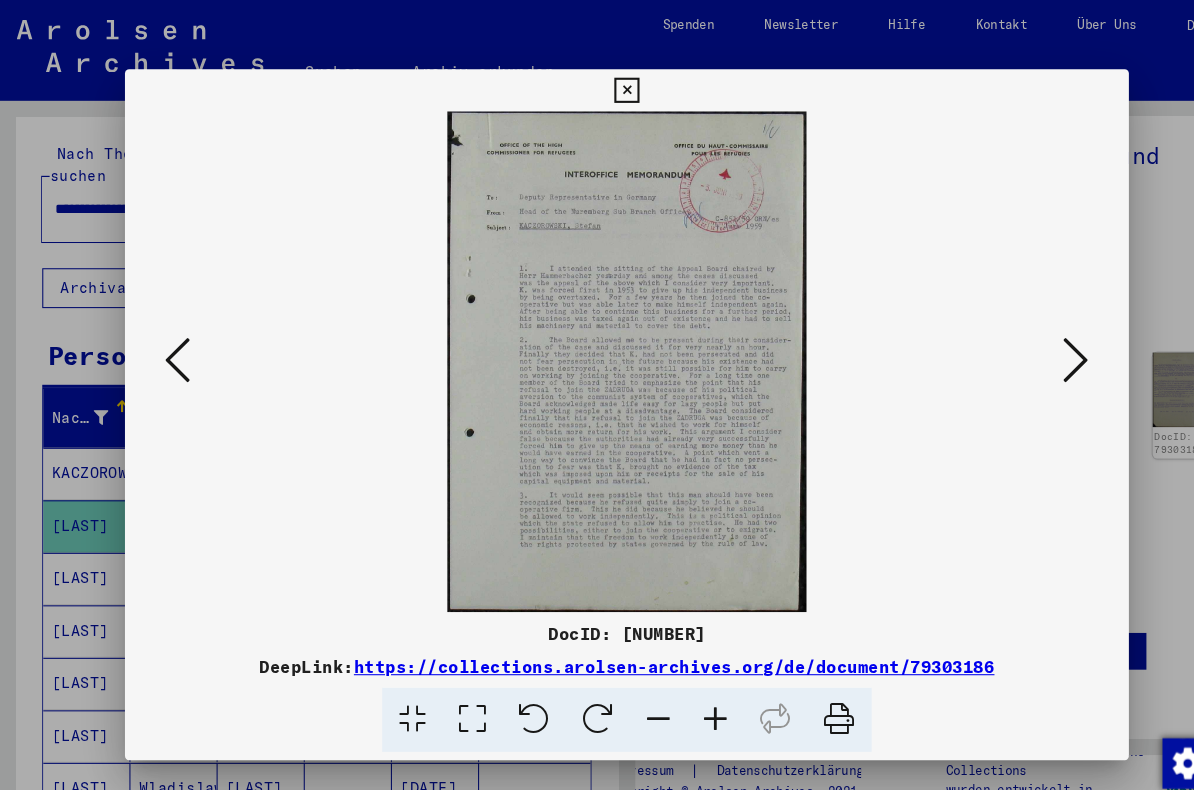 click at bounding box center [1025, 343] 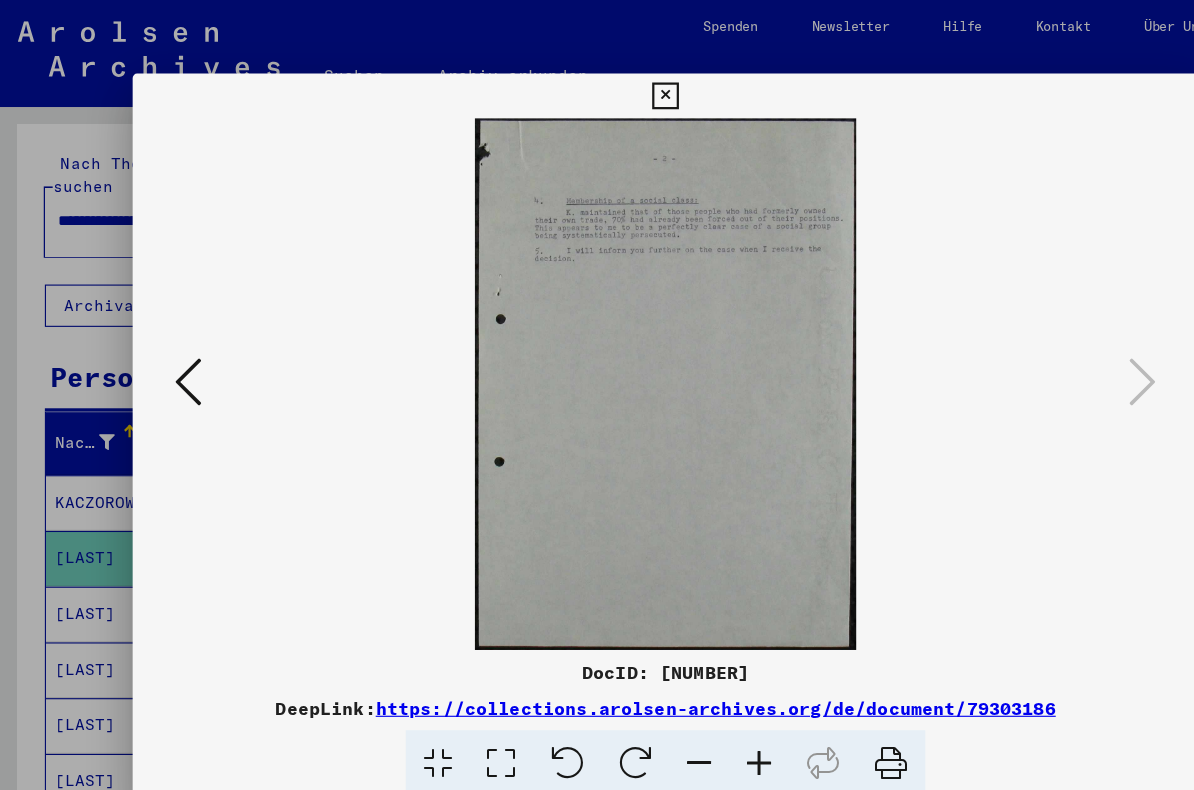 click at bounding box center (596, 86) 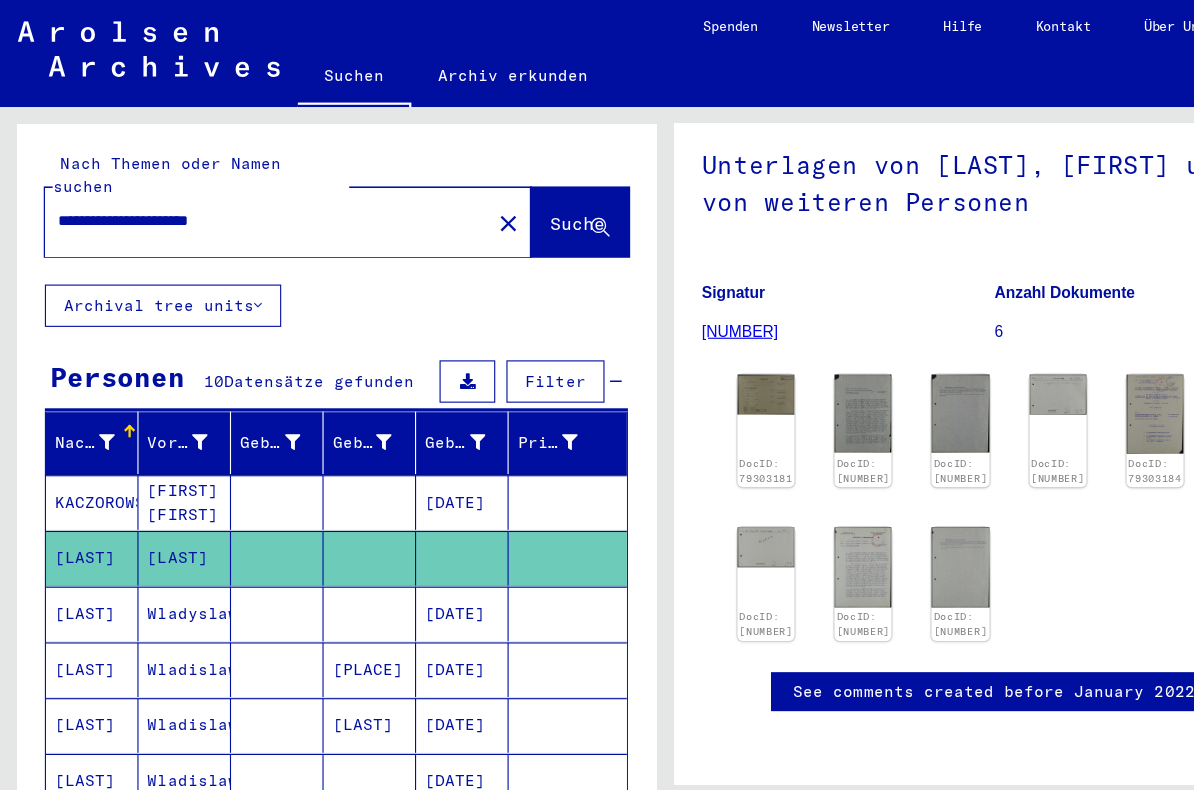click at bounding box center [248, 600] 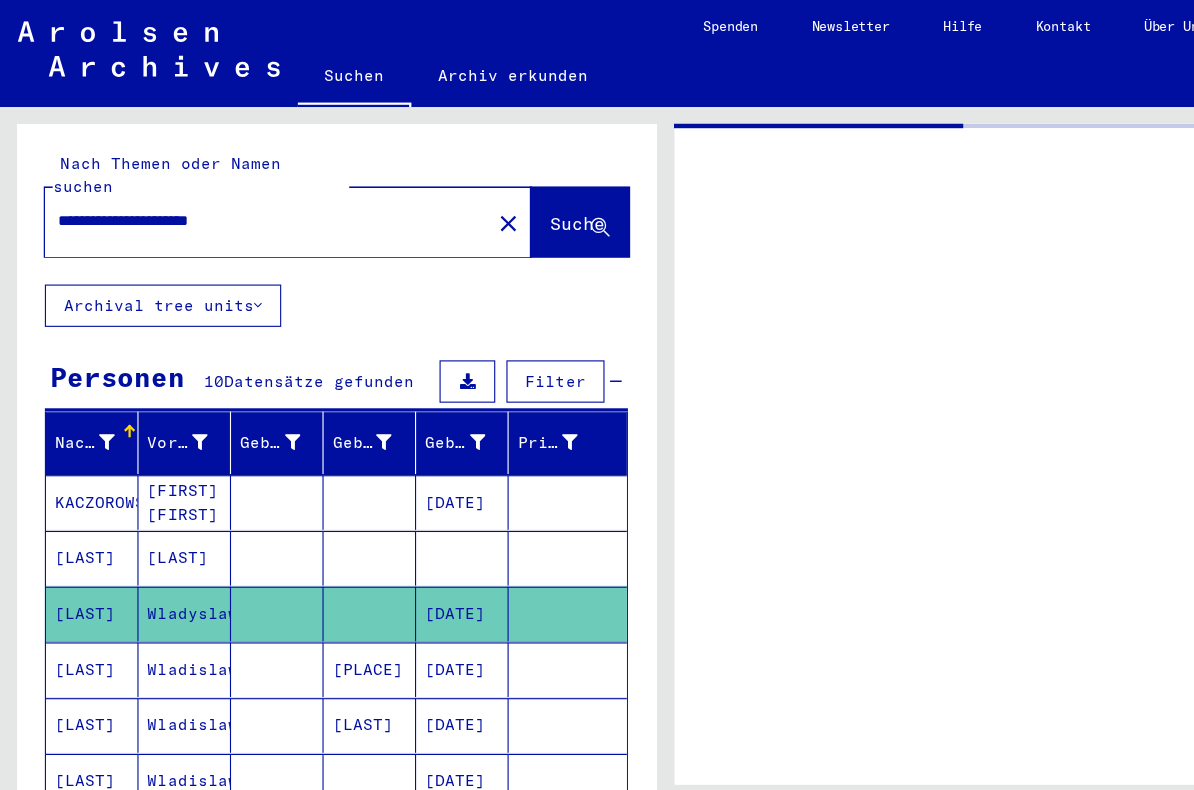 scroll, scrollTop: 0, scrollLeft: 0, axis: both 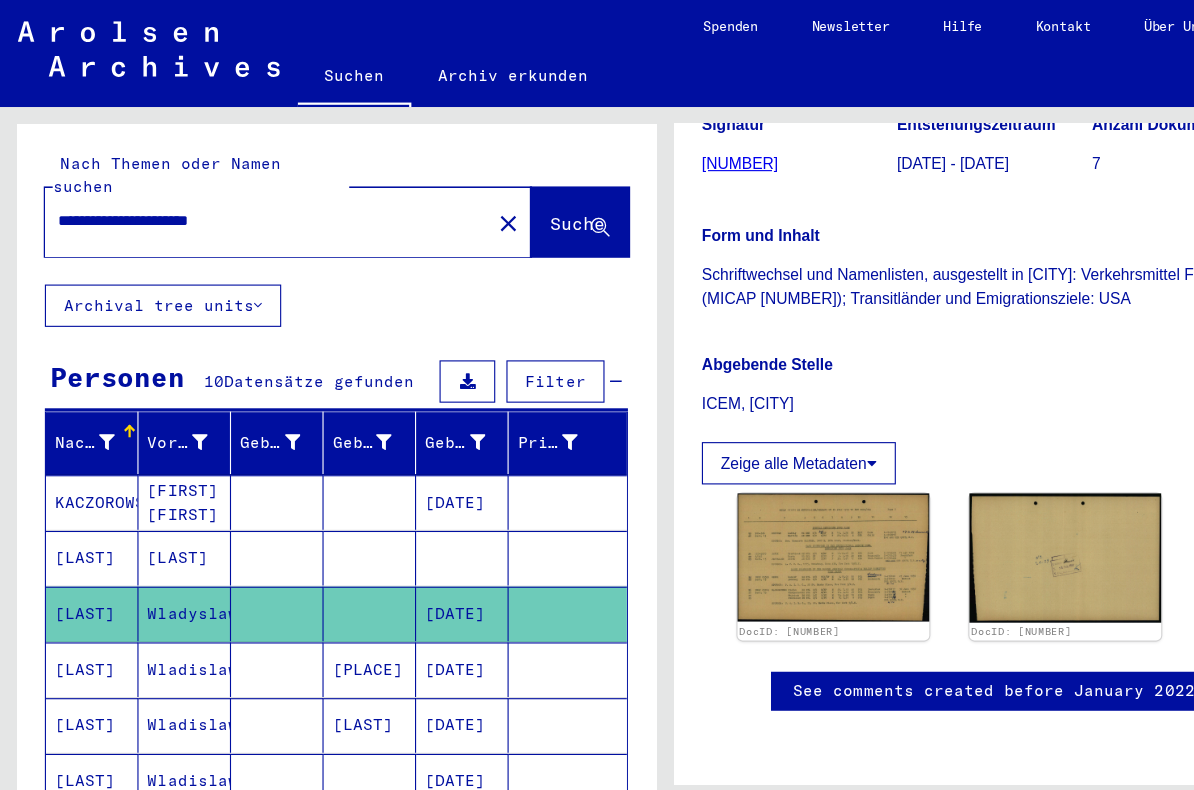 click 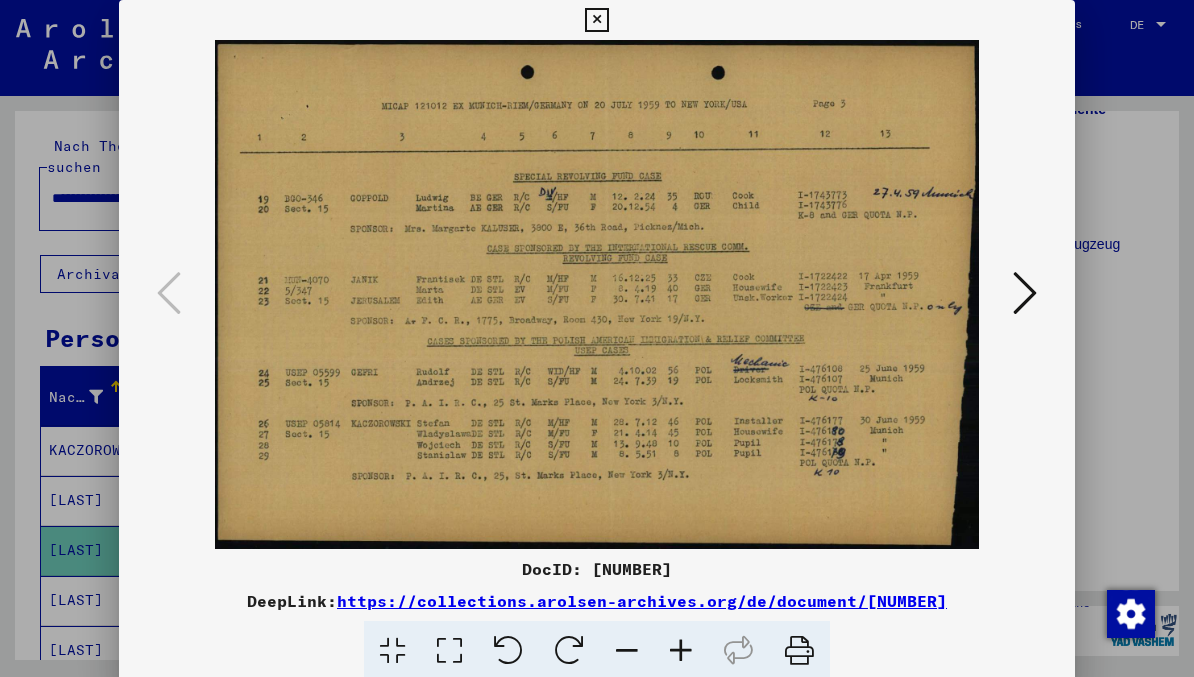 click at bounding box center (596, 294) 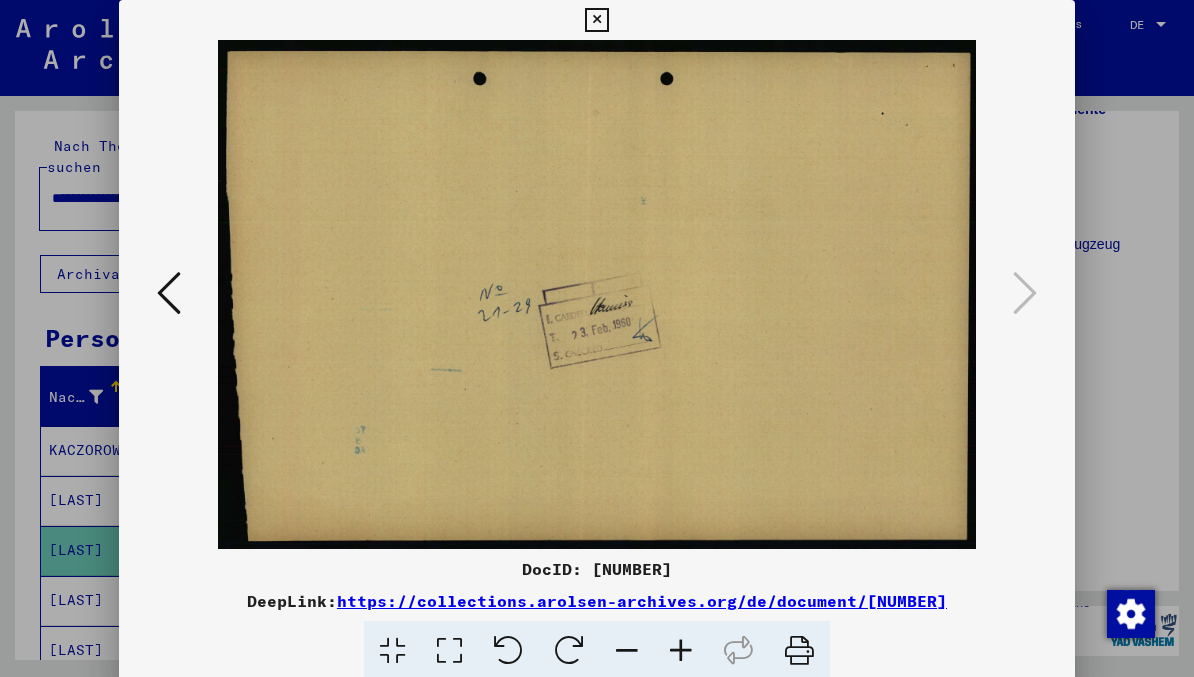 click at bounding box center (596, 20) 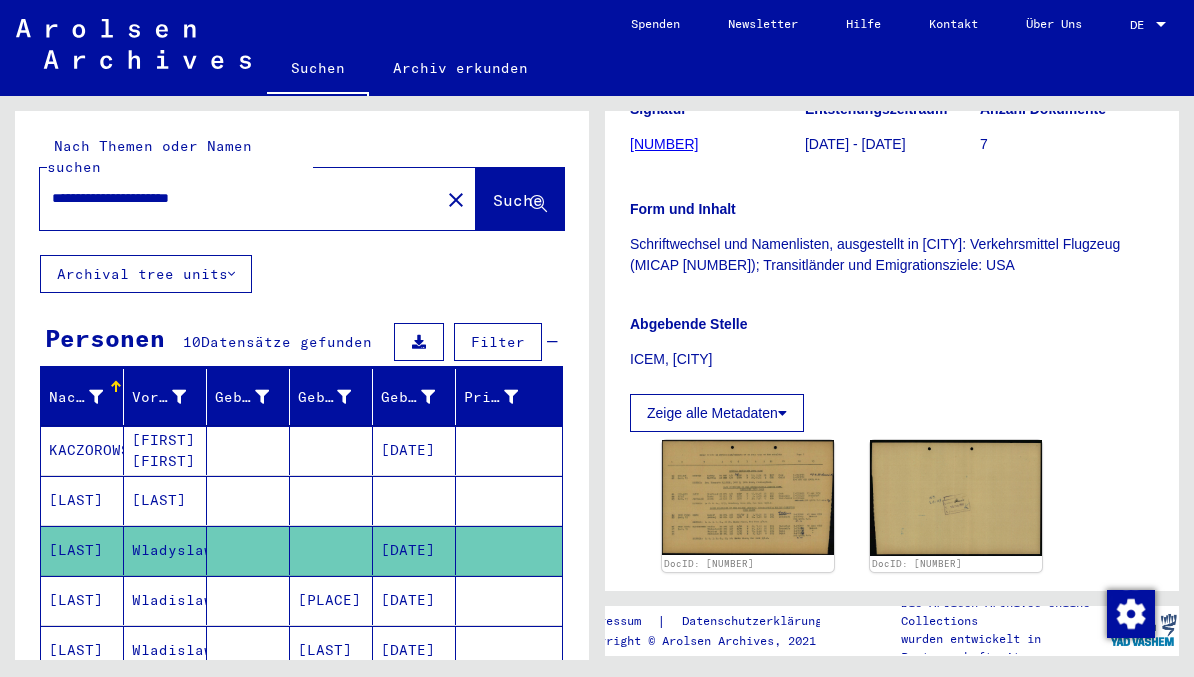 click on "Wladislawa" at bounding box center [165, 650] 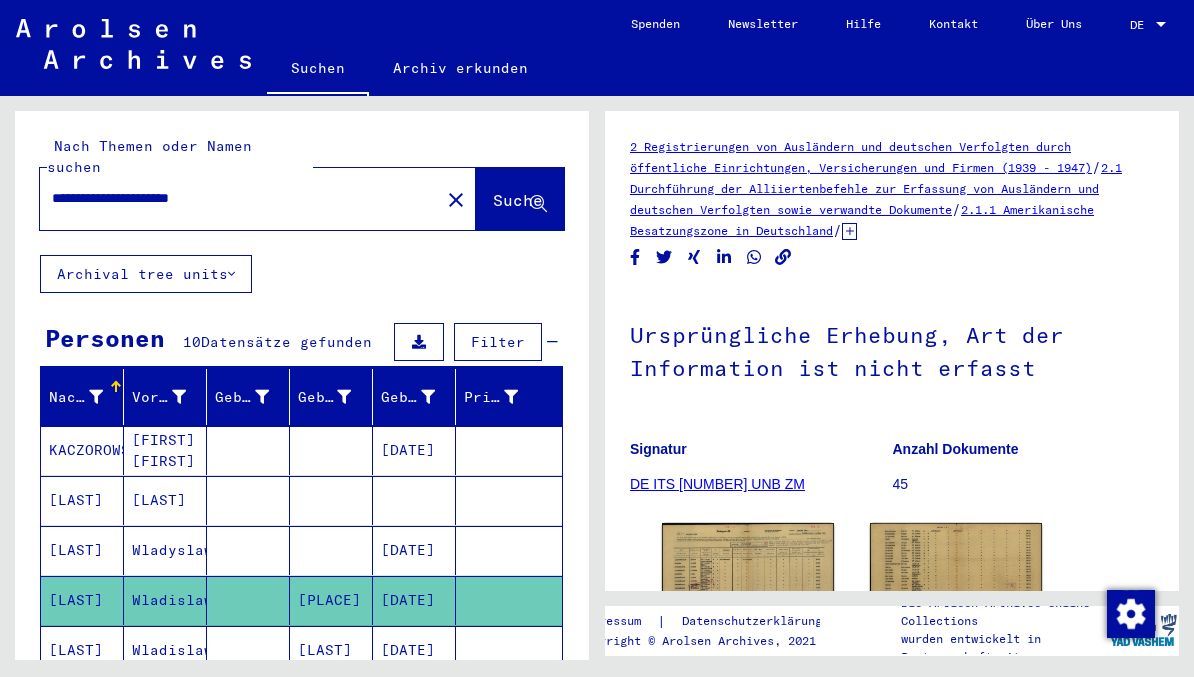 scroll, scrollTop: 0, scrollLeft: 0, axis: both 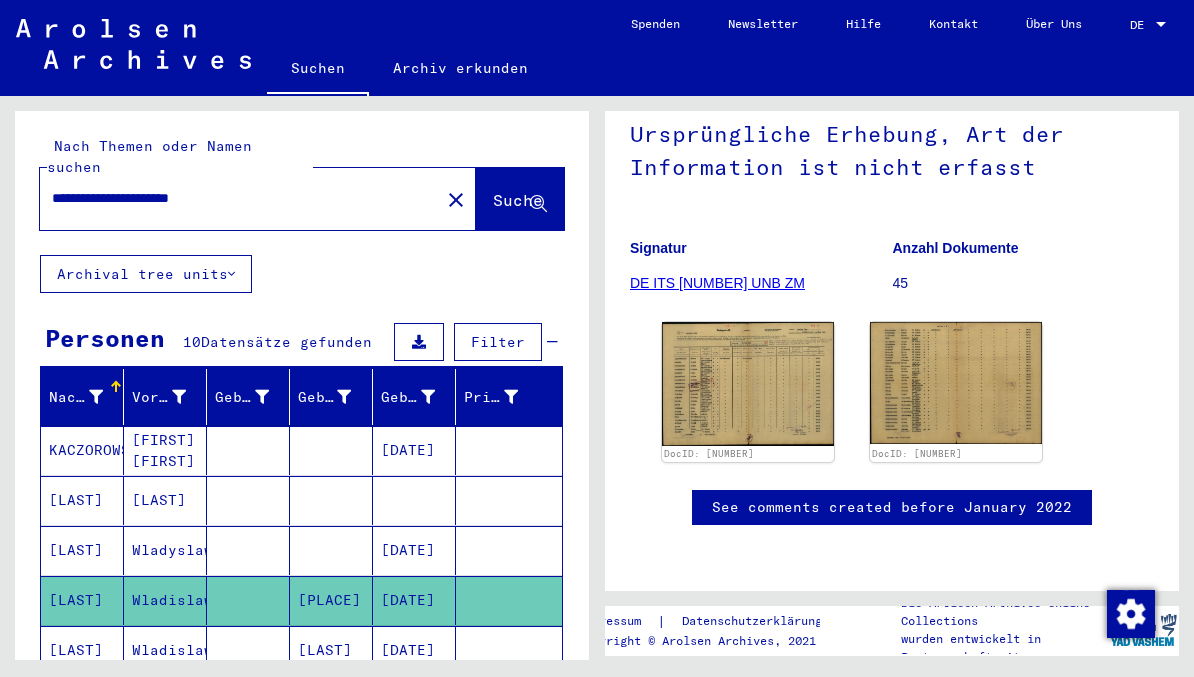 click 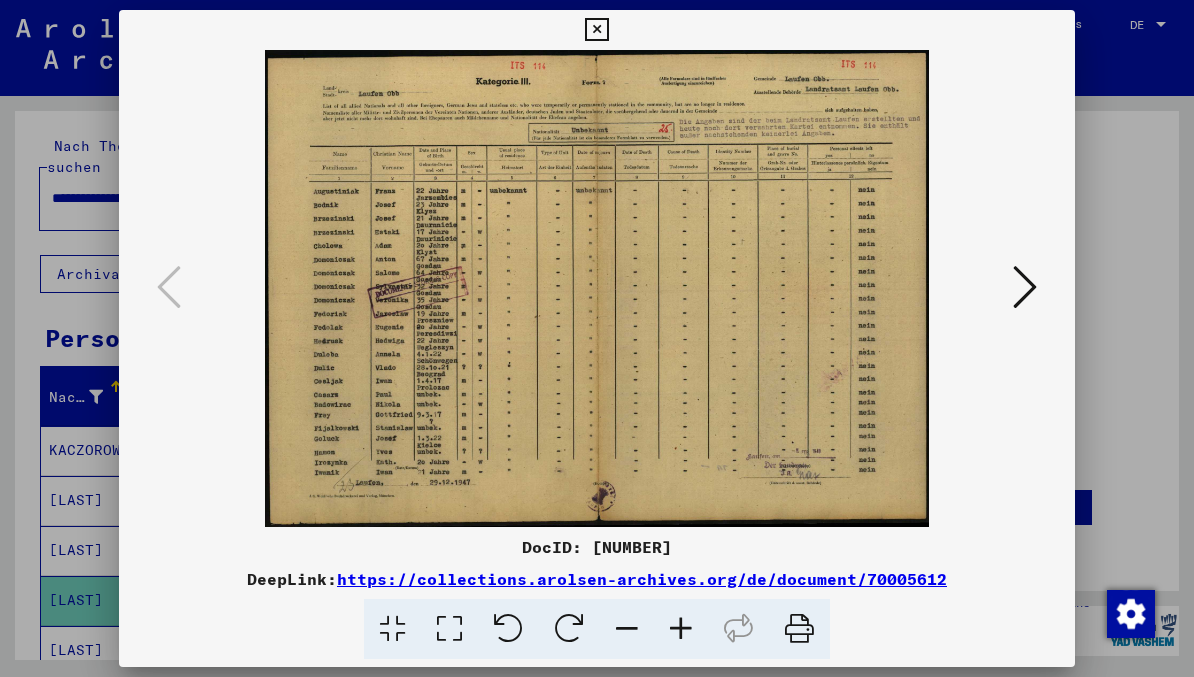 click at bounding box center (1025, 287) 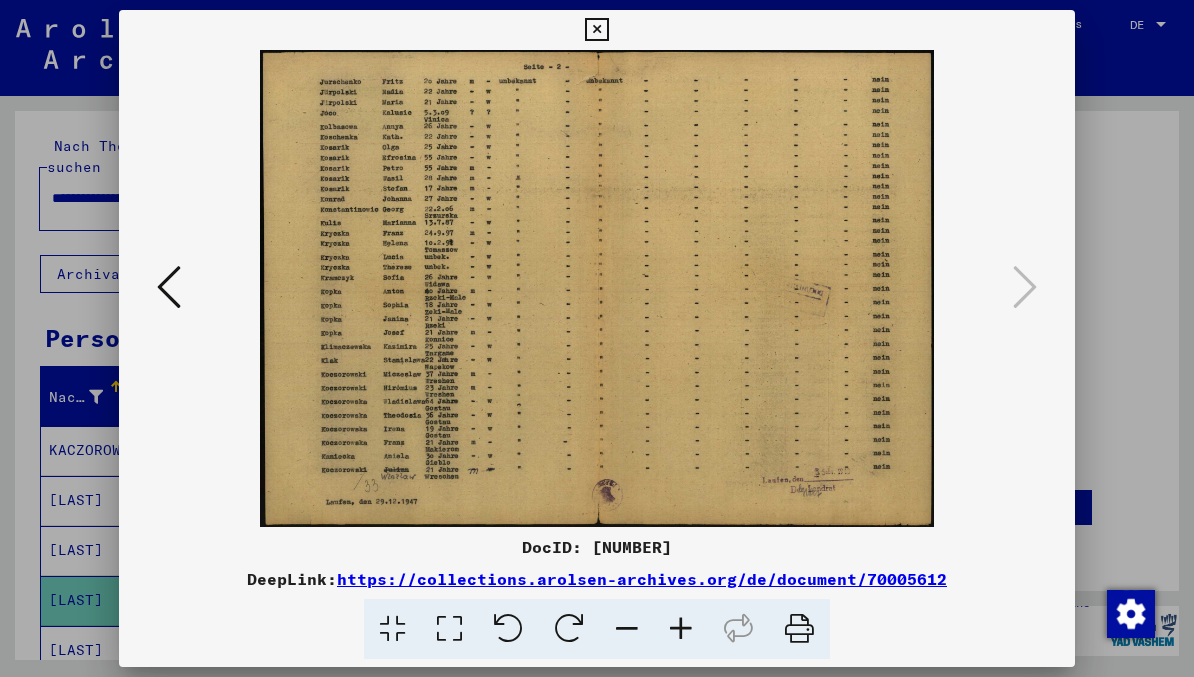 click at bounding box center [596, 30] 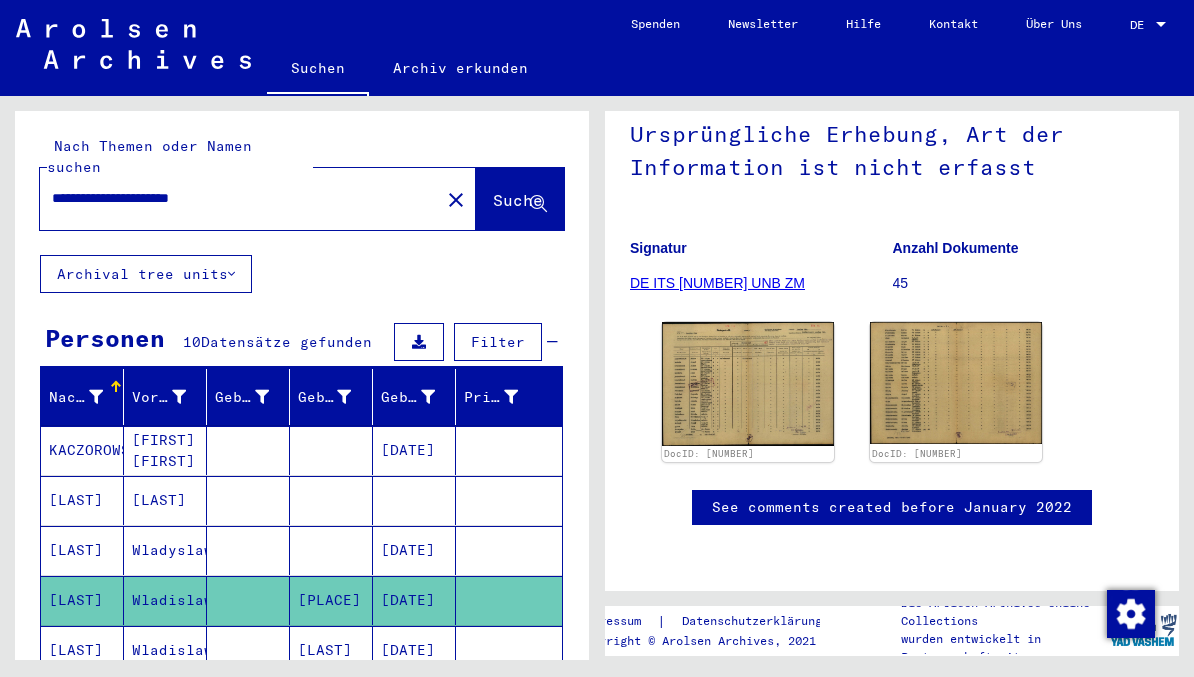 click on "Wladislawa" at bounding box center [165, 700] 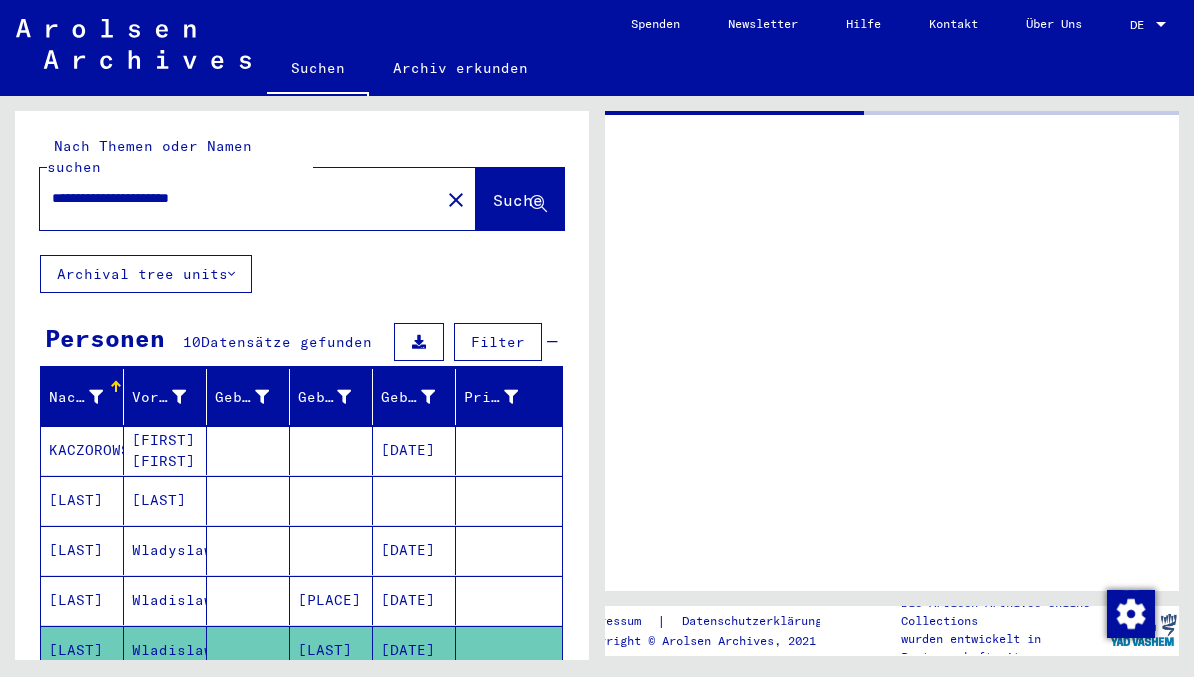 scroll, scrollTop: 0, scrollLeft: 0, axis: both 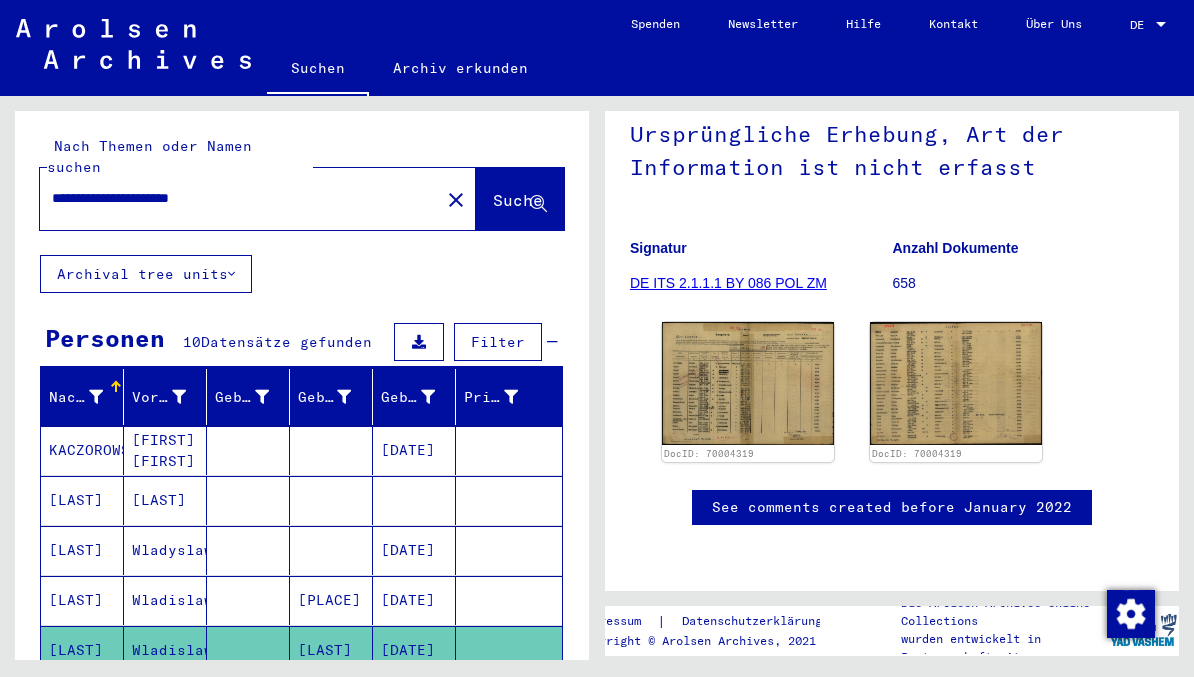 click 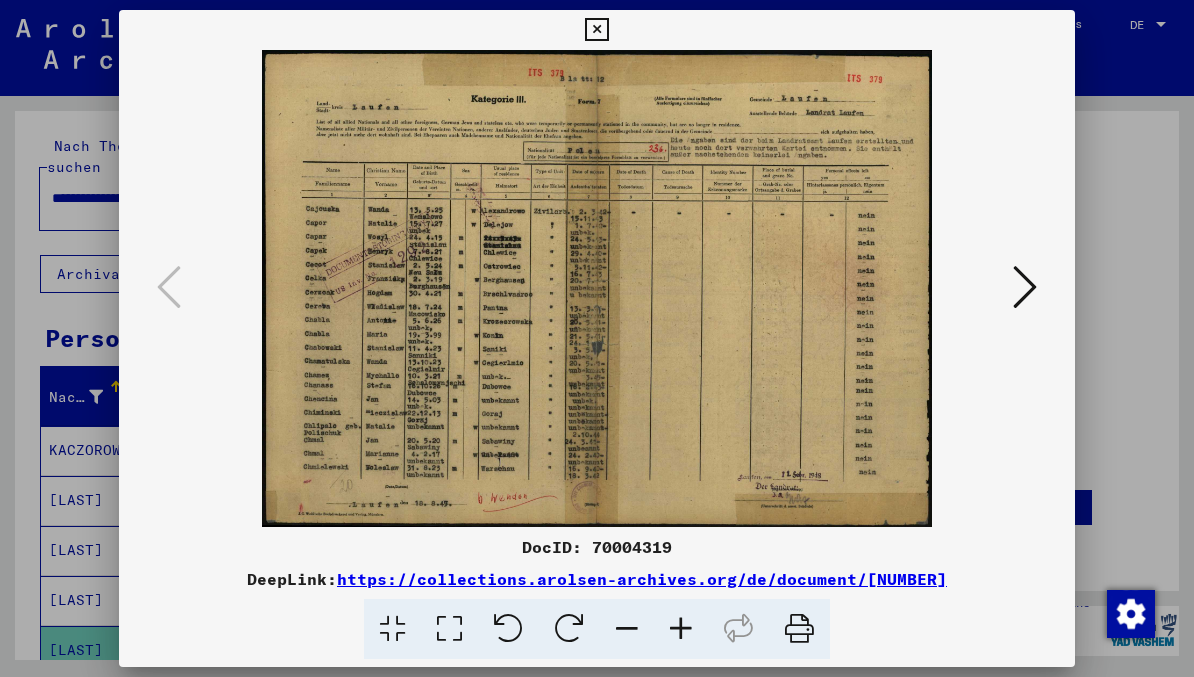 click at bounding box center (1025, 287) 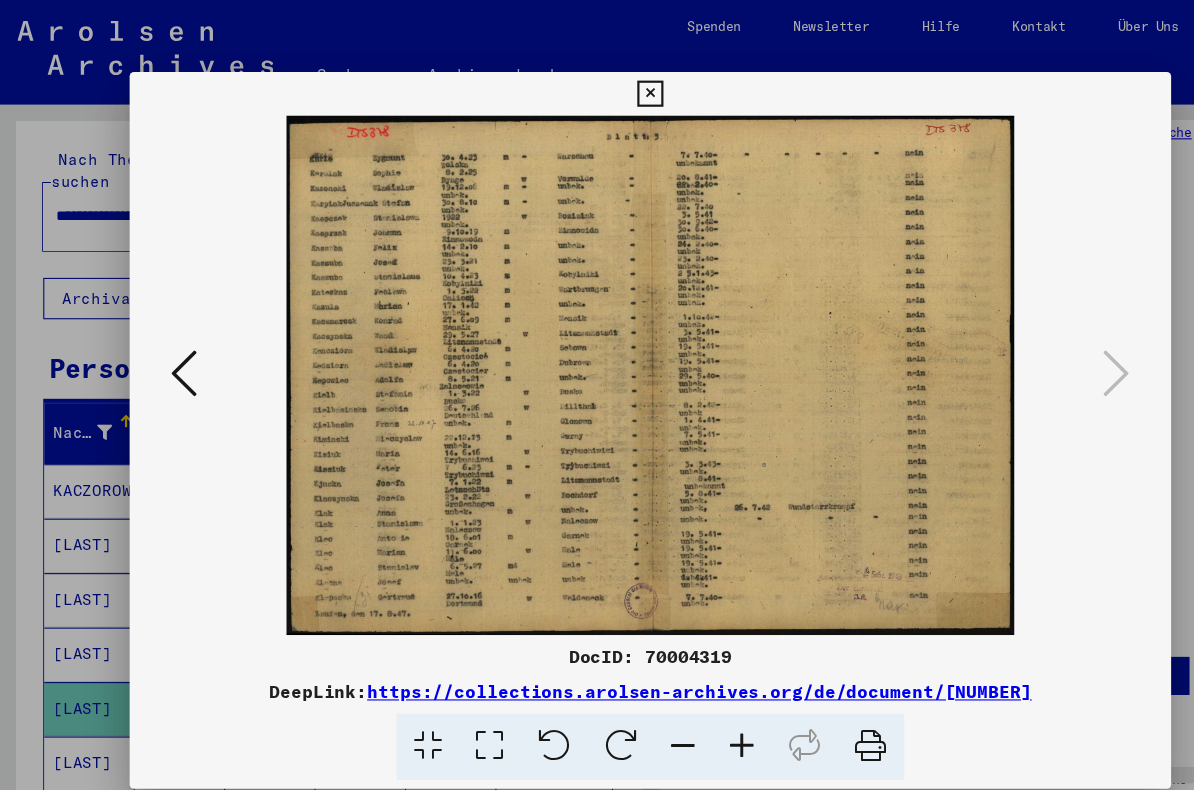 click at bounding box center (596, 86) 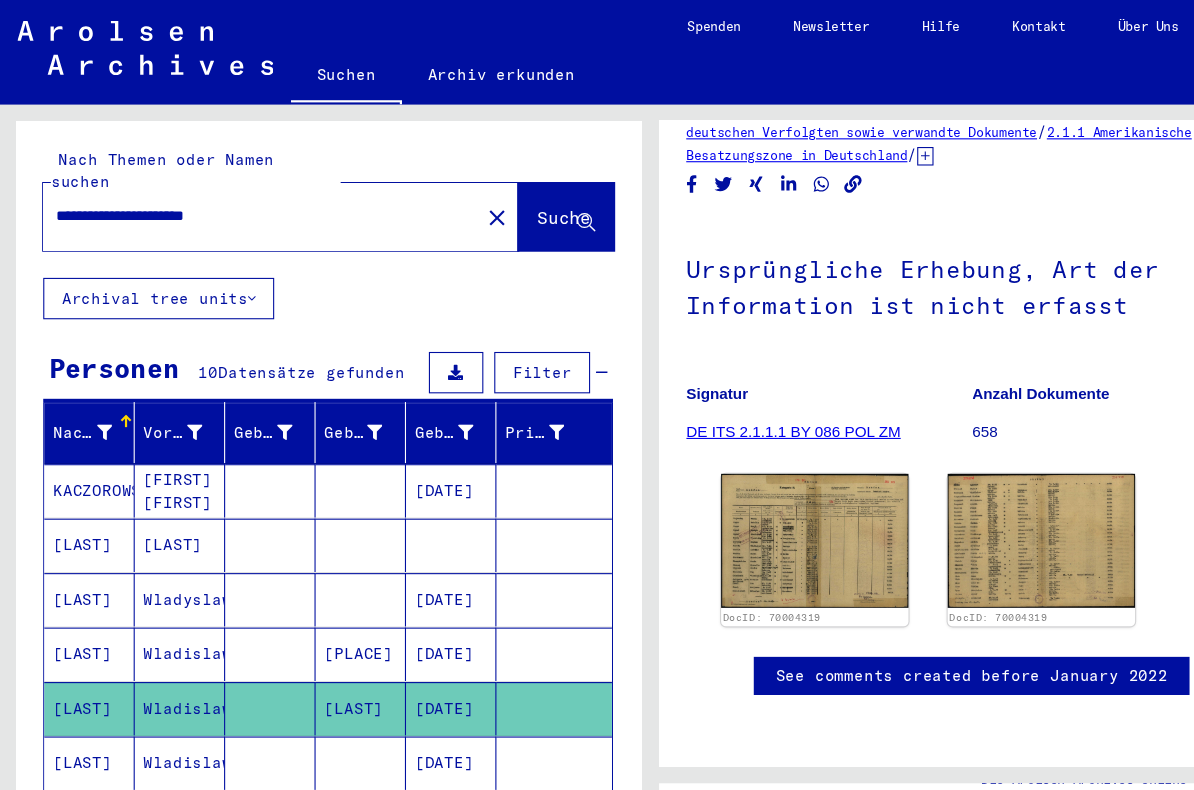 click on "Wladislawa" at bounding box center (165, 750) 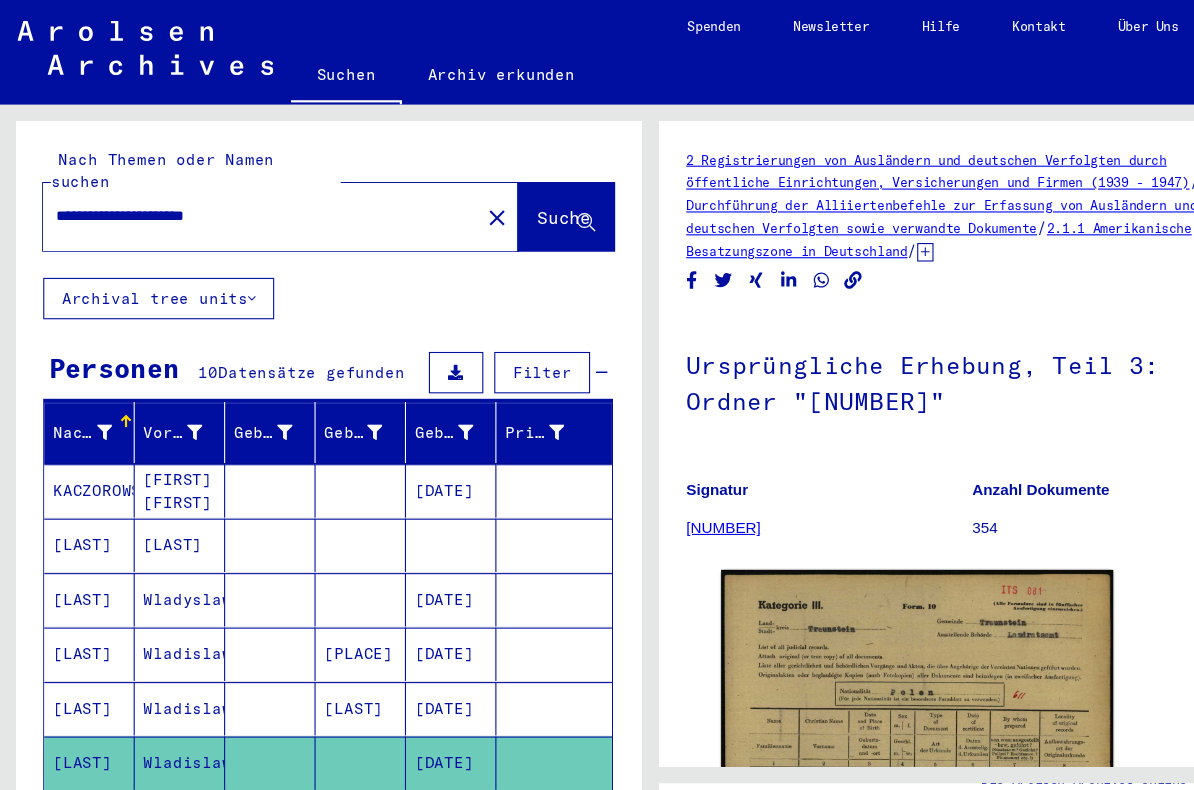 scroll, scrollTop: 0, scrollLeft: 0, axis: both 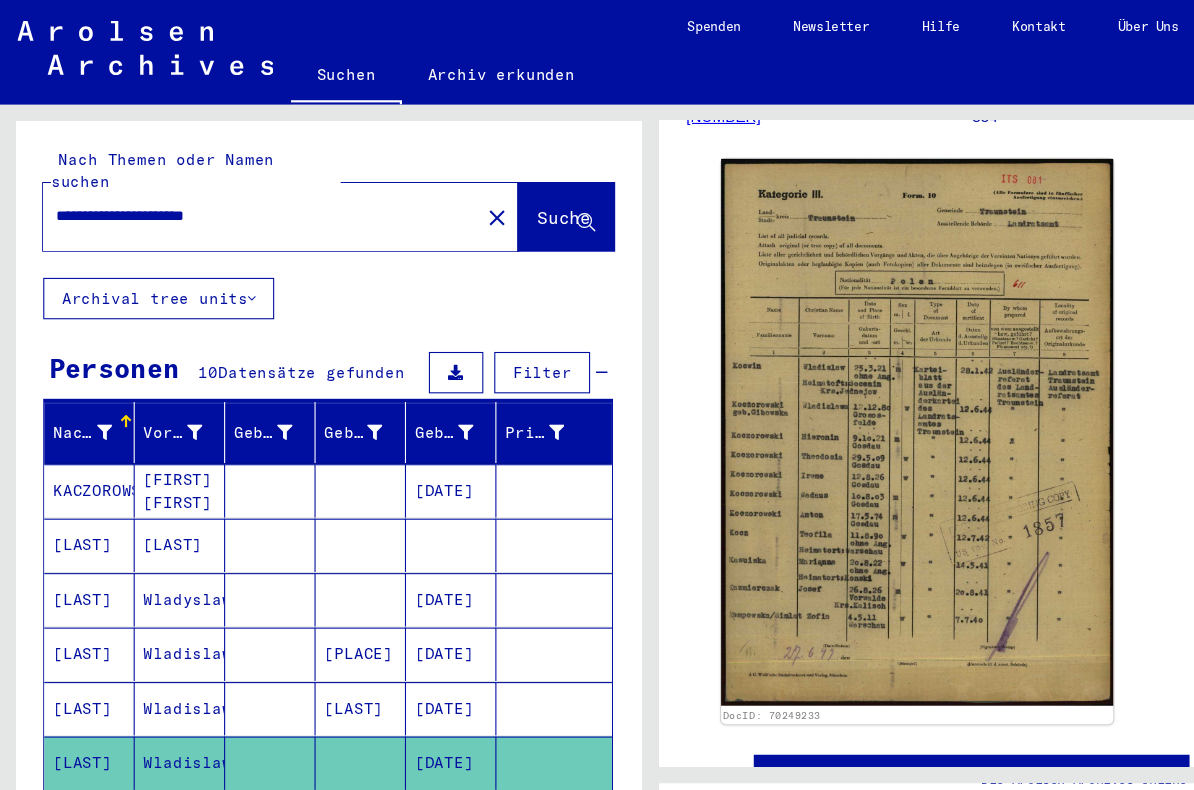 click 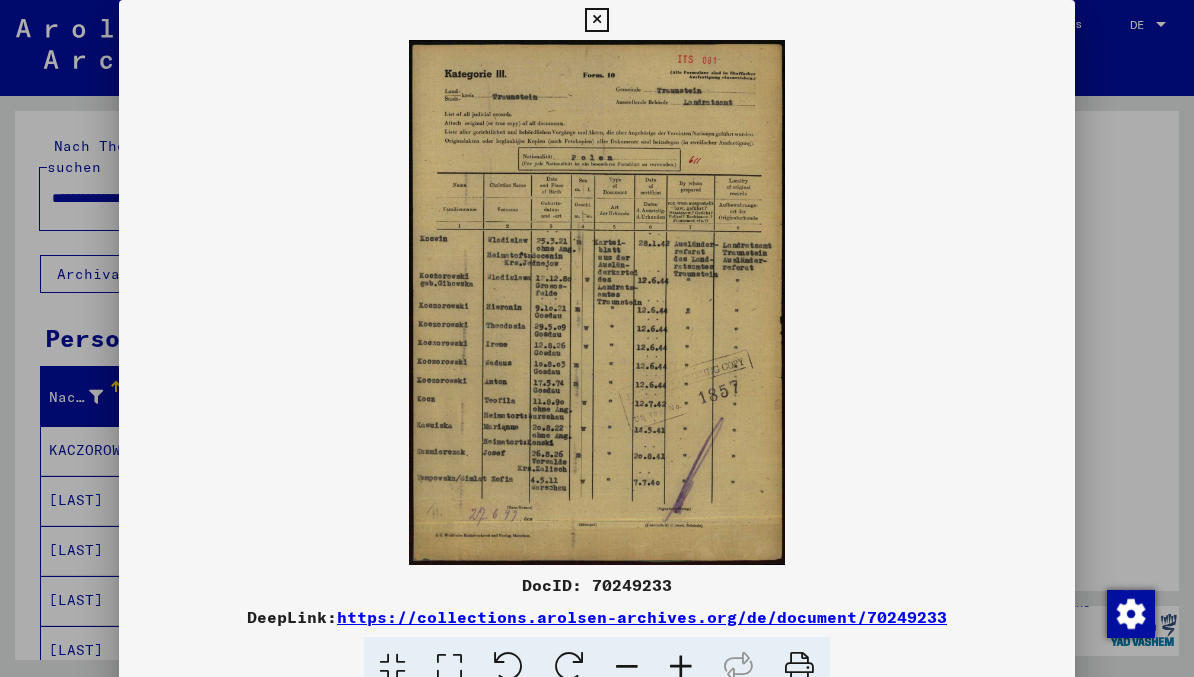click at bounding box center [597, 338] 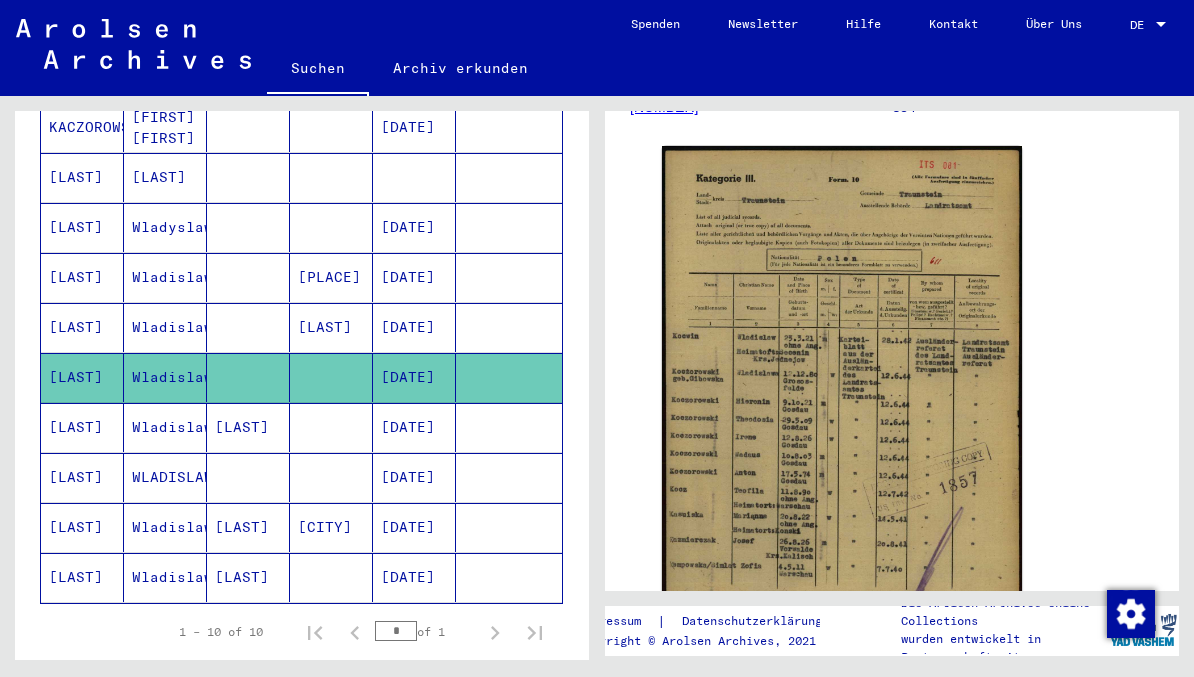 scroll, scrollTop: 324, scrollLeft: 0, axis: vertical 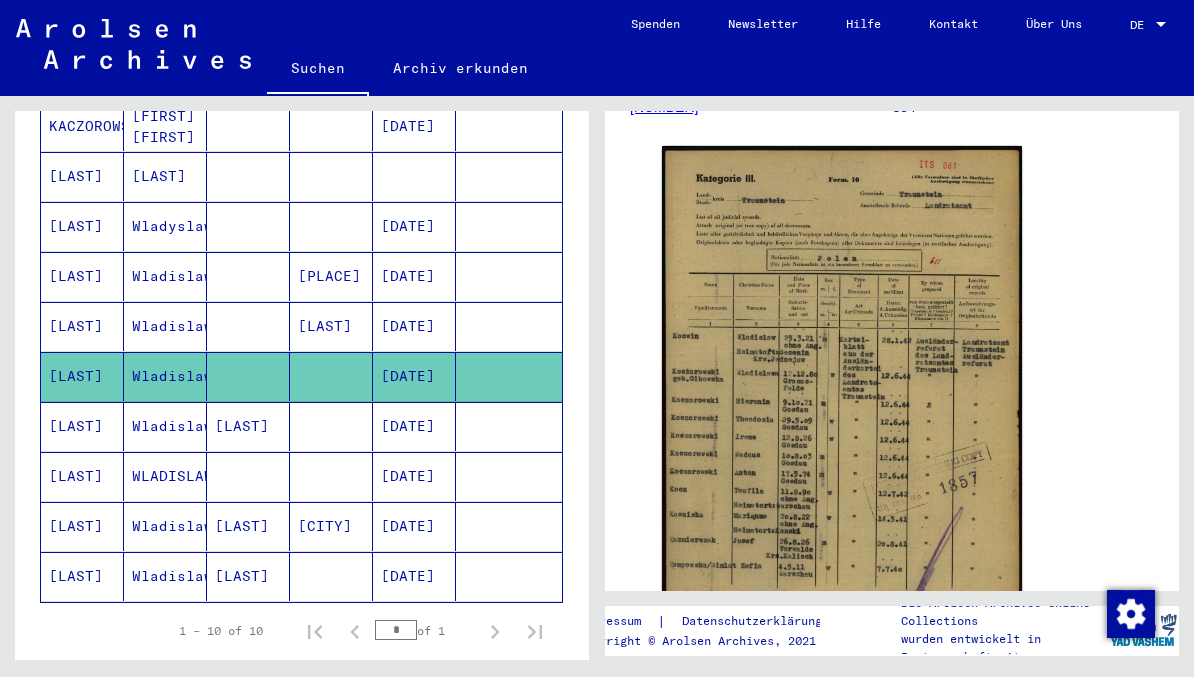 click on "[LAST]" at bounding box center (248, 476) 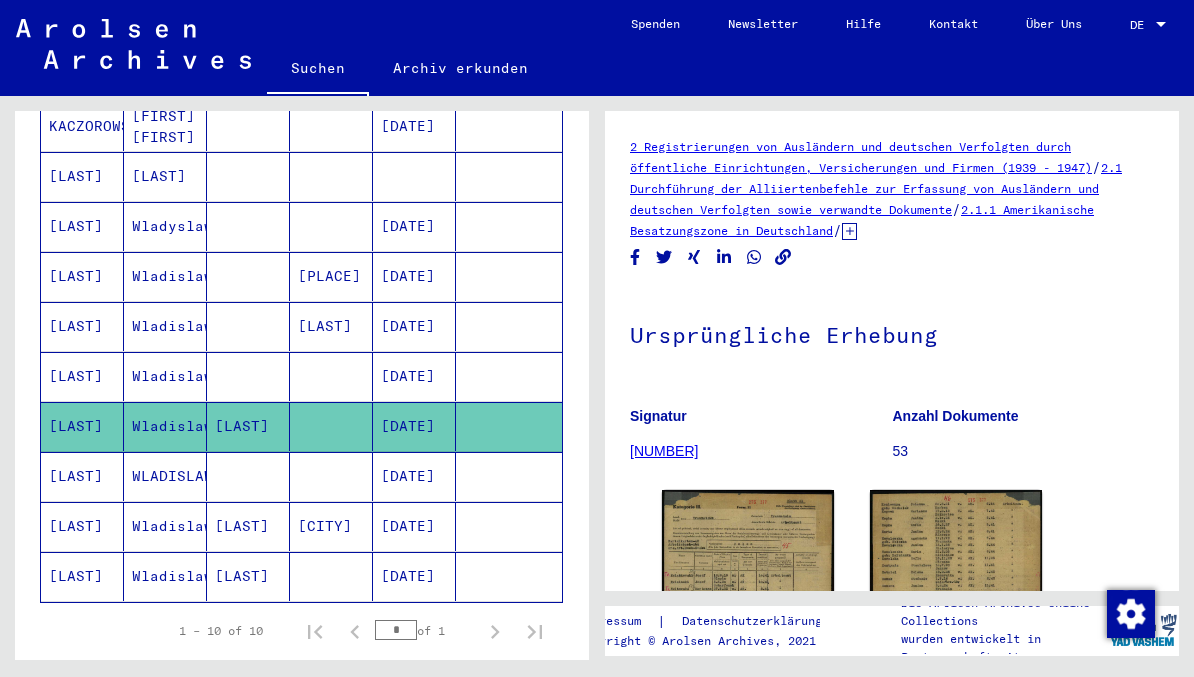 scroll, scrollTop: 0, scrollLeft: 0, axis: both 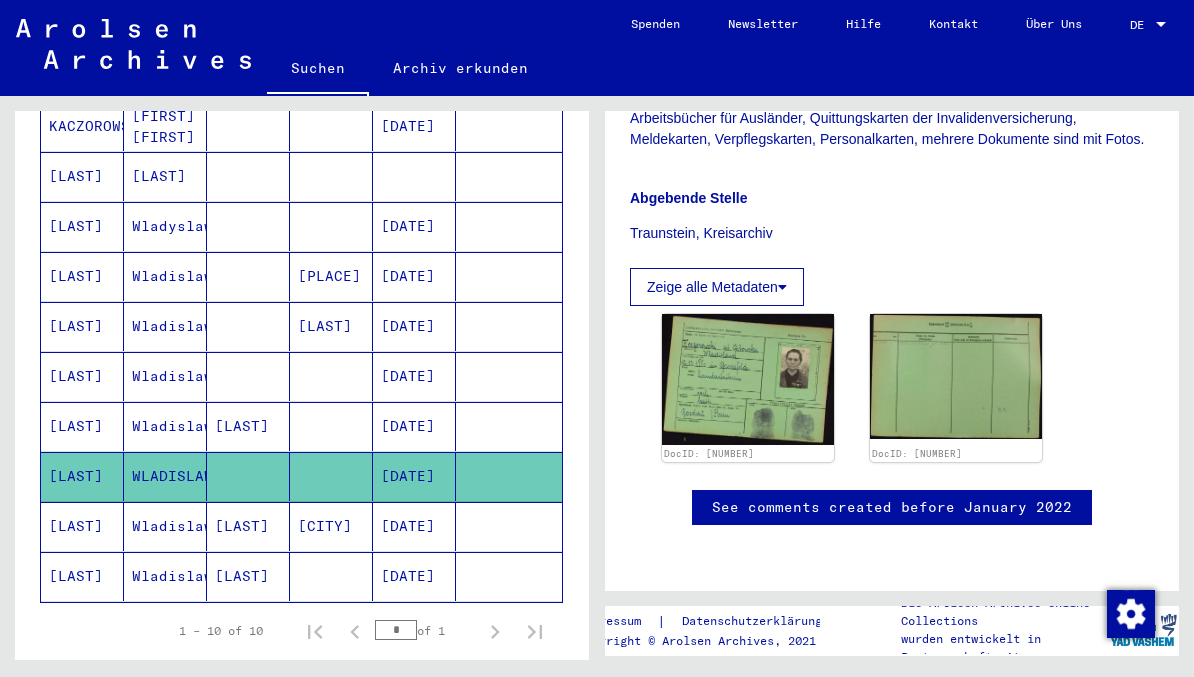 click 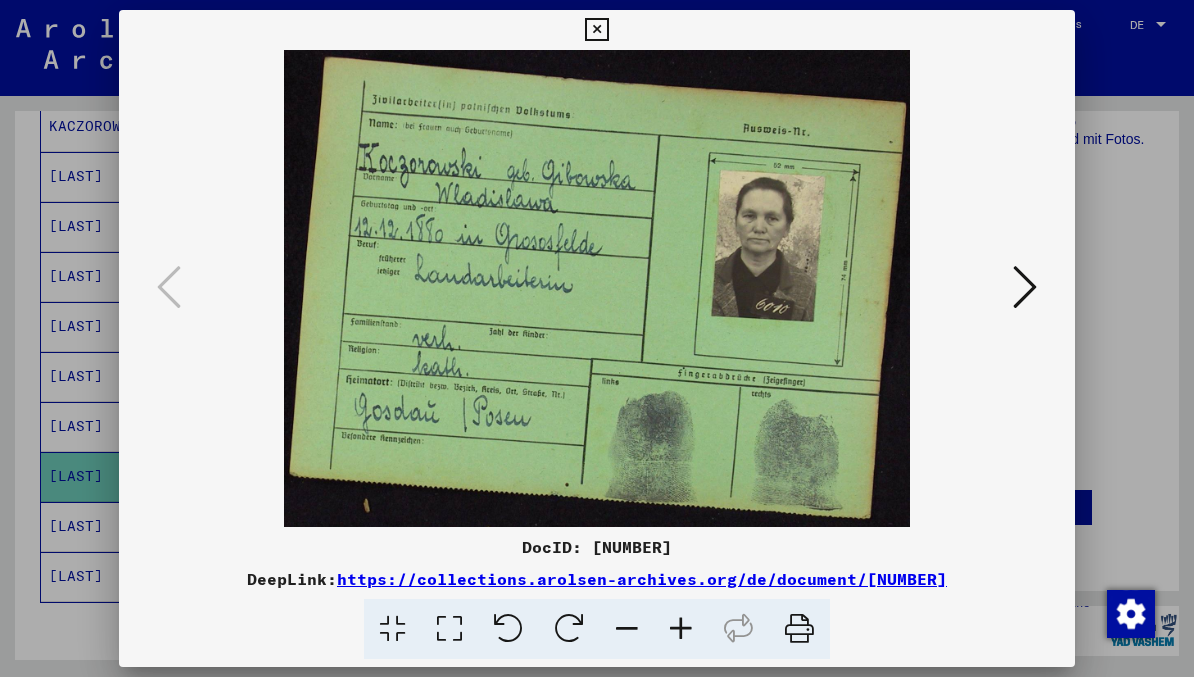 click at bounding box center [596, 30] 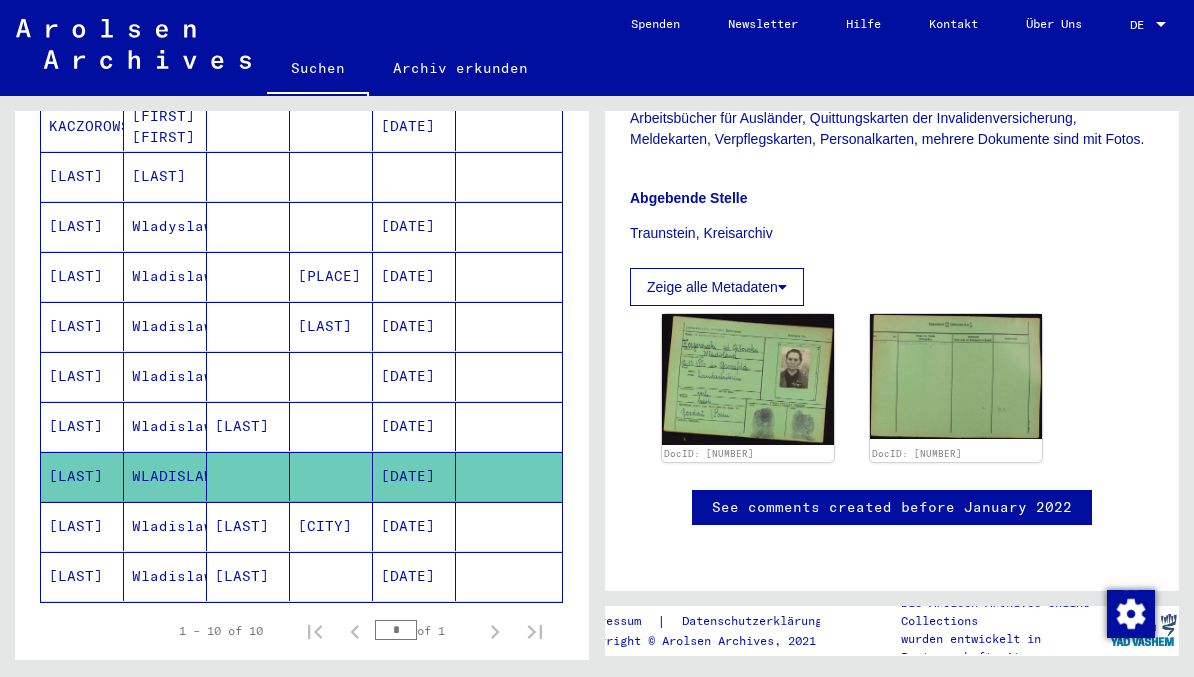 click on "[DATE]" at bounding box center [414, 576] 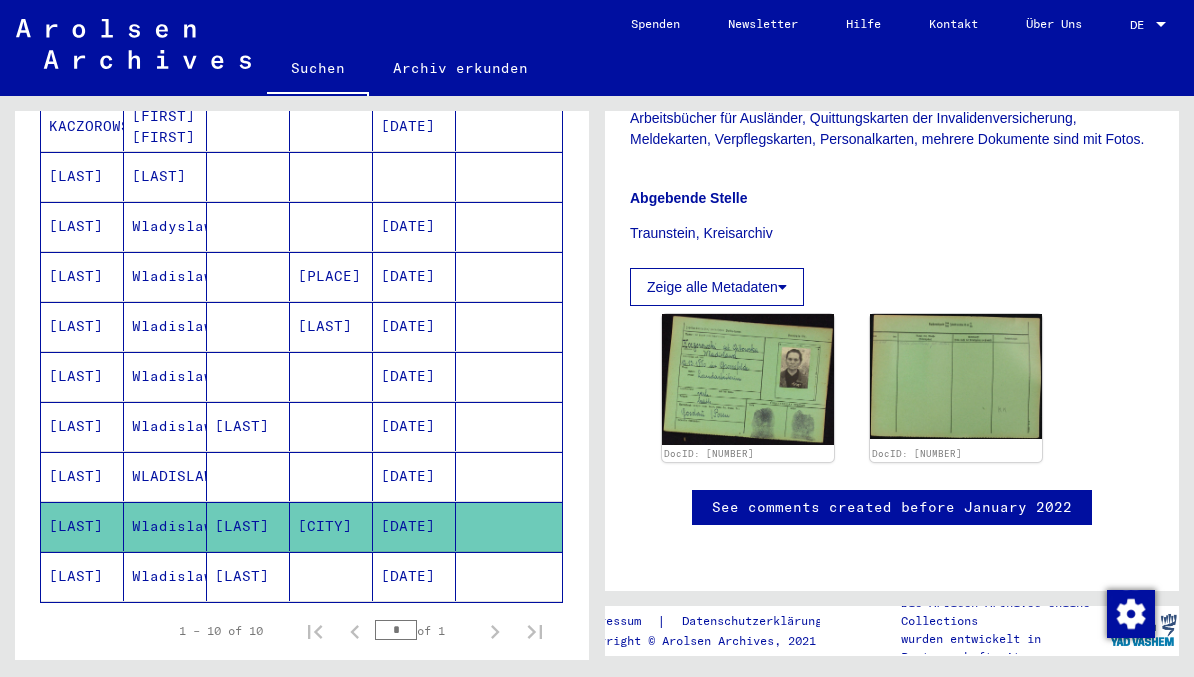 click on "[DATE]" 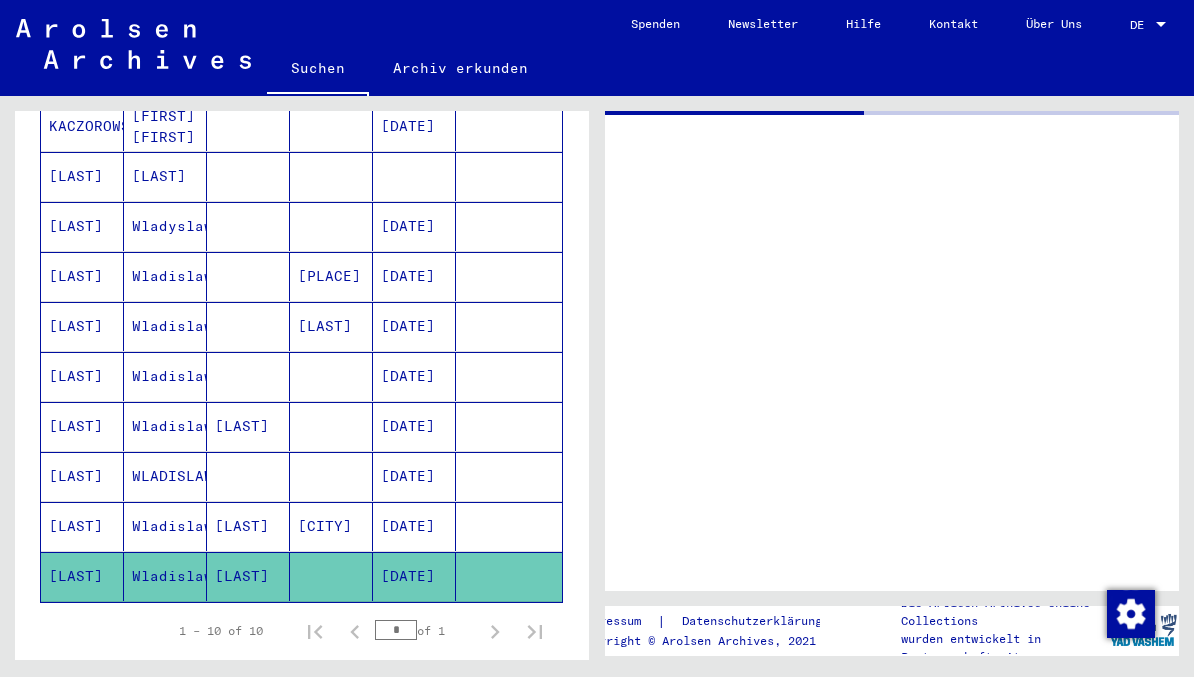 scroll, scrollTop: 0, scrollLeft: 0, axis: both 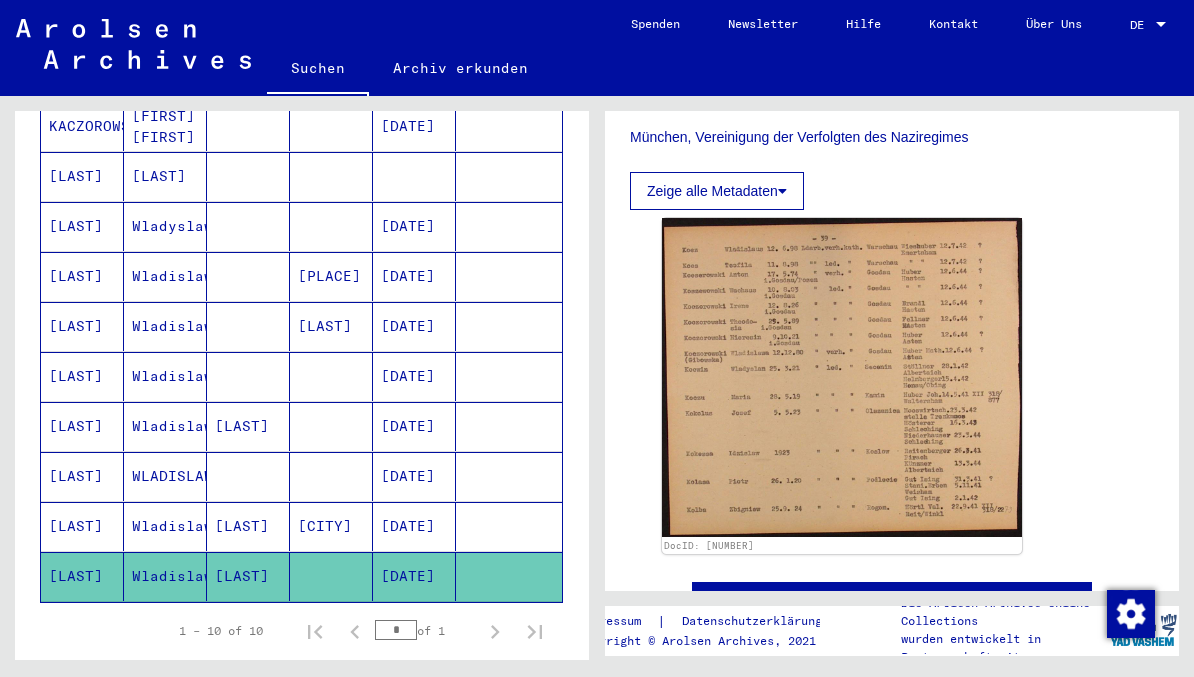 click 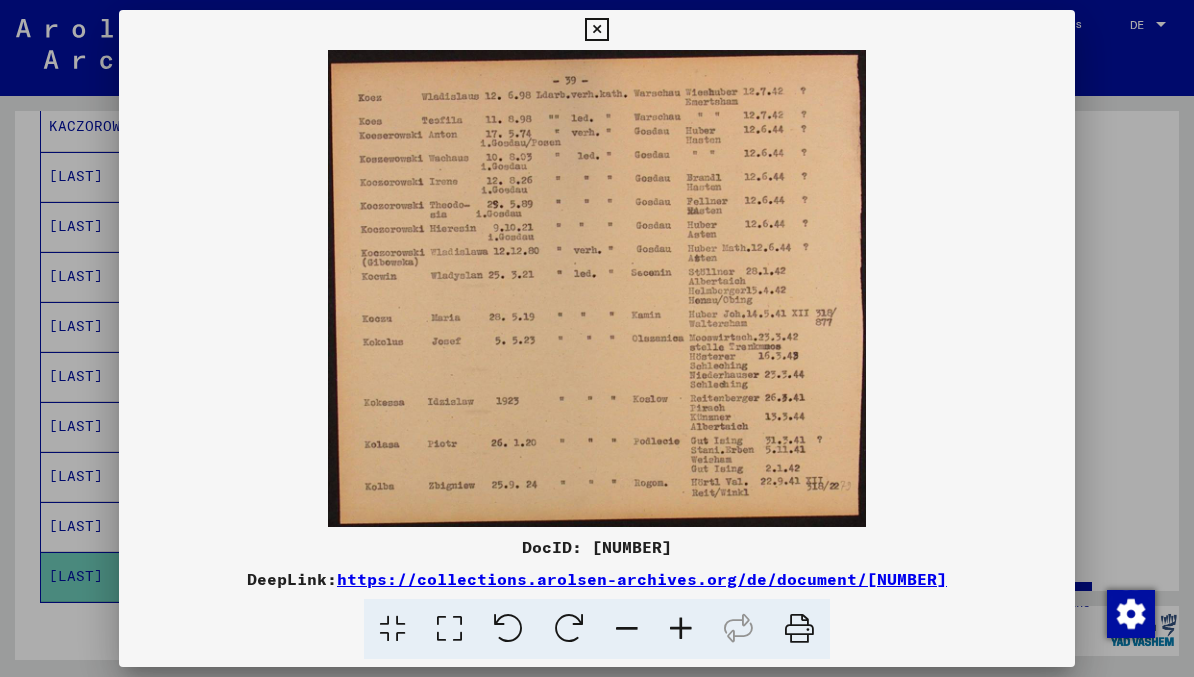 click at bounding box center (596, 30) 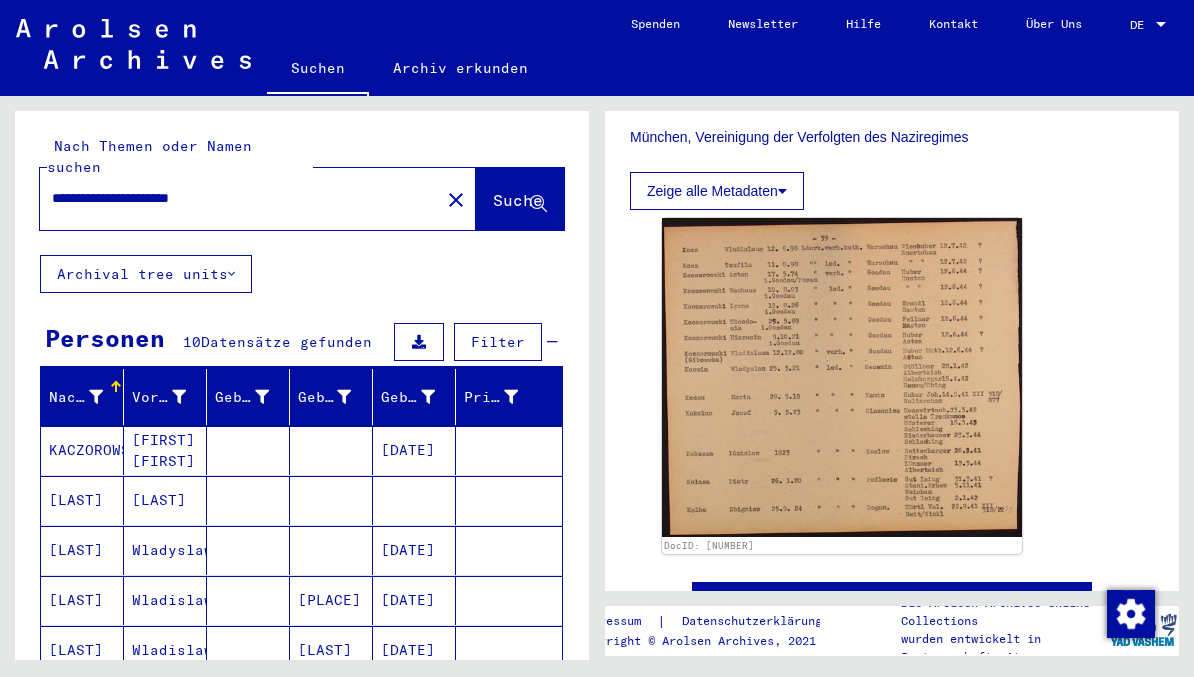 scroll, scrollTop: 0, scrollLeft: 0, axis: both 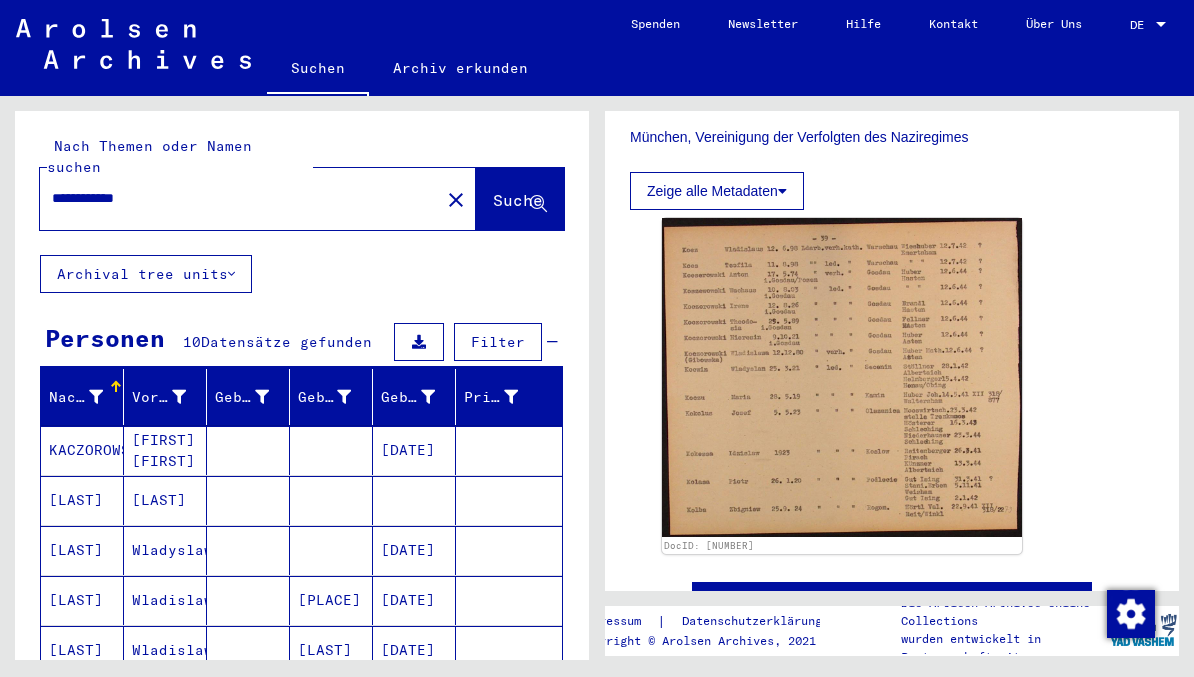 type on "**********" 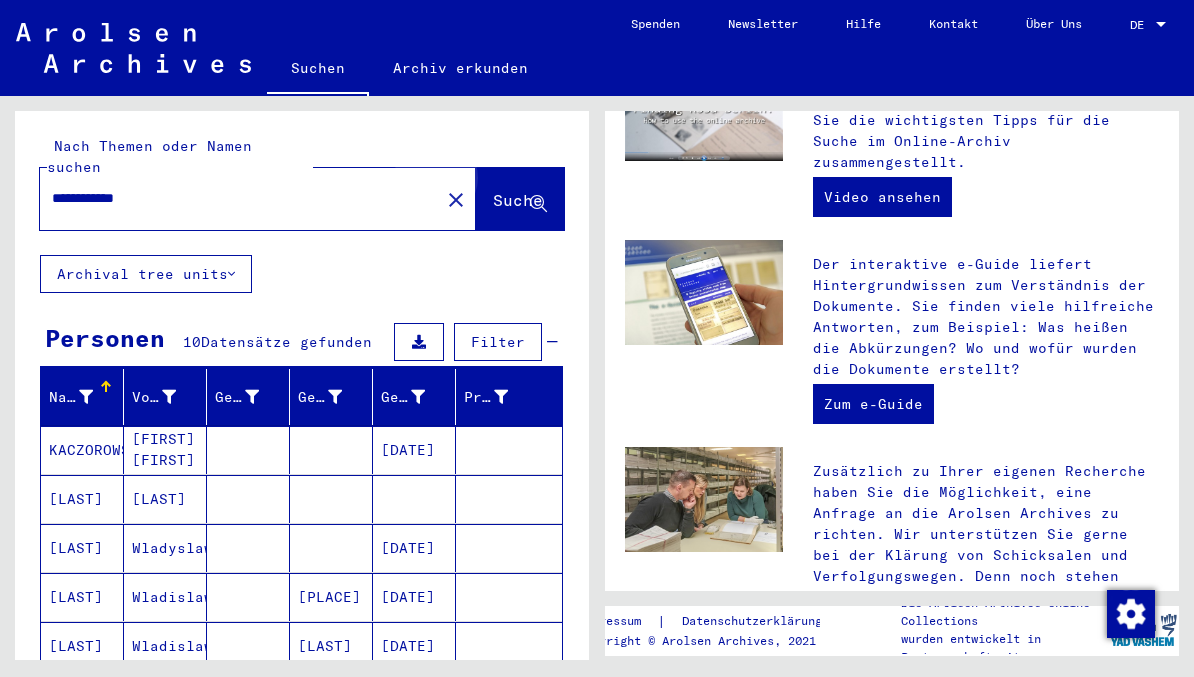 scroll, scrollTop: 0, scrollLeft: 0, axis: both 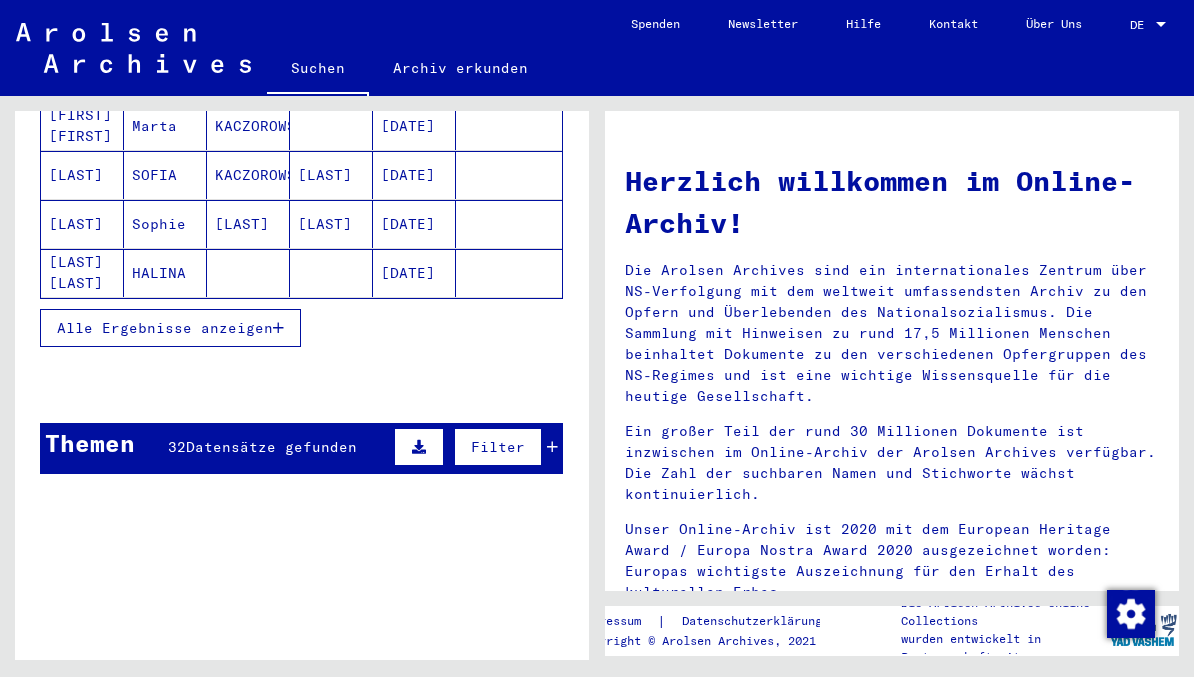 click at bounding box center [278, 328] 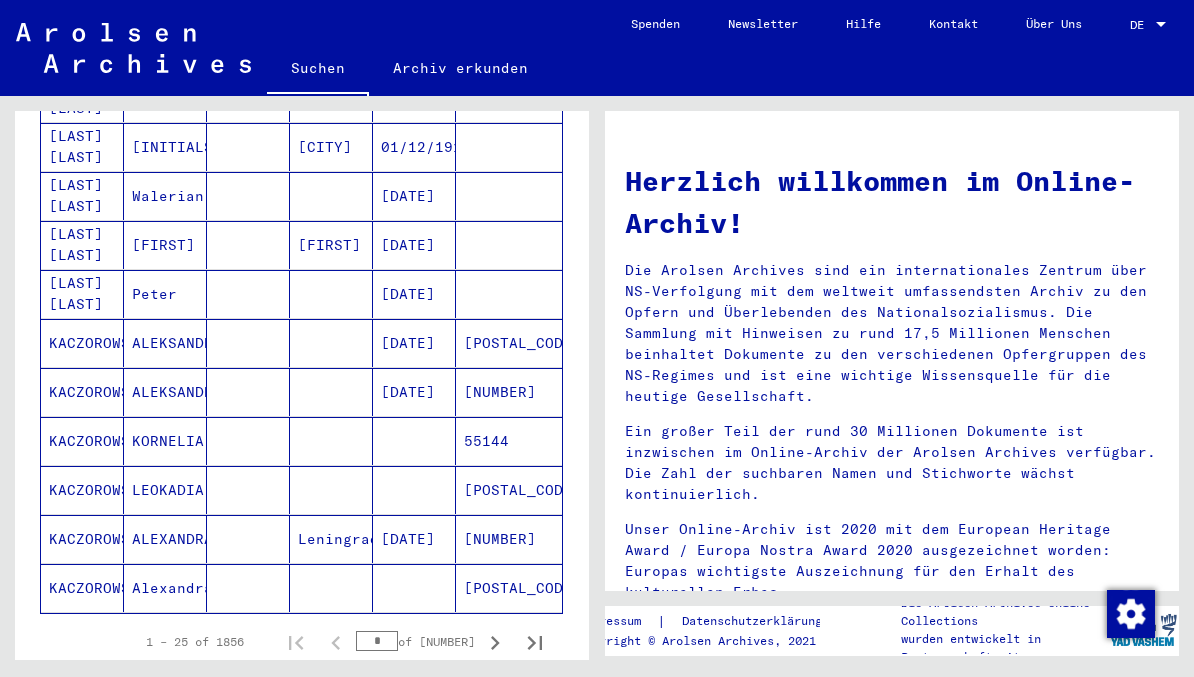 scroll, scrollTop: 1039, scrollLeft: 0, axis: vertical 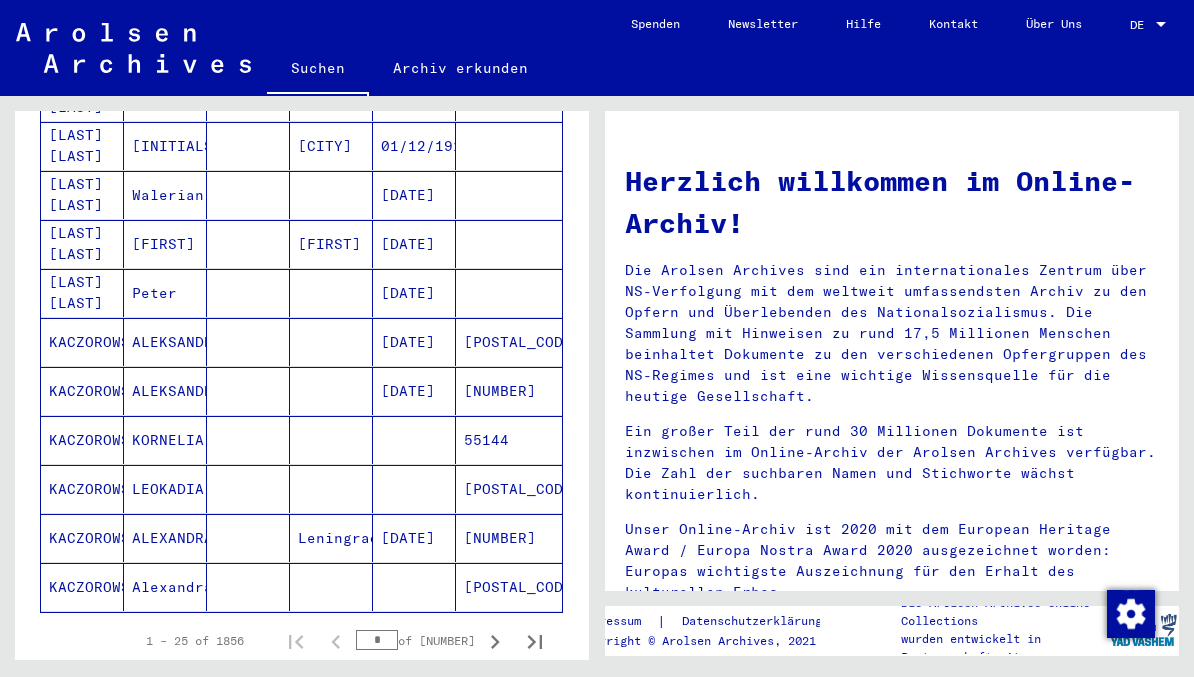 click 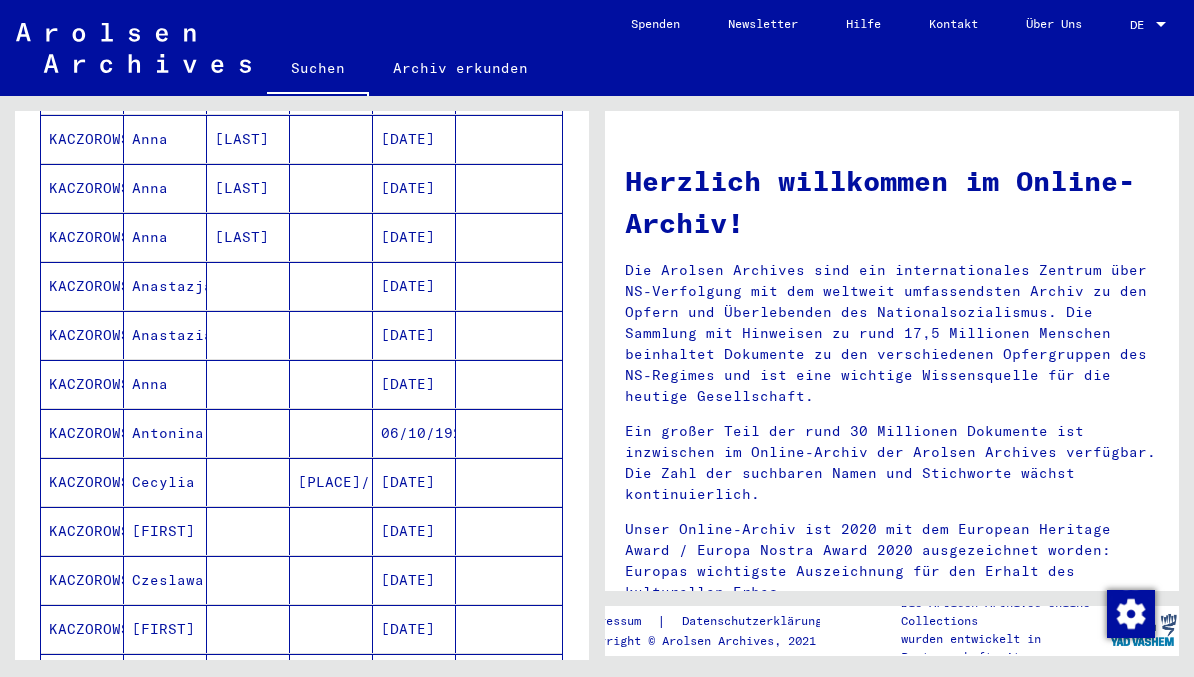 scroll, scrollTop: 653, scrollLeft: 0, axis: vertical 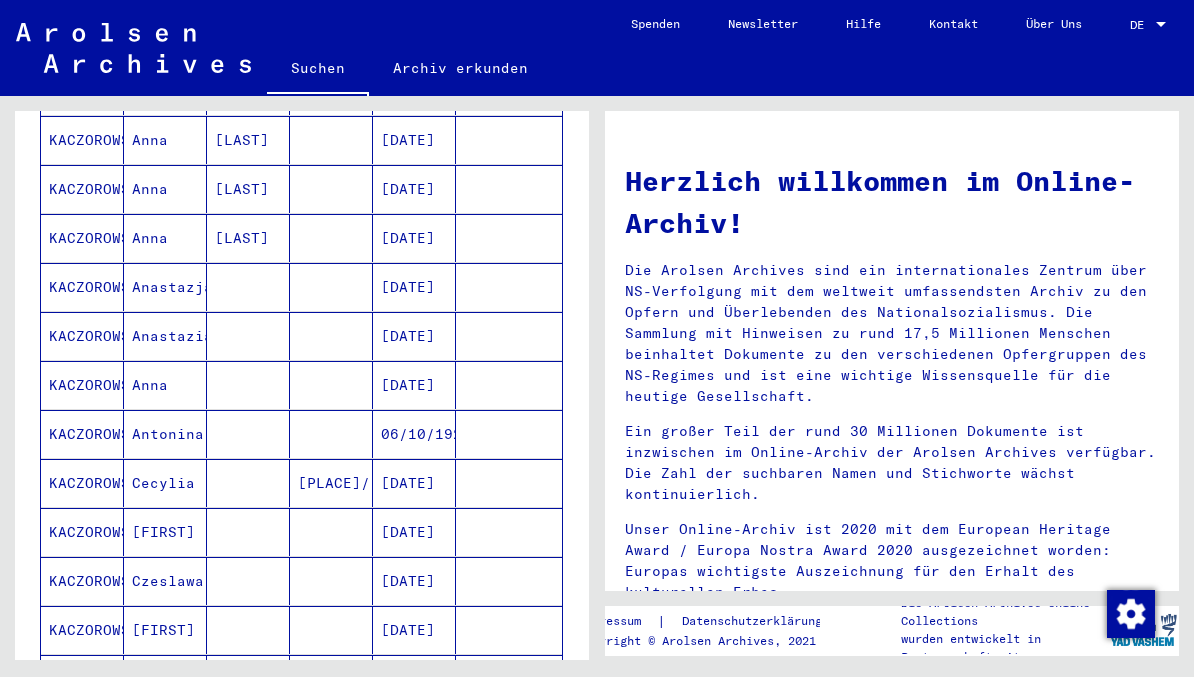 click on "Cecylia" at bounding box center (165, 532) 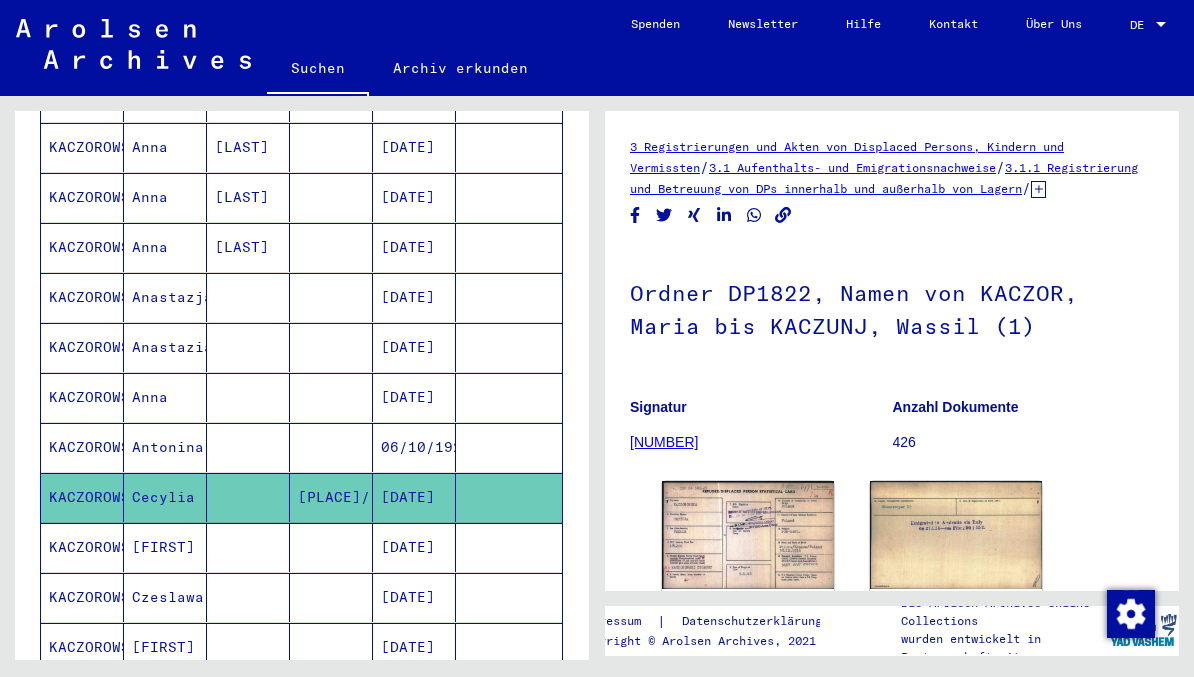 scroll, scrollTop: 0, scrollLeft: 0, axis: both 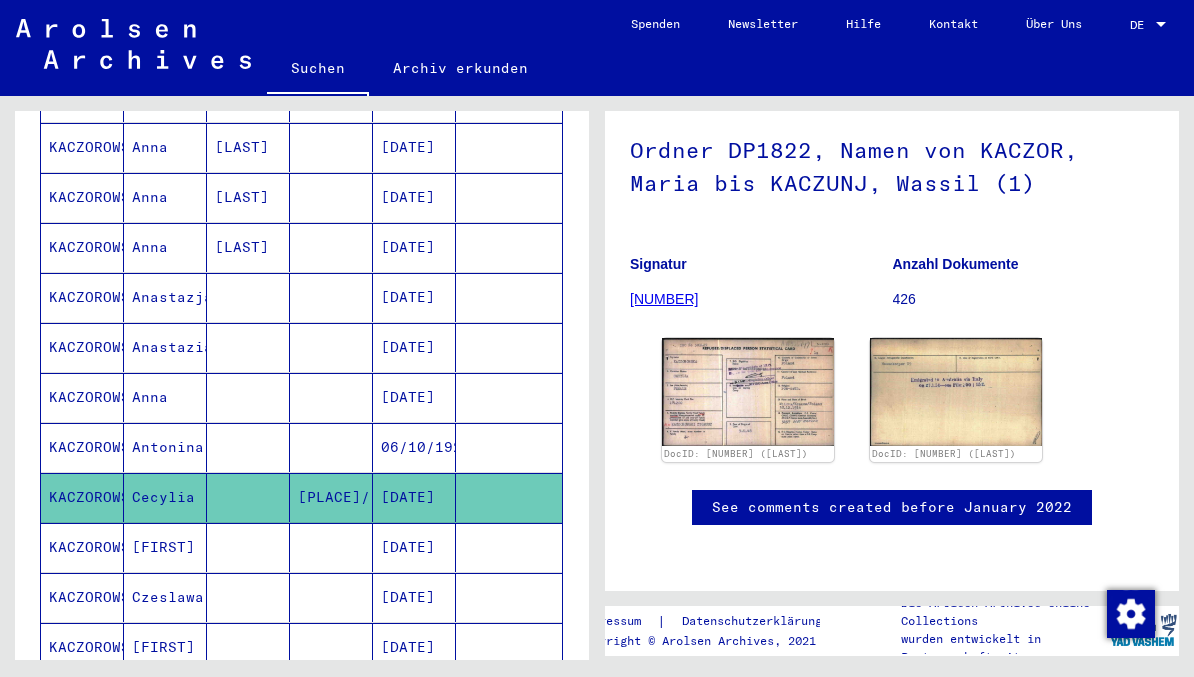 click 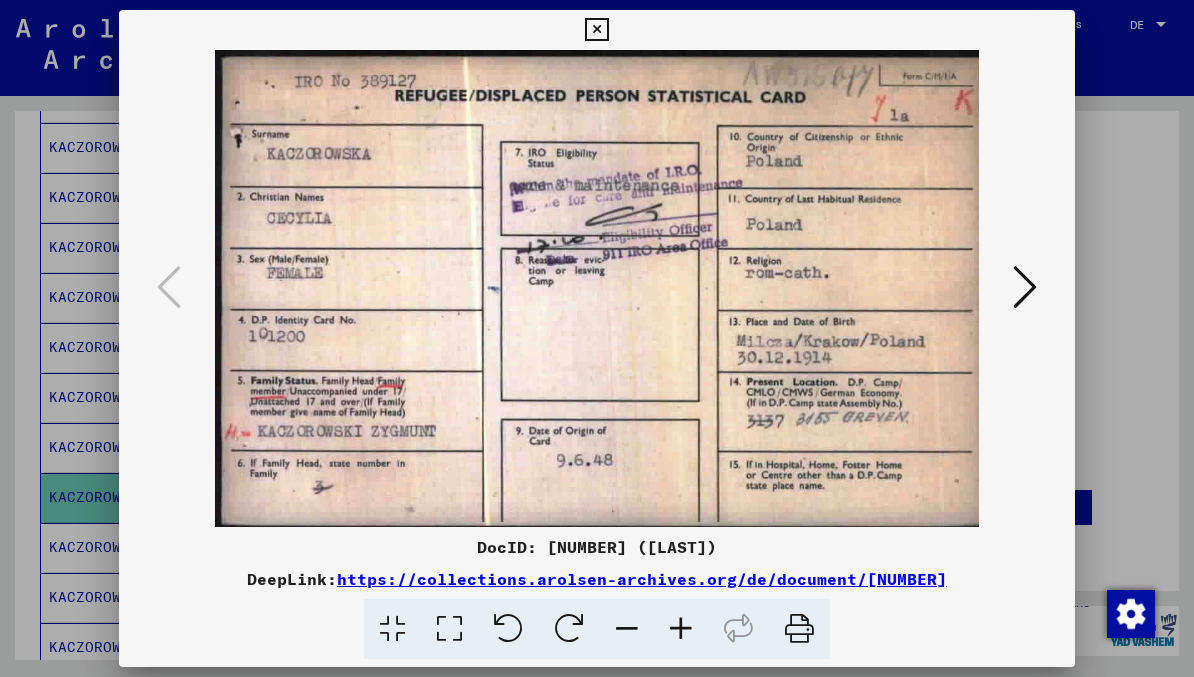 click at bounding box center [1025, 287] 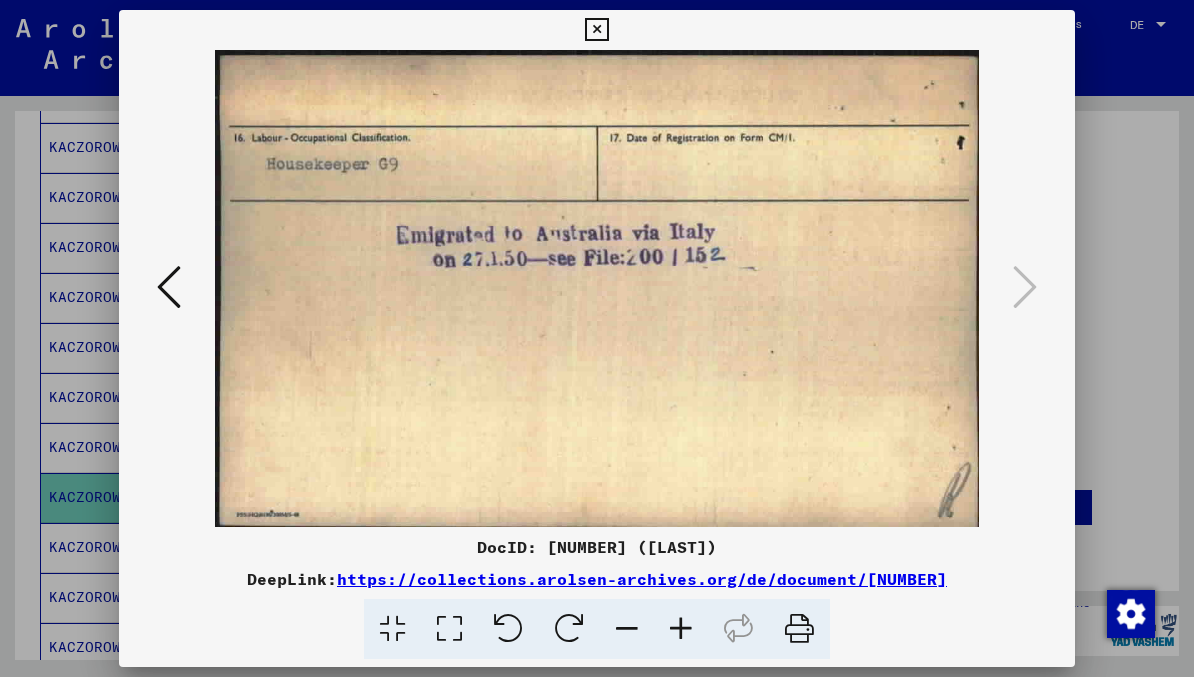 click at bounding box center (596, 30) 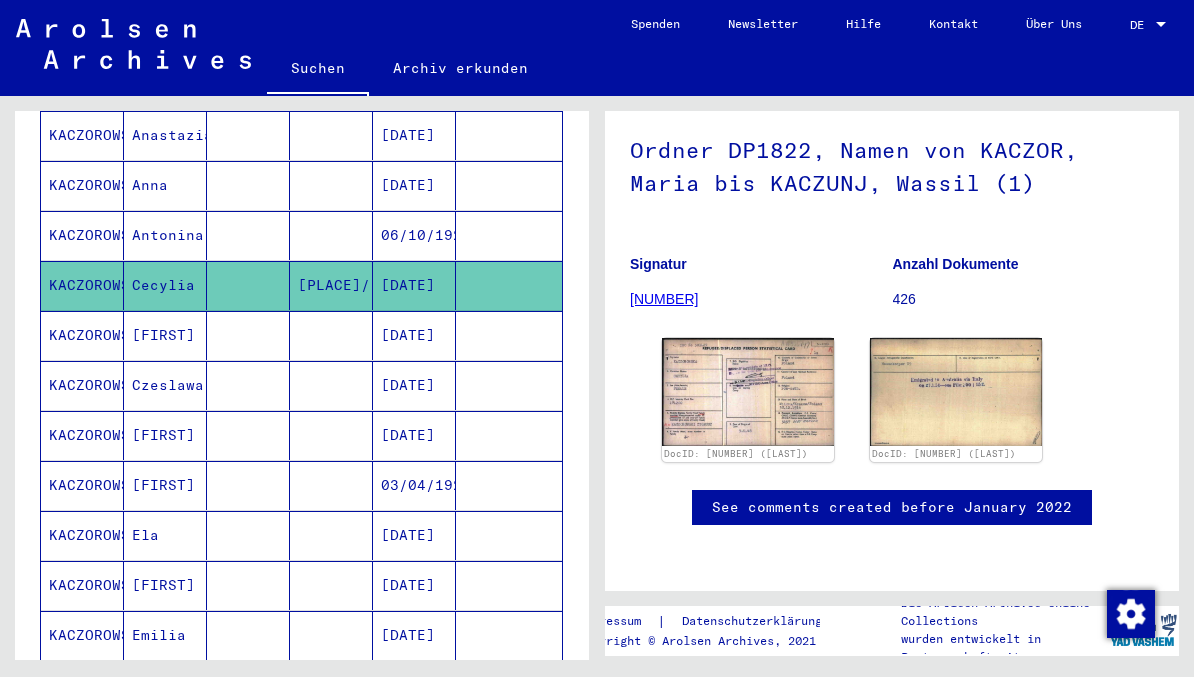 scroll, scrollTop: 855, scrollLeft: 0, axis: vertical 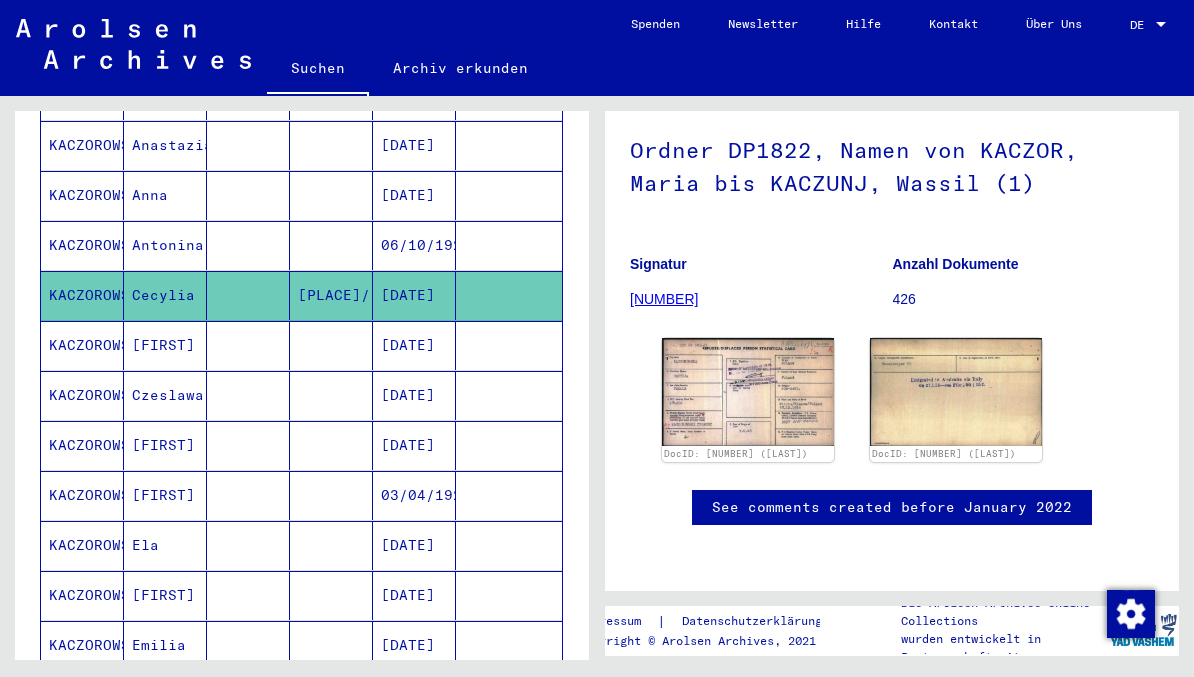 click on "Antonina" at bounding box center [165, 295] 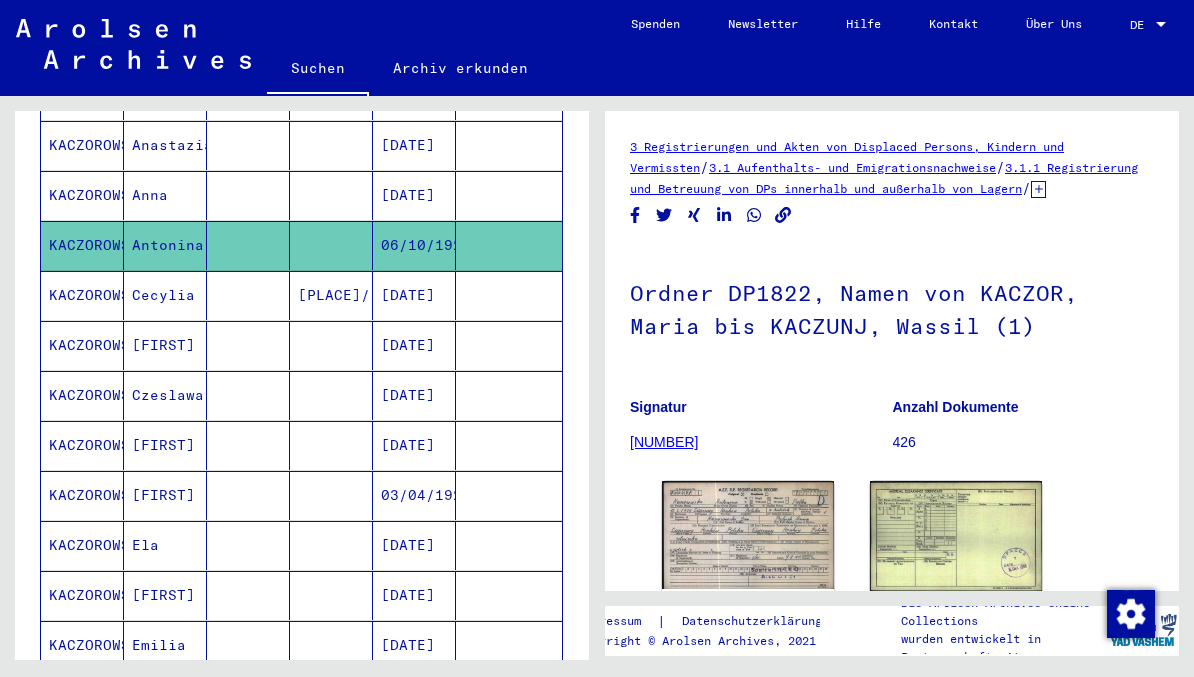 scroll, scrollTop: 0, scrollLeft: 0, axis: both 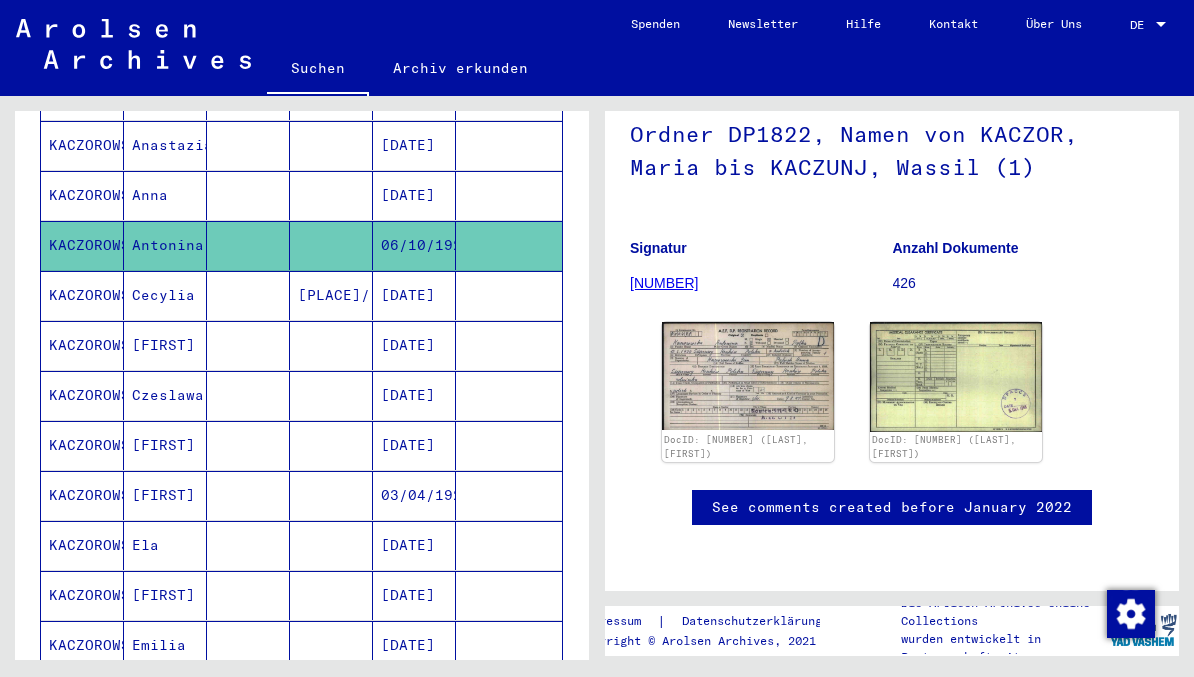 click 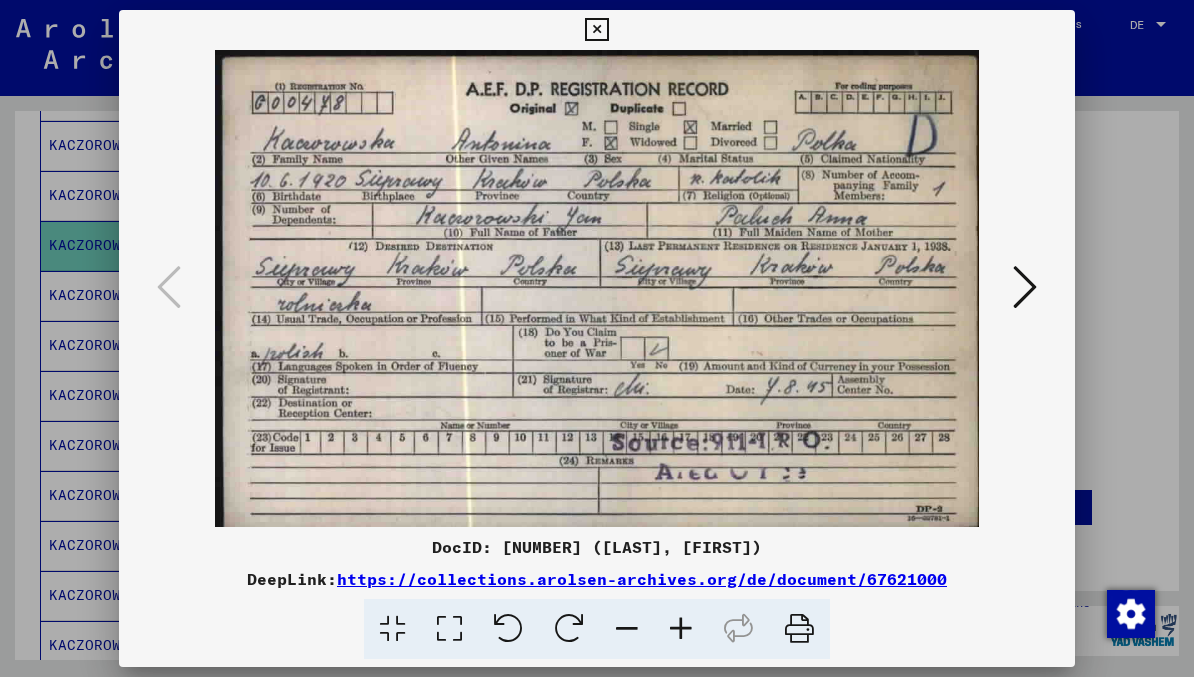 click at bounding box center [1025, 287] 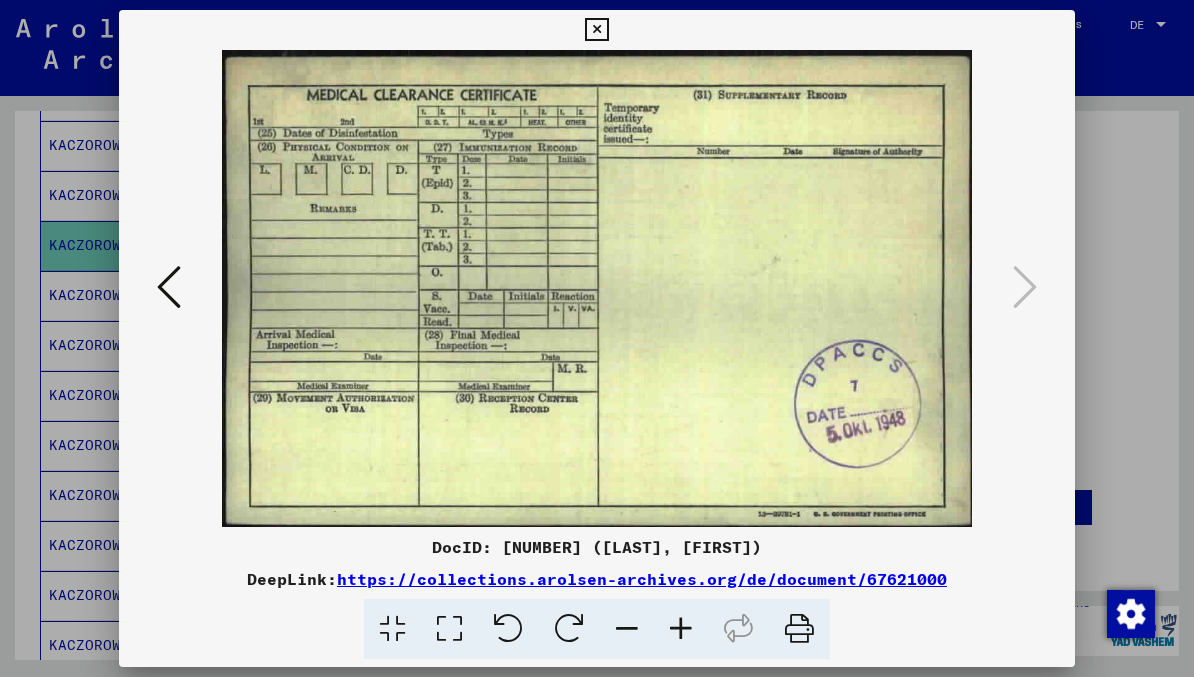 click at bounding box center [596, 30] 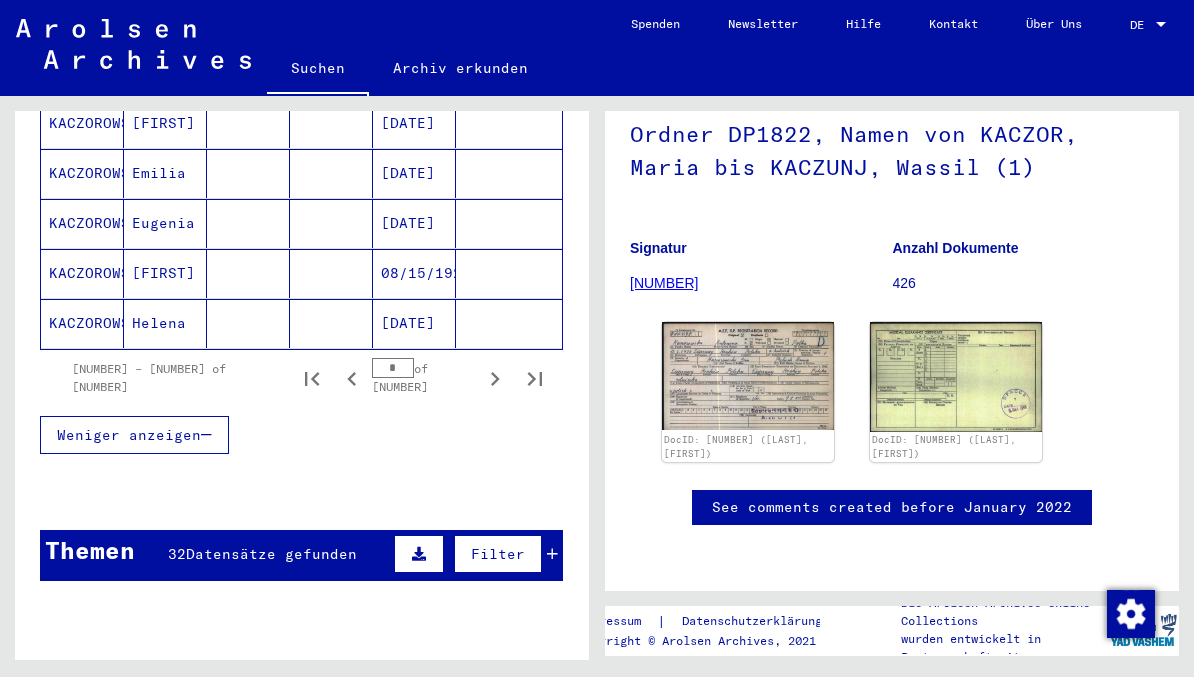 scroll, scrollTop: 1355, scrollLeft: 0, axis: vertical 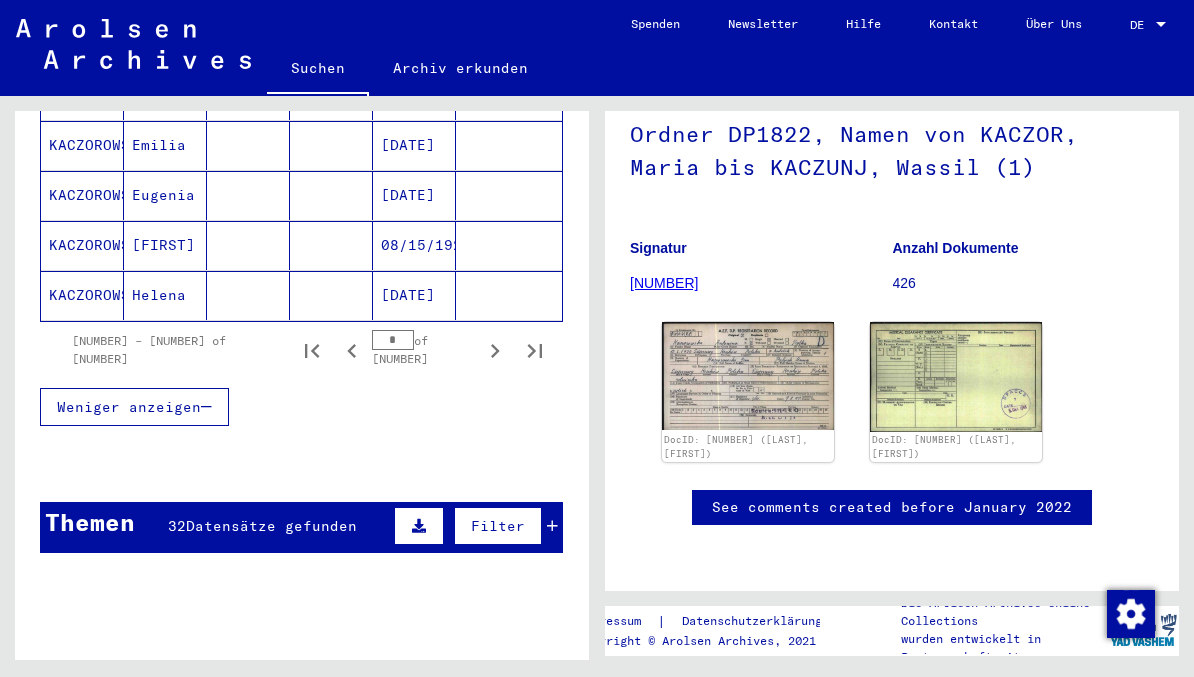click 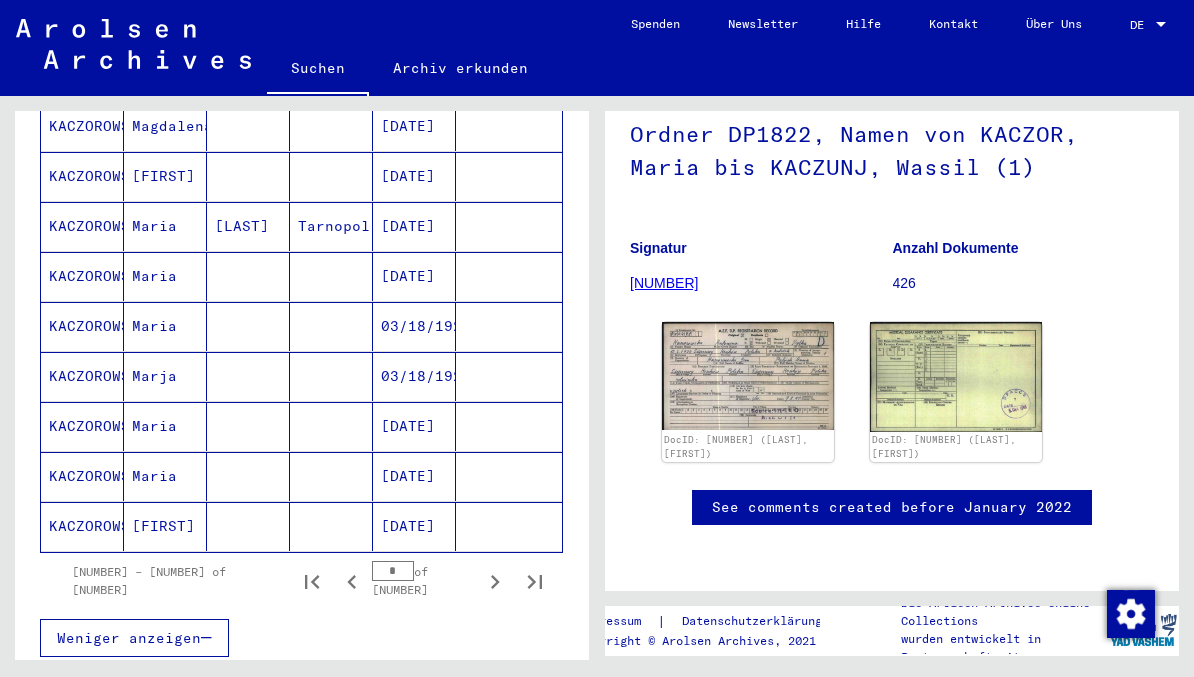 scroll, scrollTop: 1125, scrollLeft: 0, axis: vertical 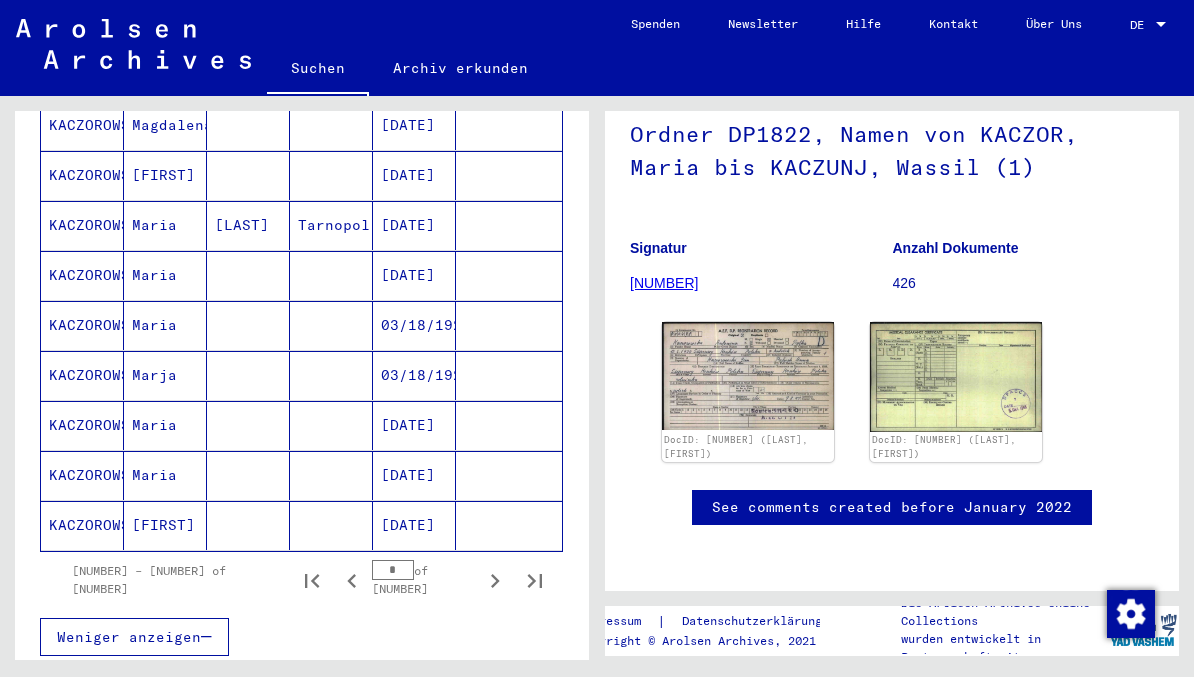 click 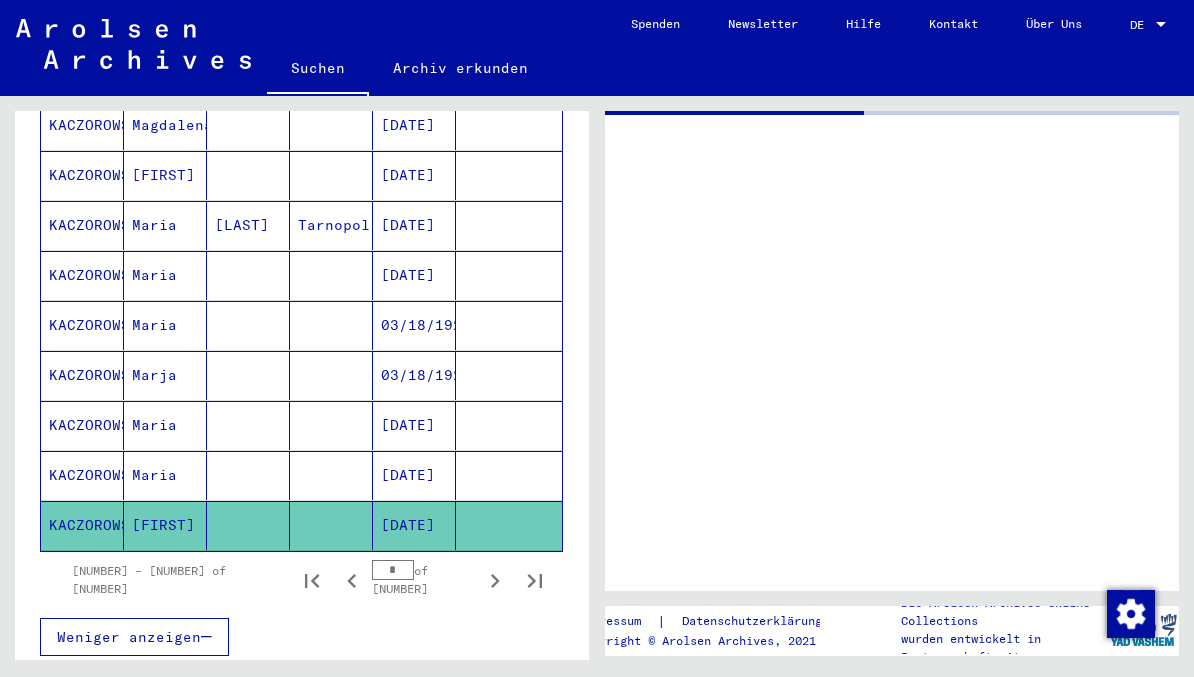 scroll, scrollTop: 0, scrollLeft: 0, axis: both 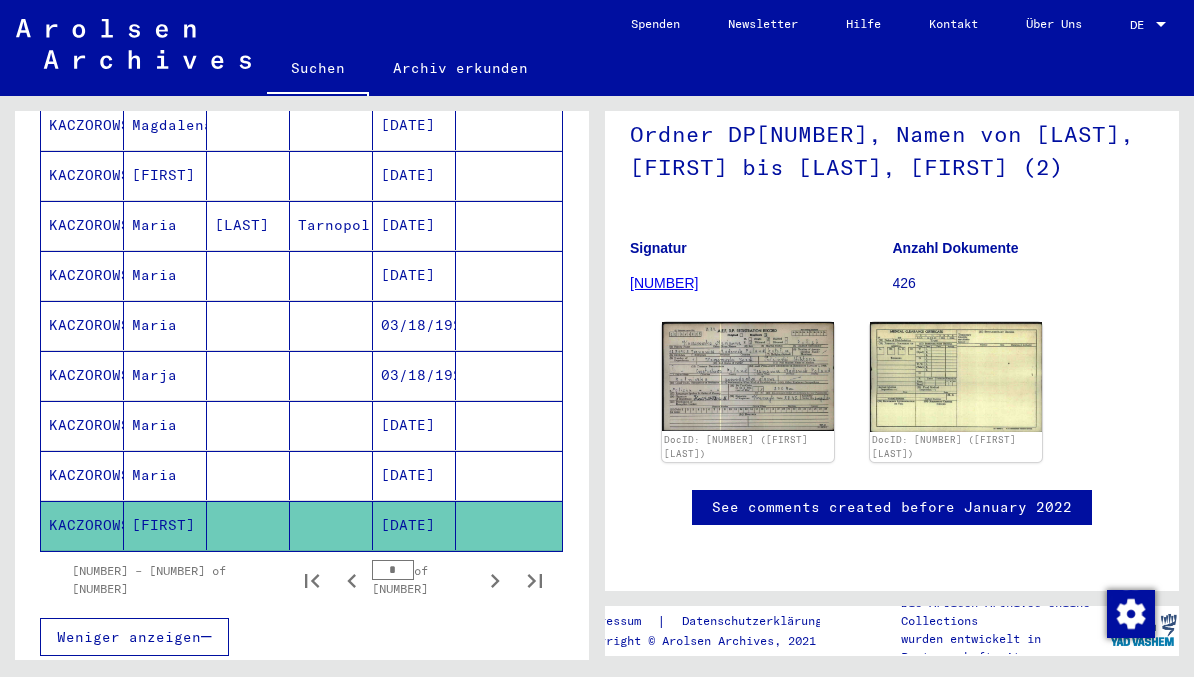 click 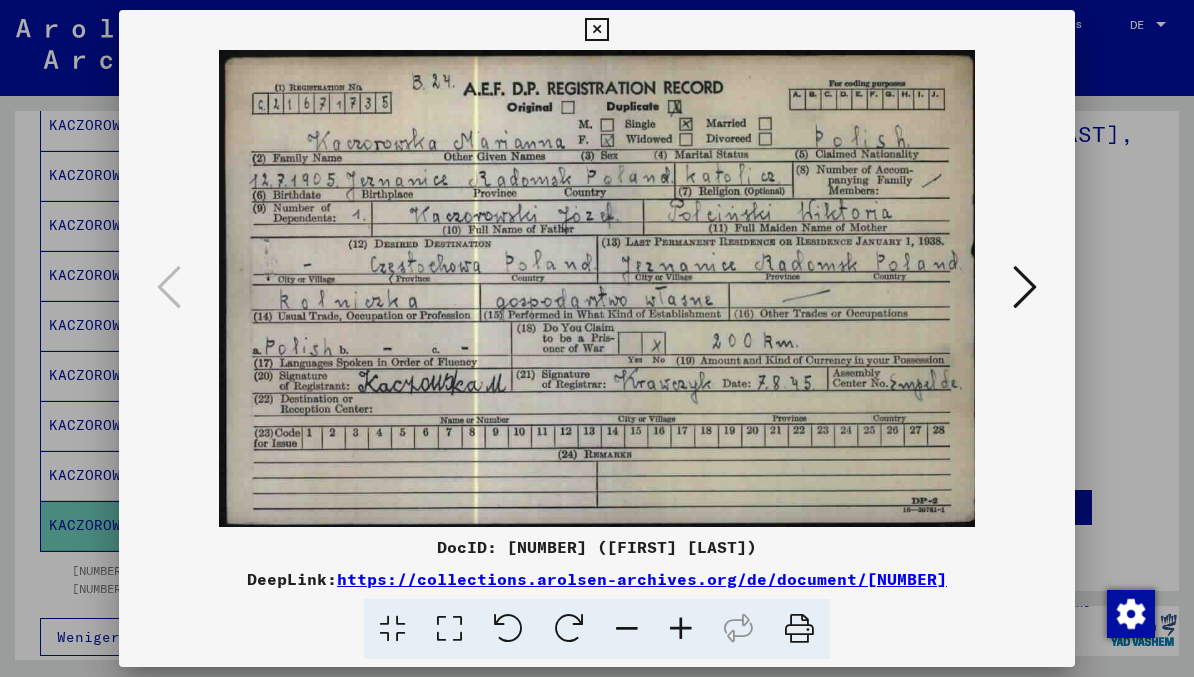 click at bounding box center (1025, 288) 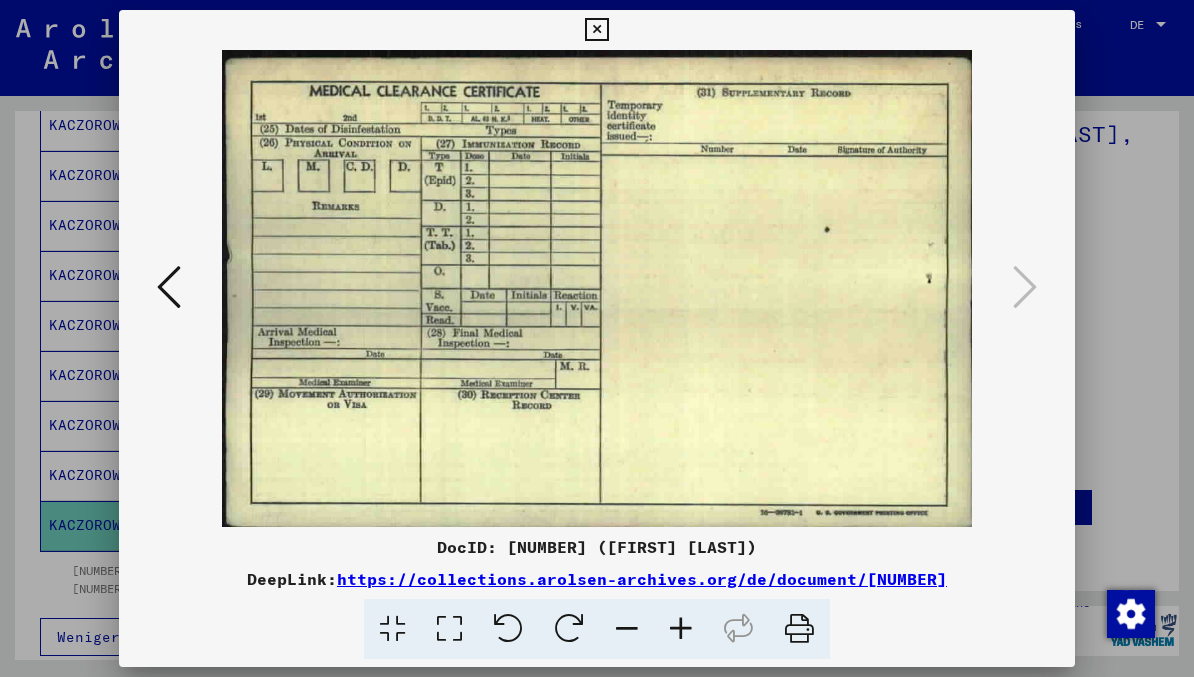 click at bounding box center (596, 30) 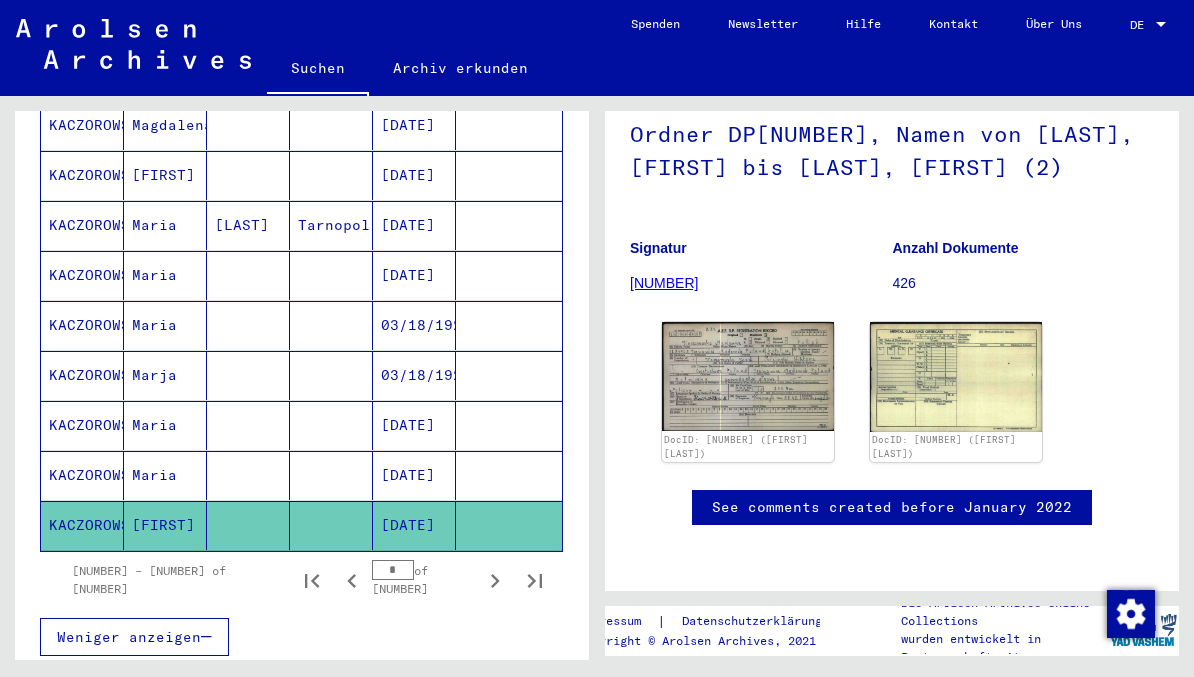 click 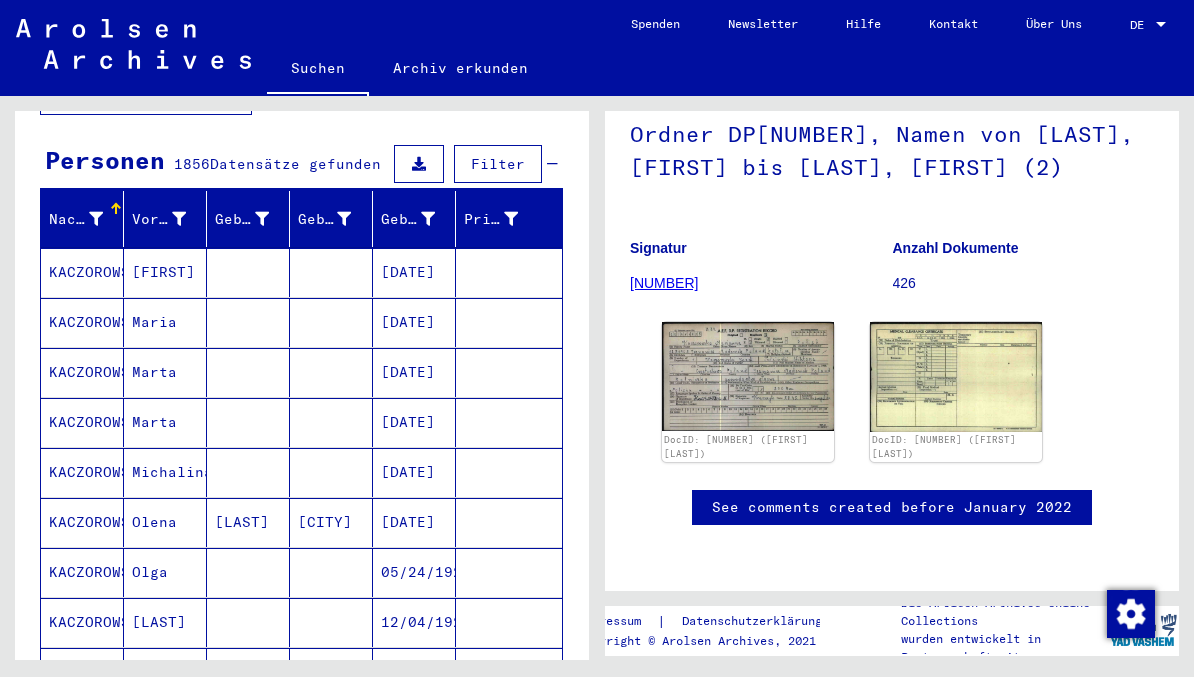 scroll, scrollTop: 177, scrollLeft: 0, axis: vertical 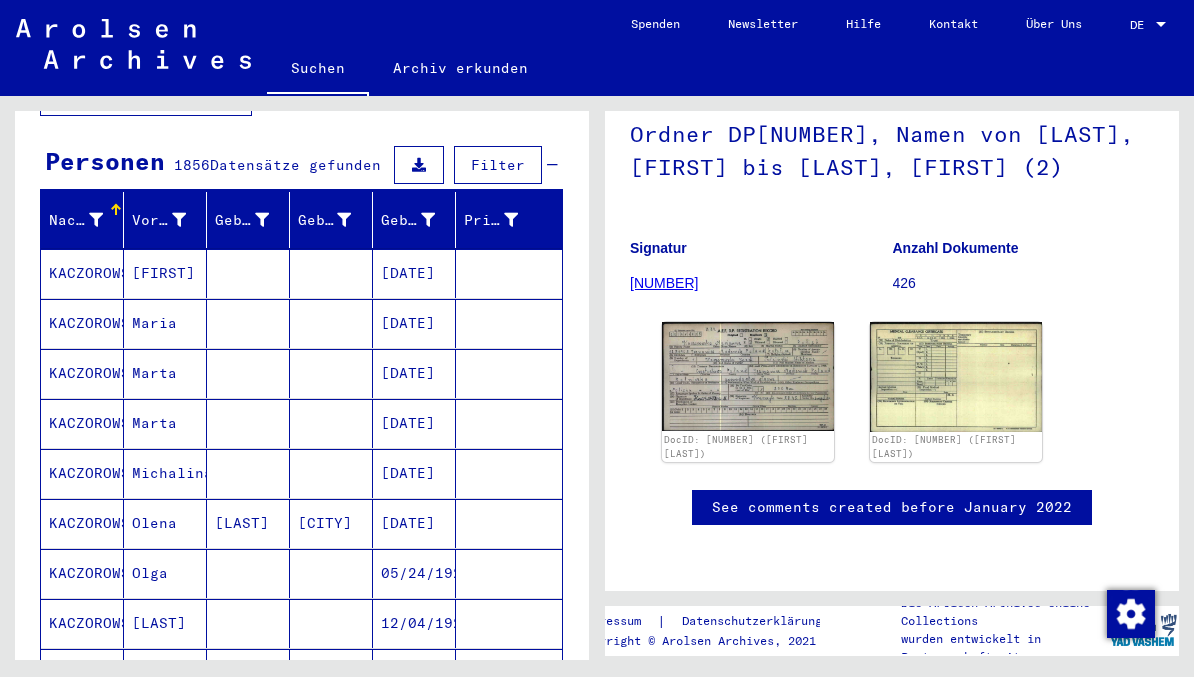 click on "[DATE]" at bounding box center [414, 323] 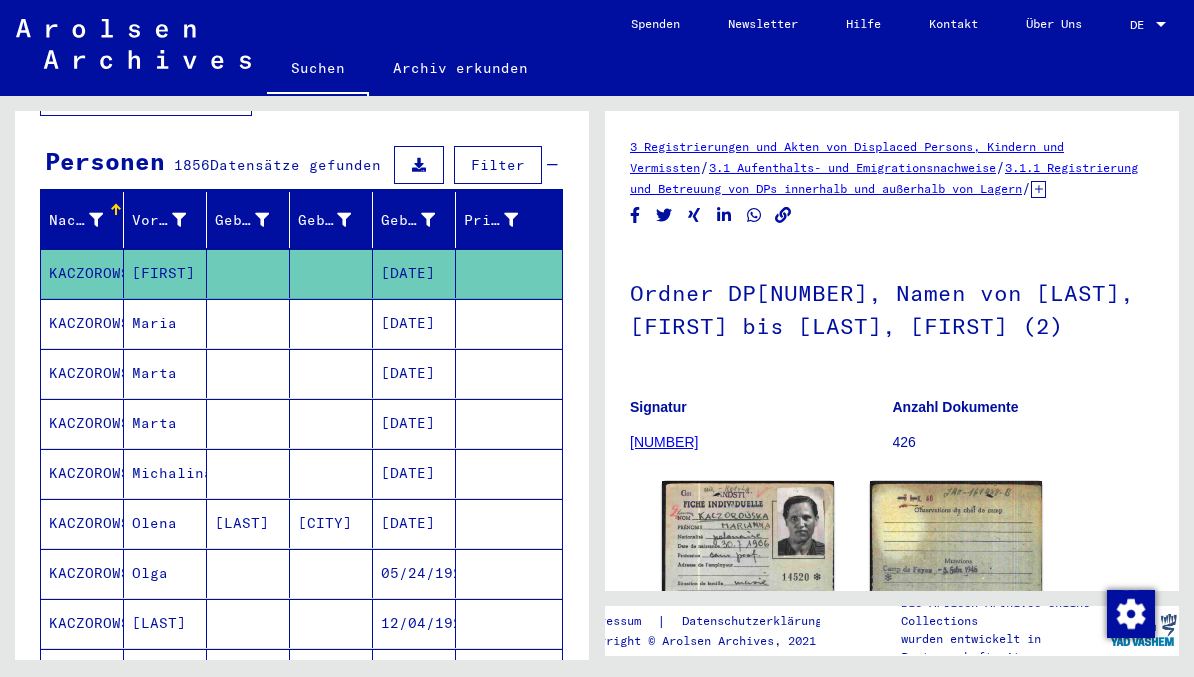 scroll, scrollTop: 0, scrollLeft: 0, axis: both 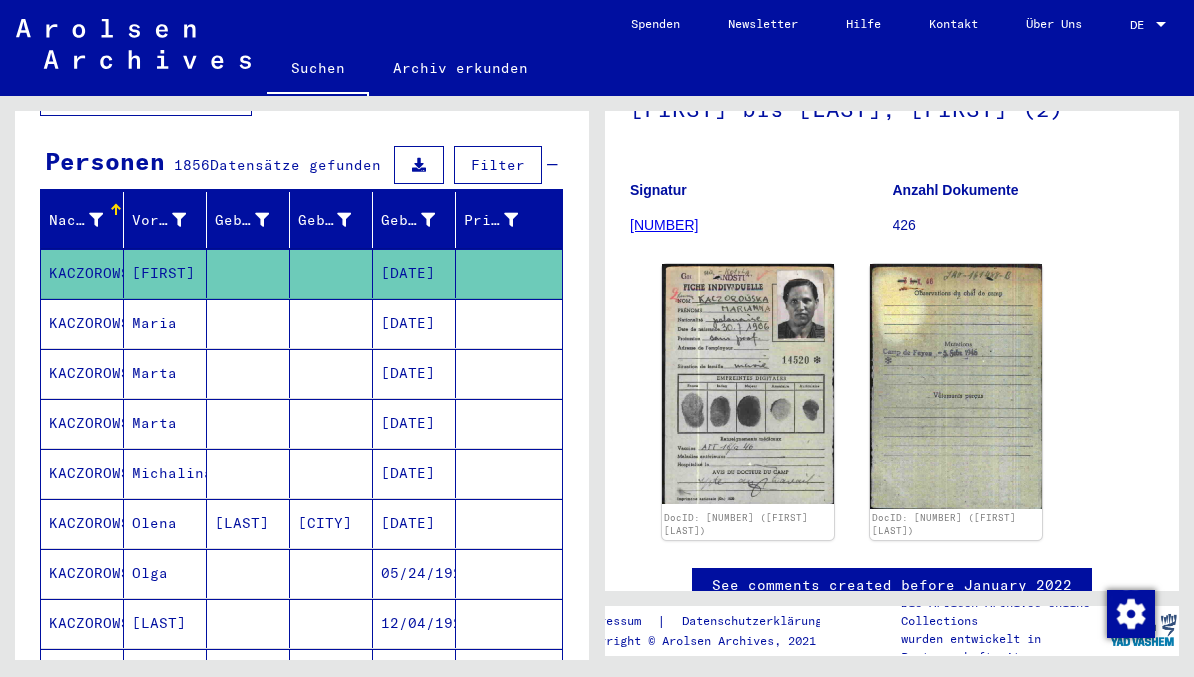 click 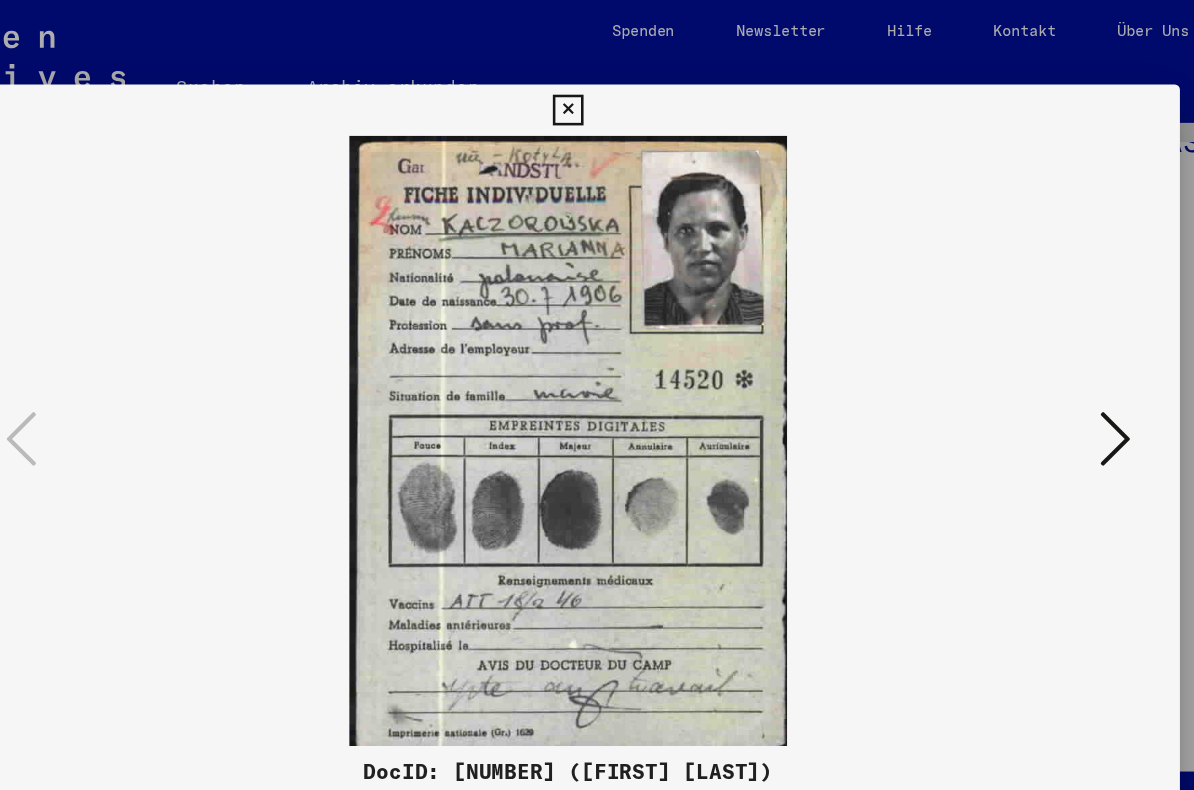 click at bounding box center (1025, 343) 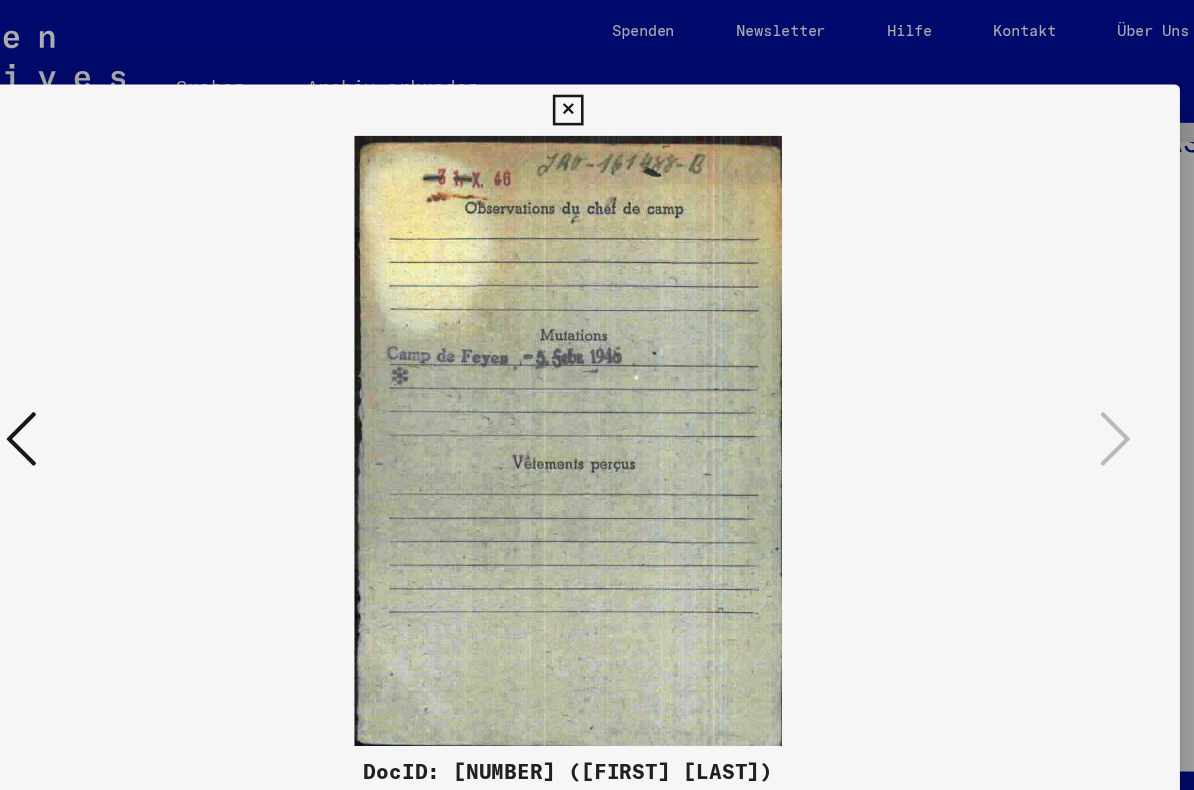click at bounding box center [596, 86] 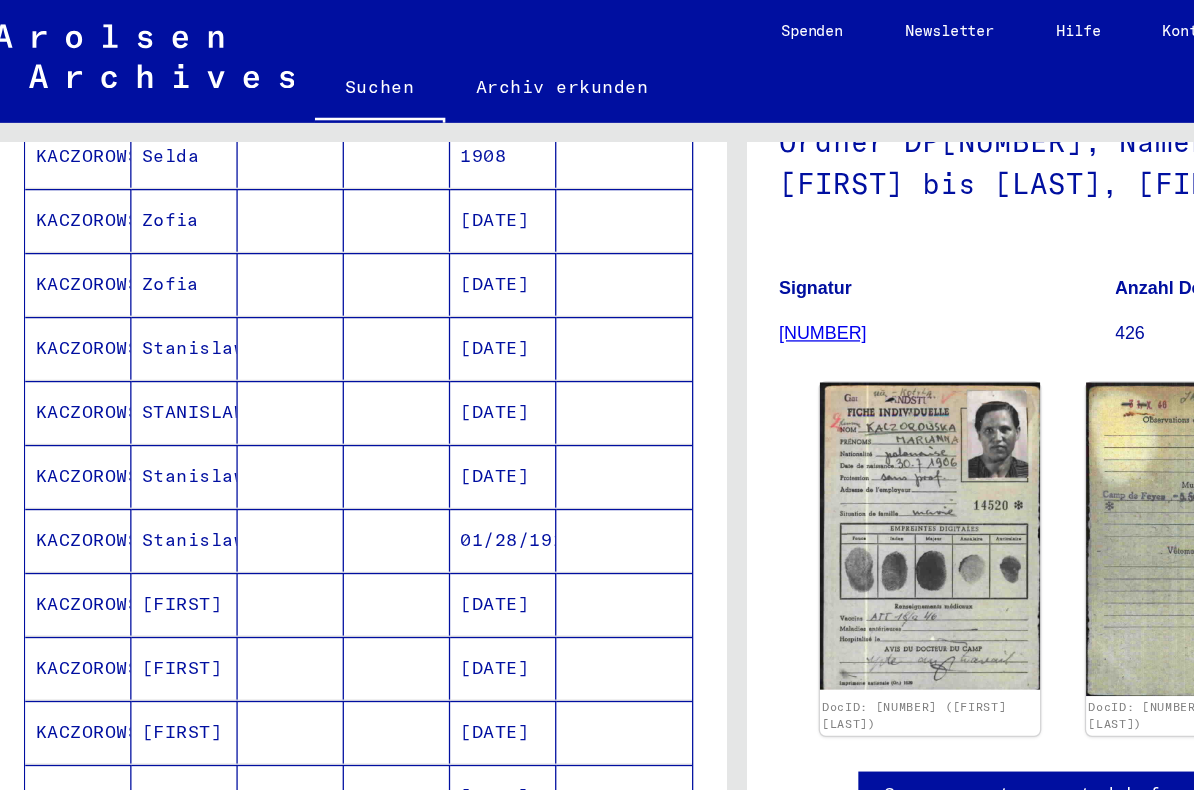 scroll, scrollTop: 780, scrollLeft: 0, axis: vertical 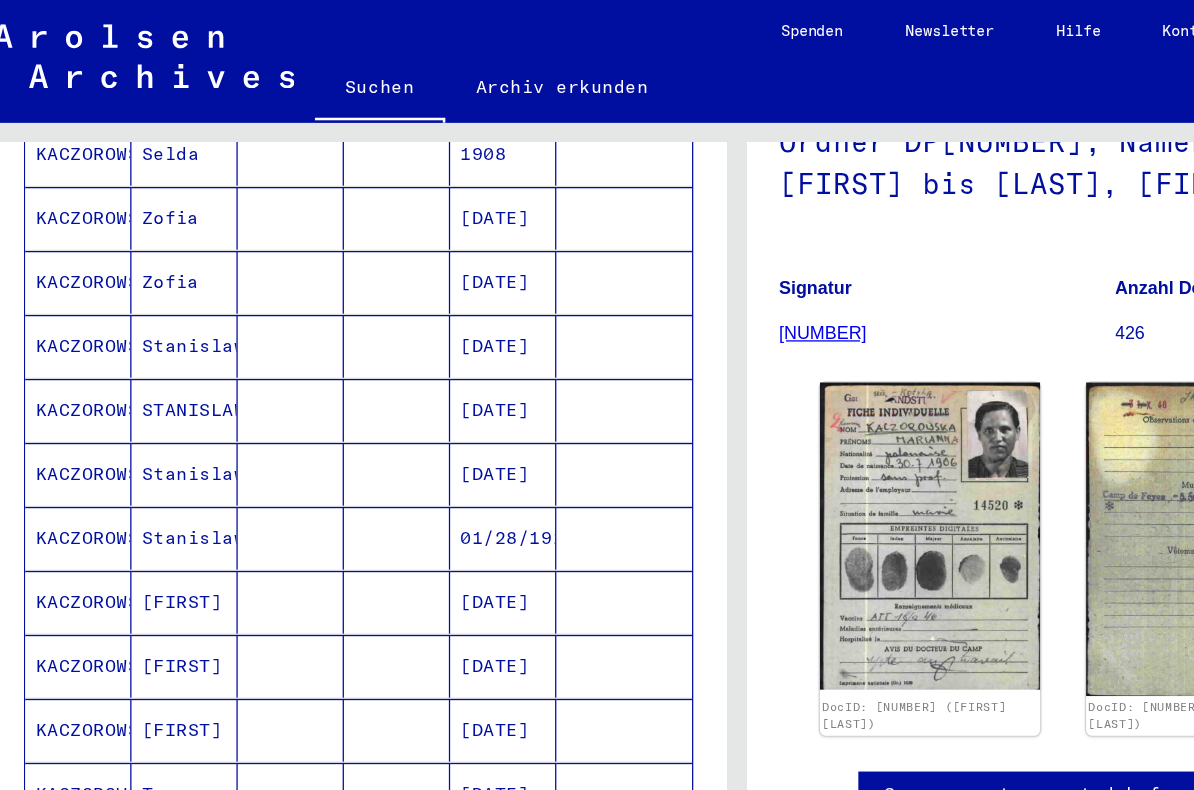 click on "Stanislawa" at bounding box center (165, 420) 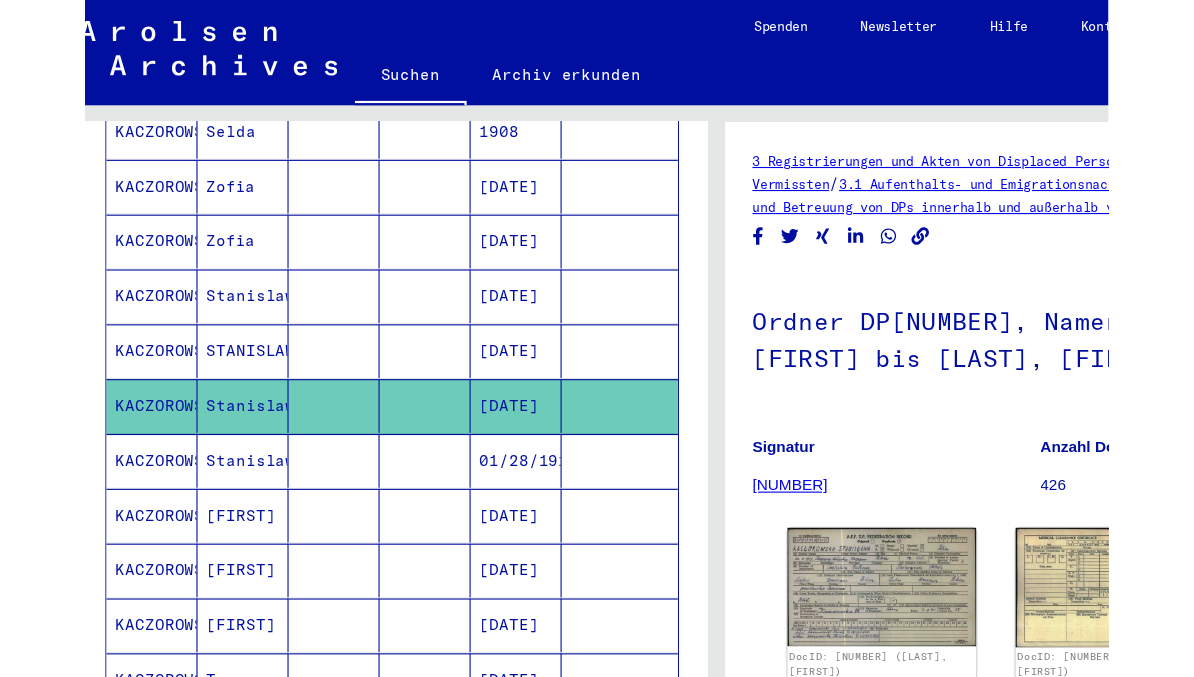 scroll, scrollTop: 0, scrollLeft: 0, axis: both 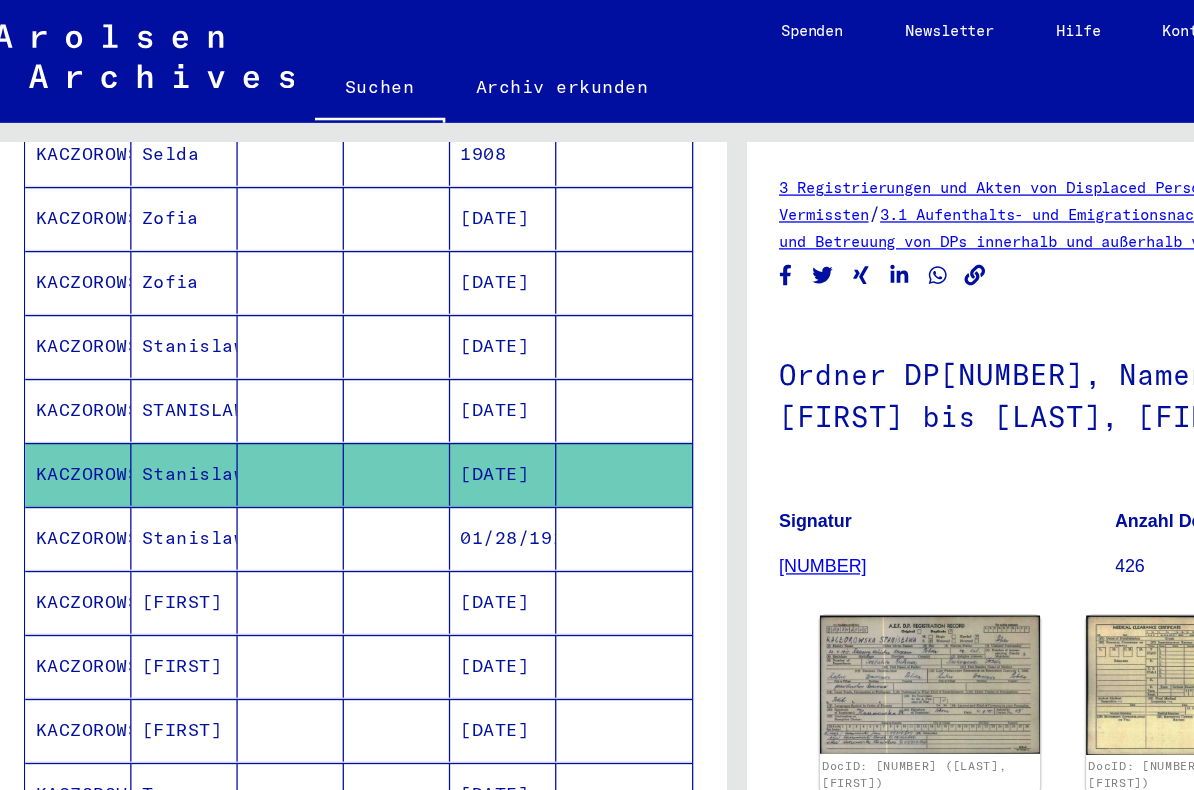 click 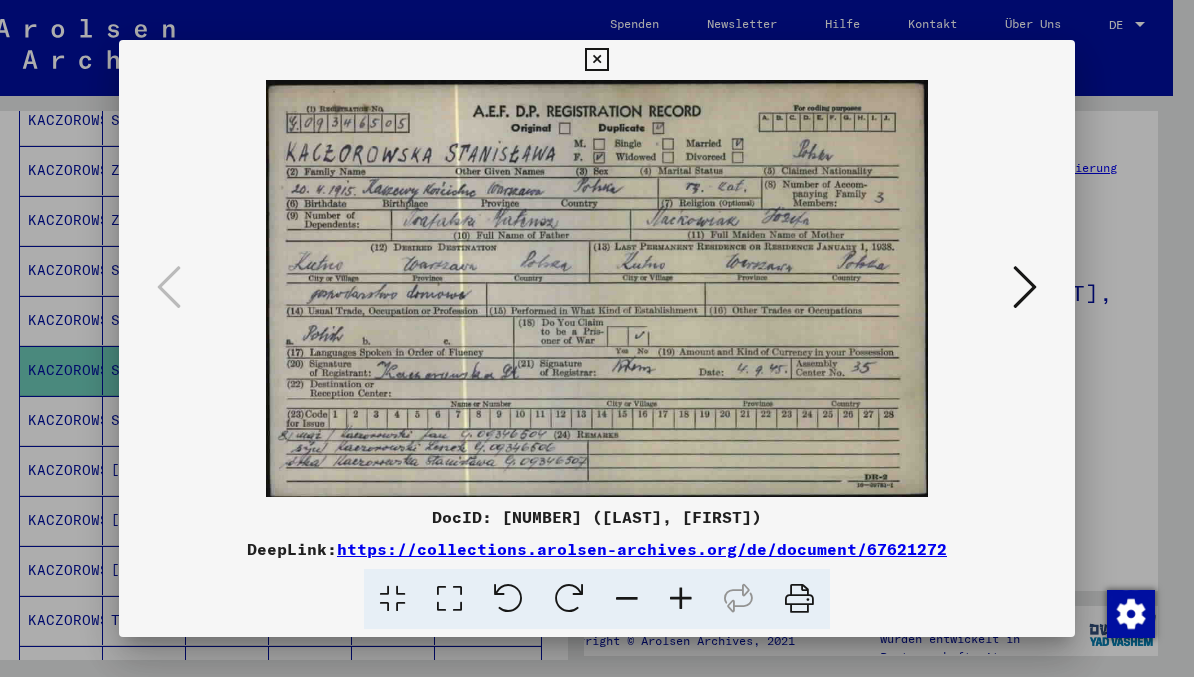 click at bounding box center (596, 60) 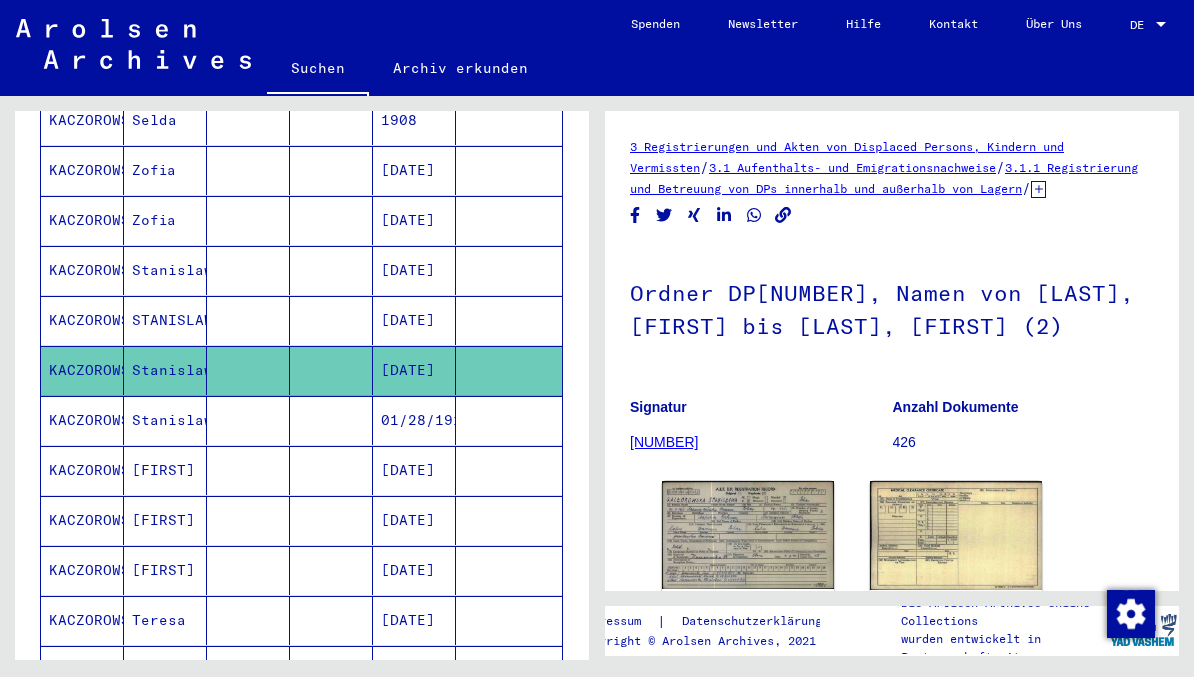 click on "Stanislawa" at bounding box center (165, 470) 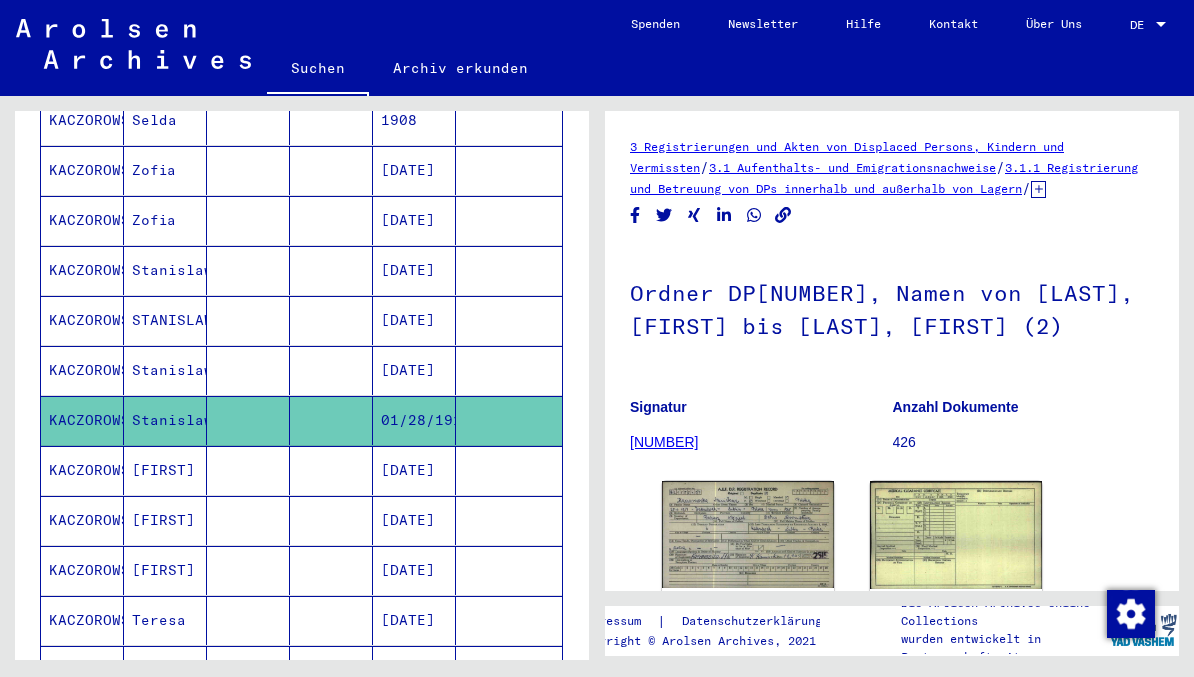 scroll, scrollTop: 0, scrollLeft: 0, axis: both 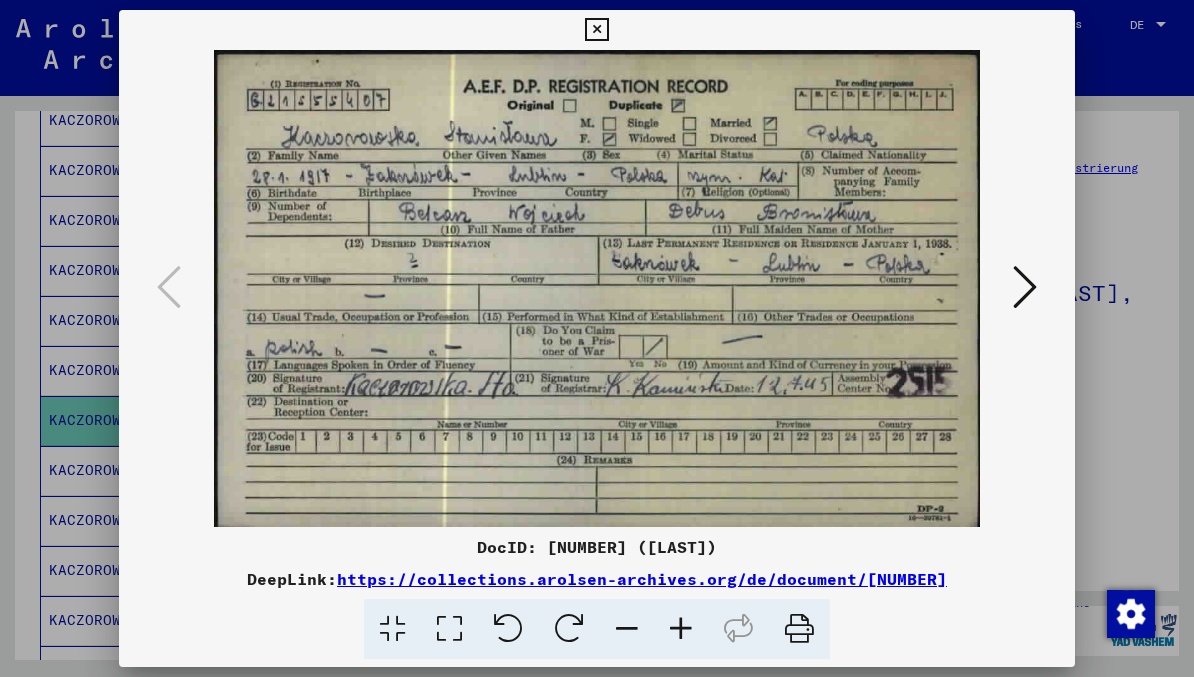 click at bounding box center [596, 30] 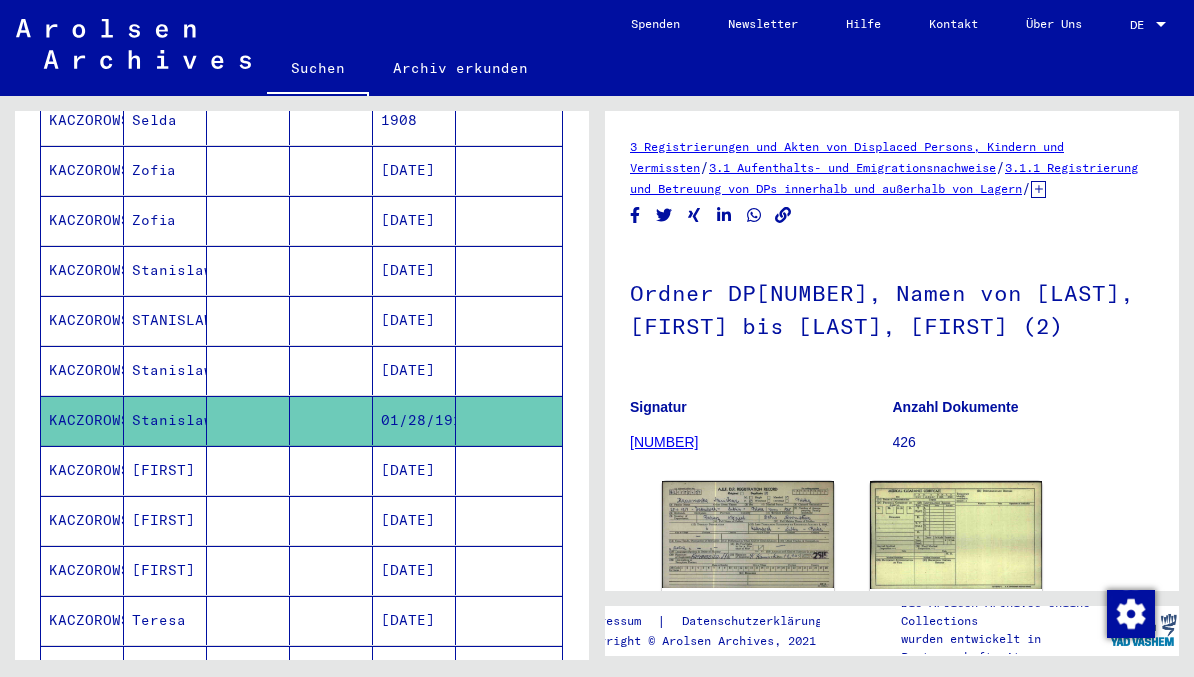 click at bounding box center [248, 520] 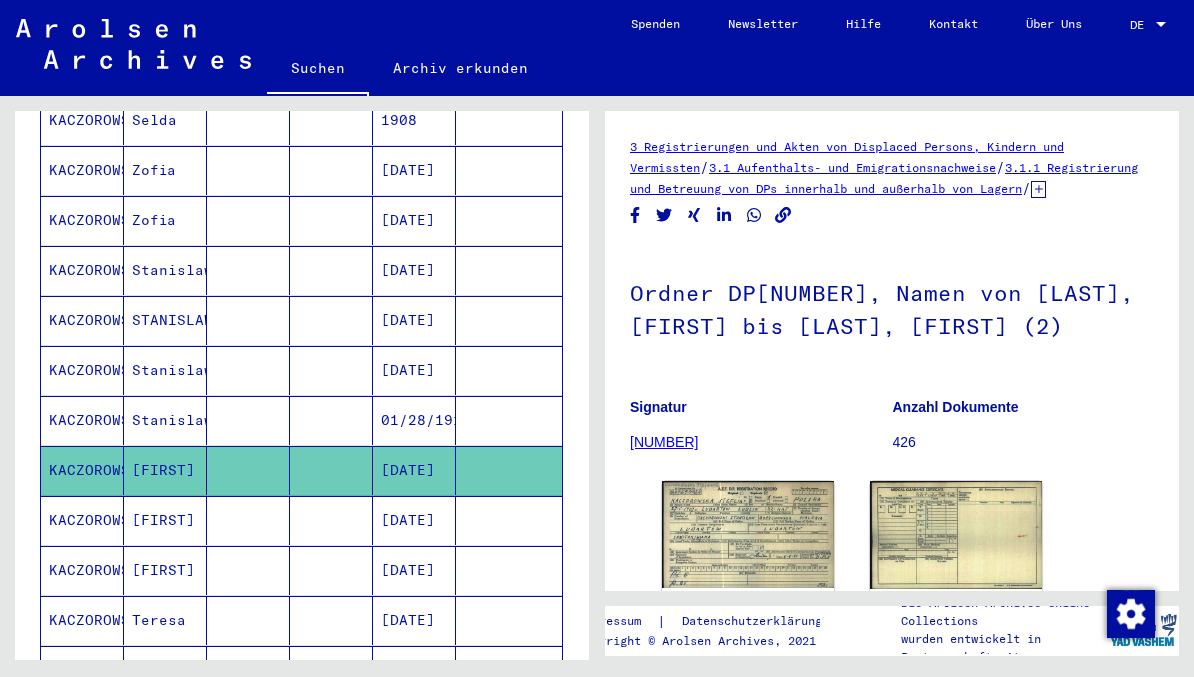 scroll, scrollTop: 0, scrollLeft: 0, axis: both 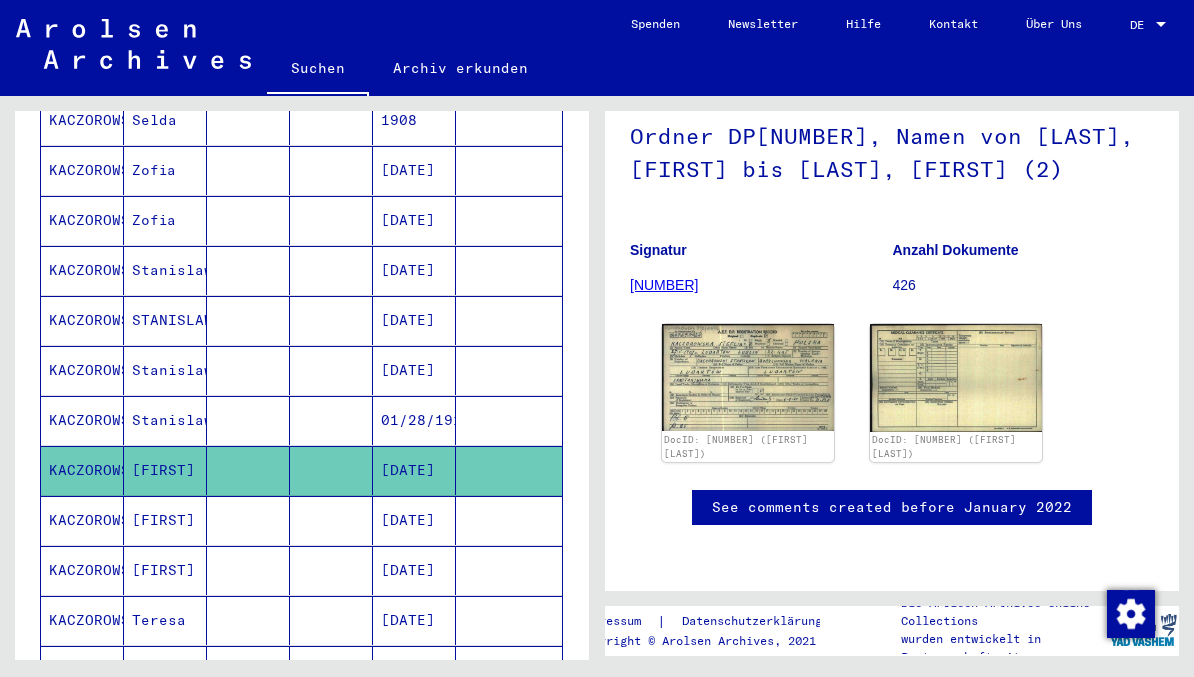 click 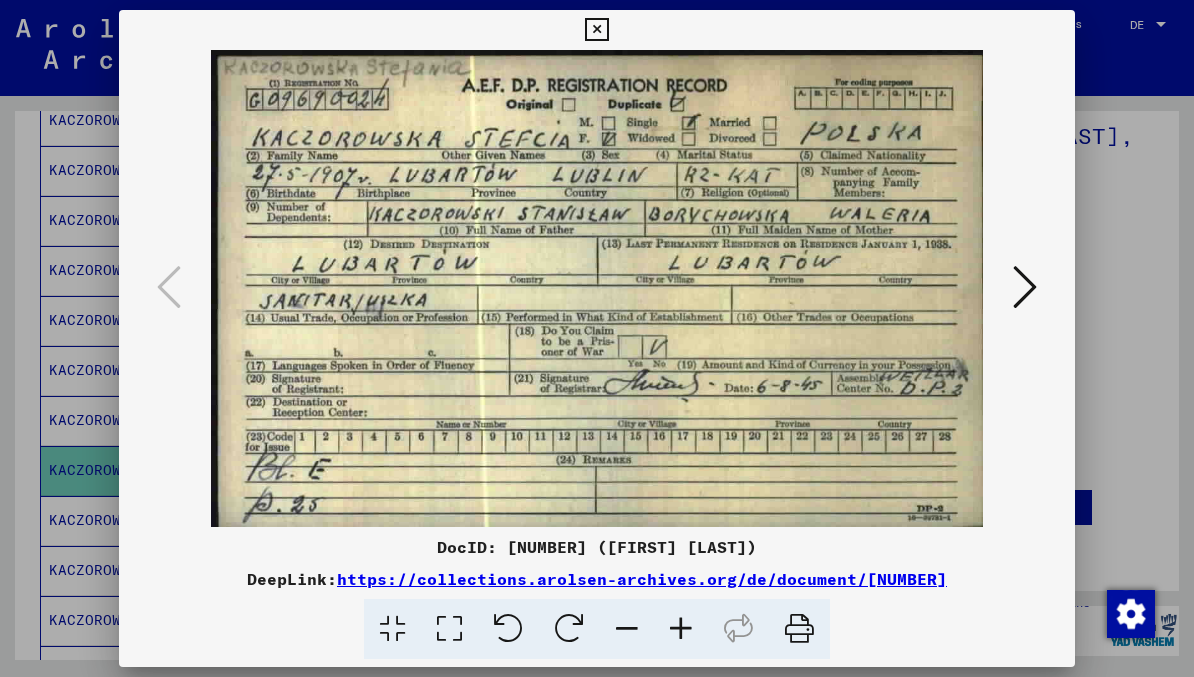 click at bounding box center [596, 30] 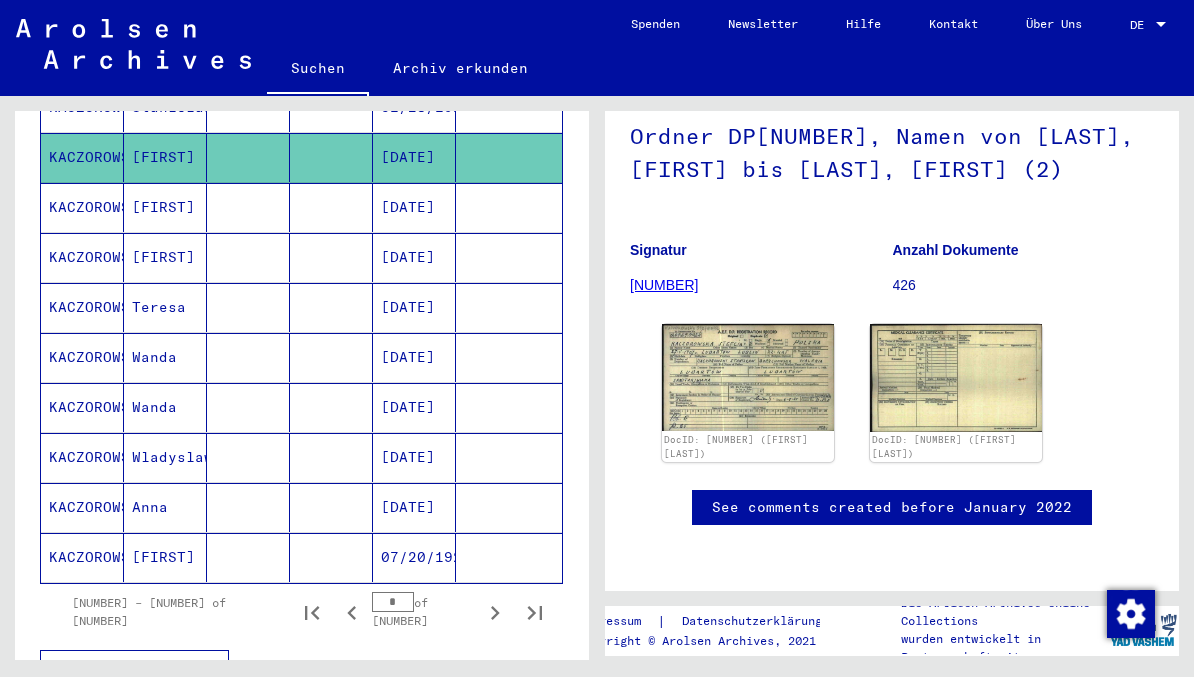 scroll, scrollTop: 1099, scrollLeft: 0, axis: vertical 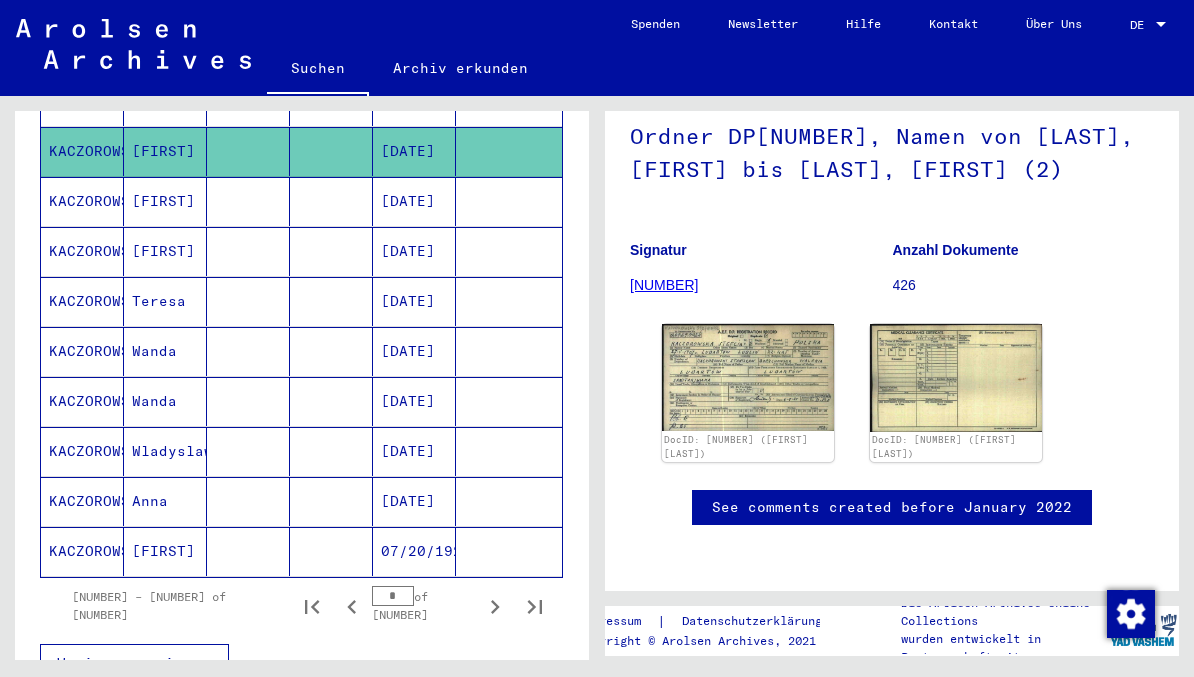 click on "Wladyslaw" at bounding box center [165, 501] 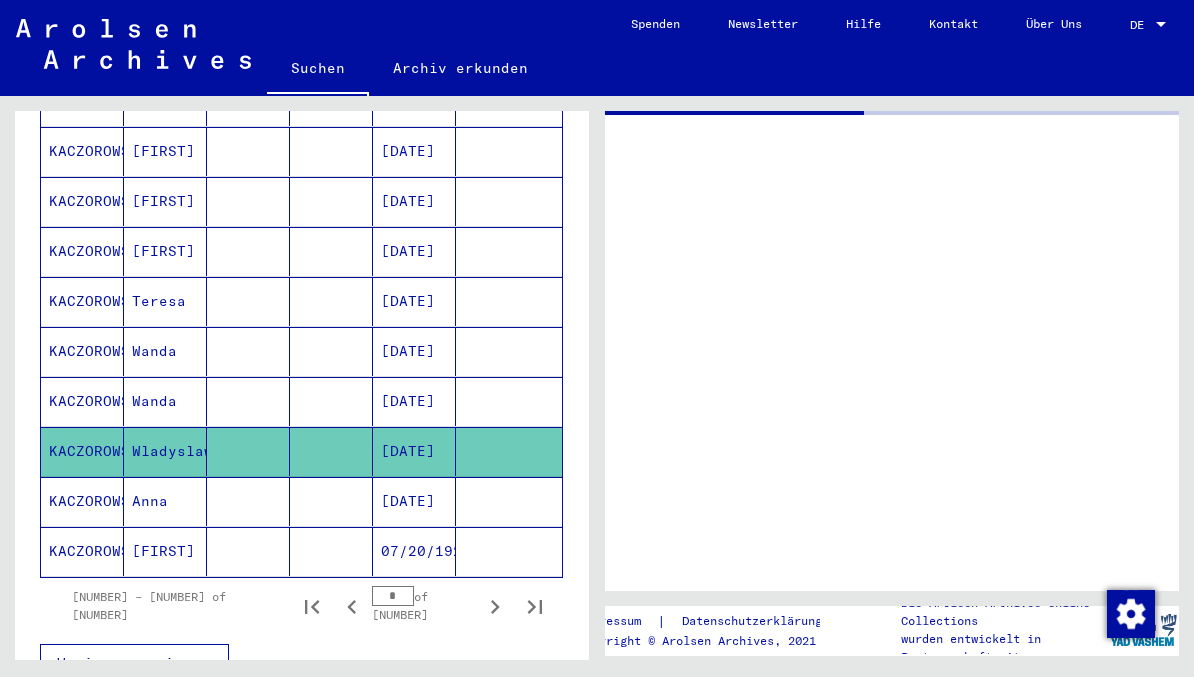 scroll, scrollTop: 0, scrollLeft: 0, axis: both 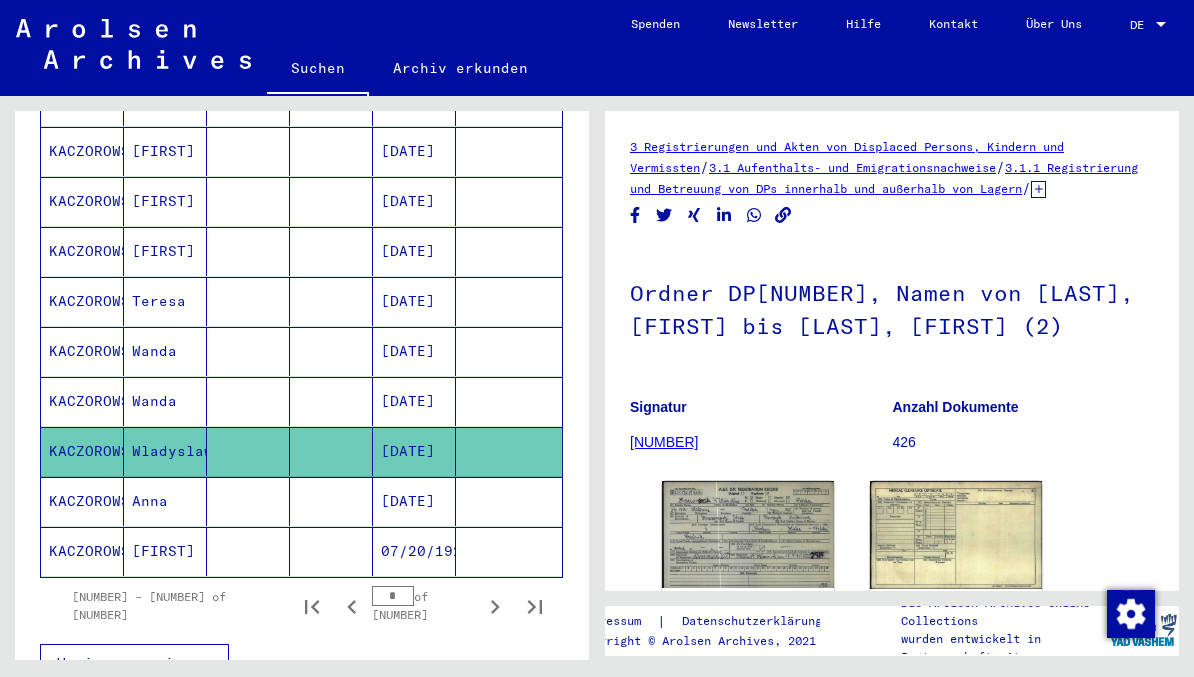 click 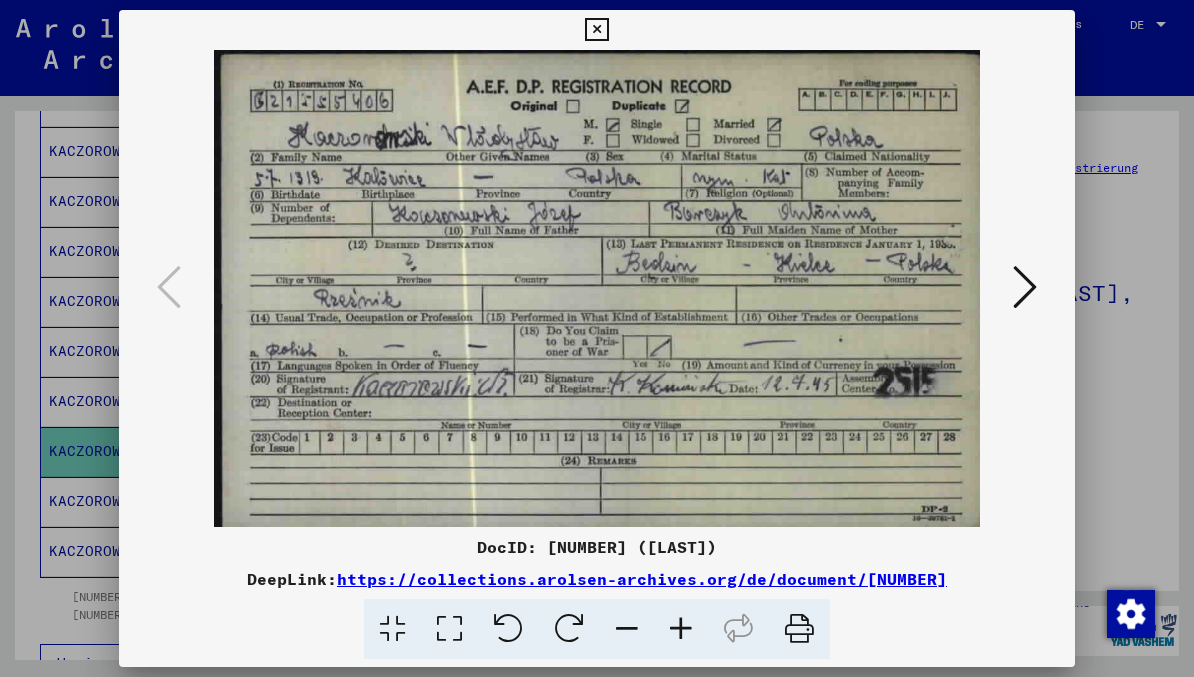 click at bounding box center [596, 30] 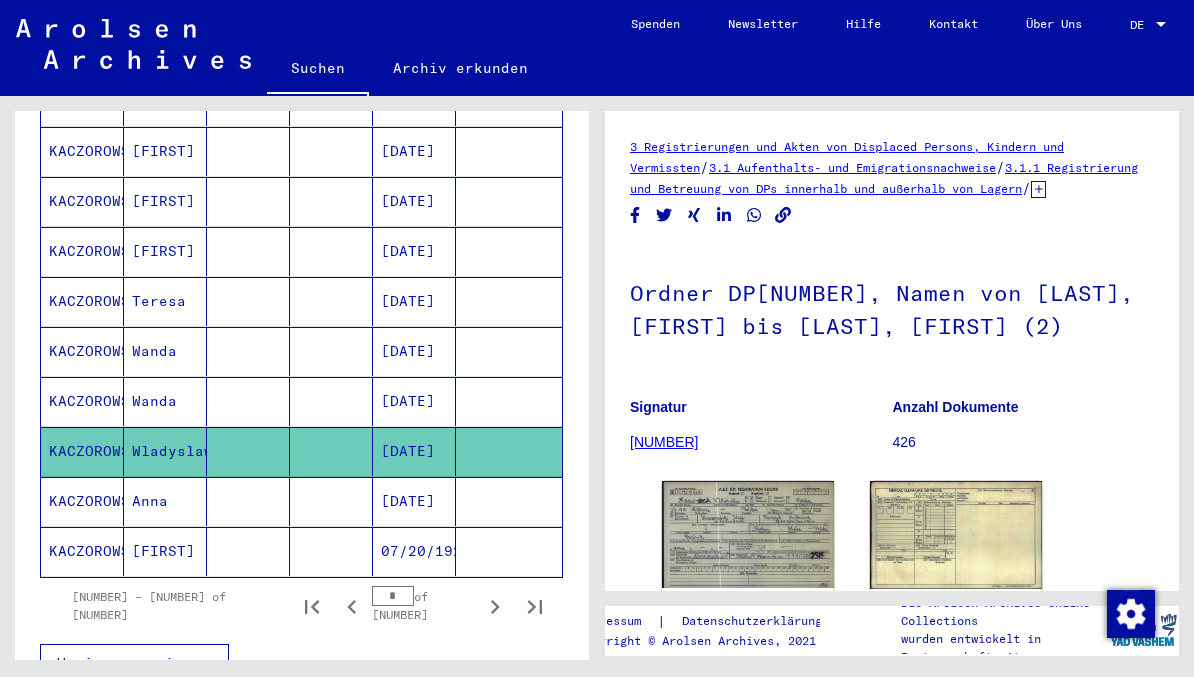 click 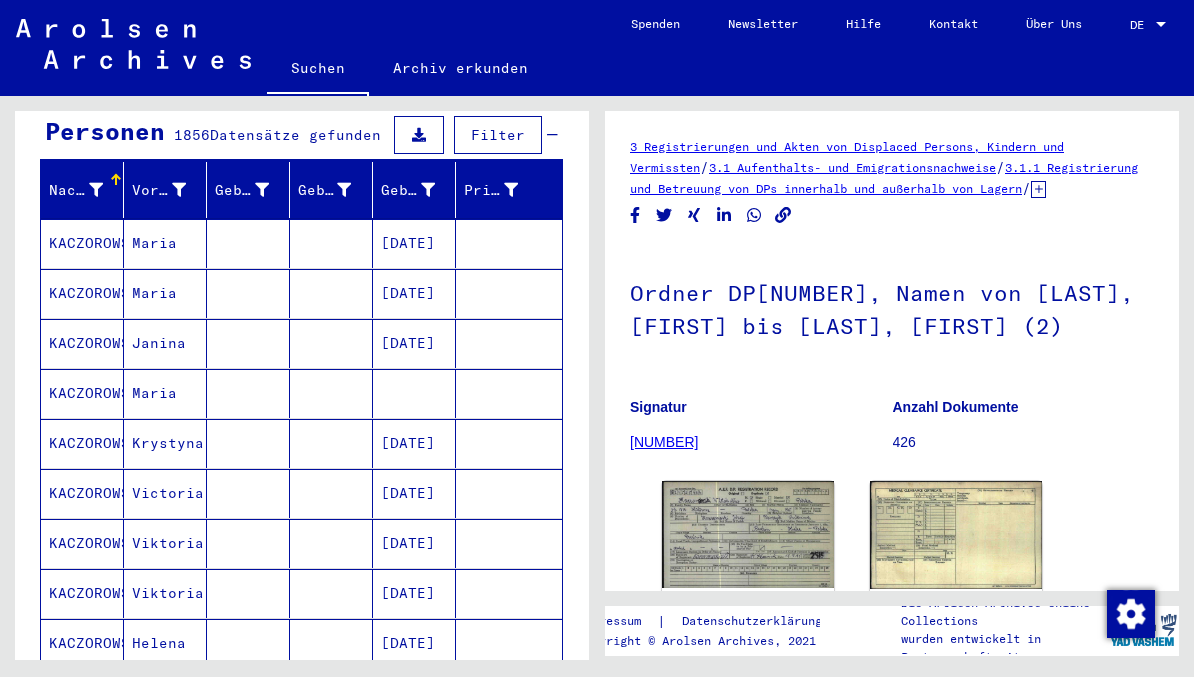 scroll, scrollTop: 209, scrollLeft: 0, axis: vertical 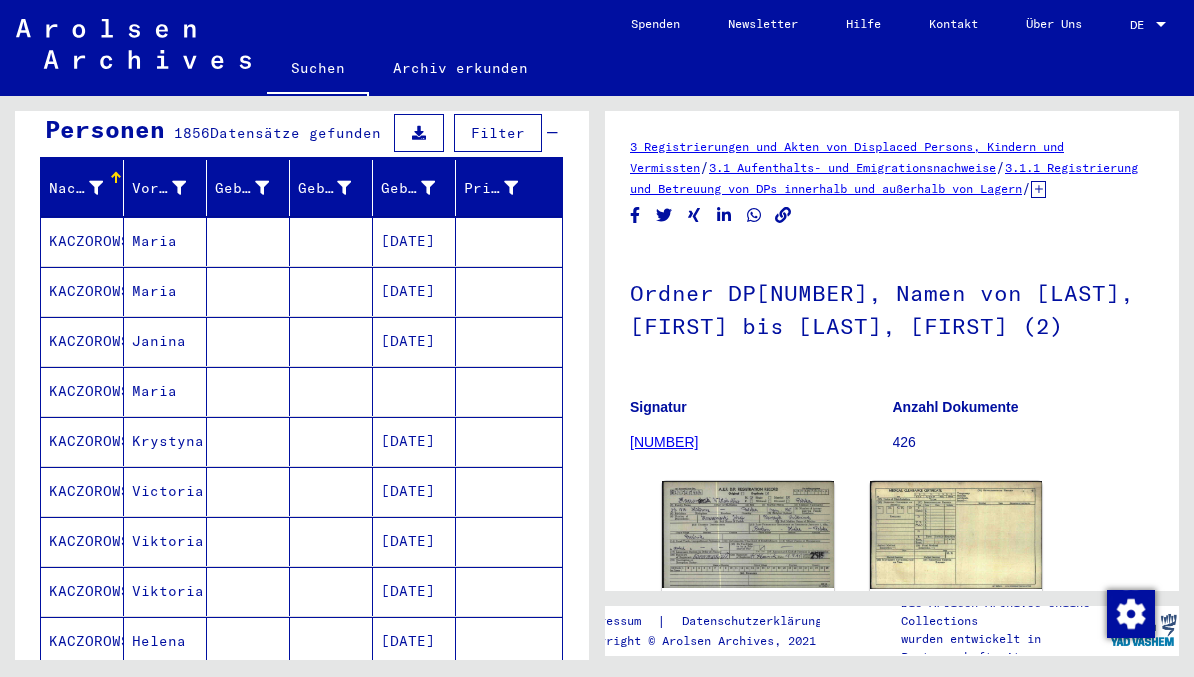 click on "[DATE]" at bounding box center (414, 291) 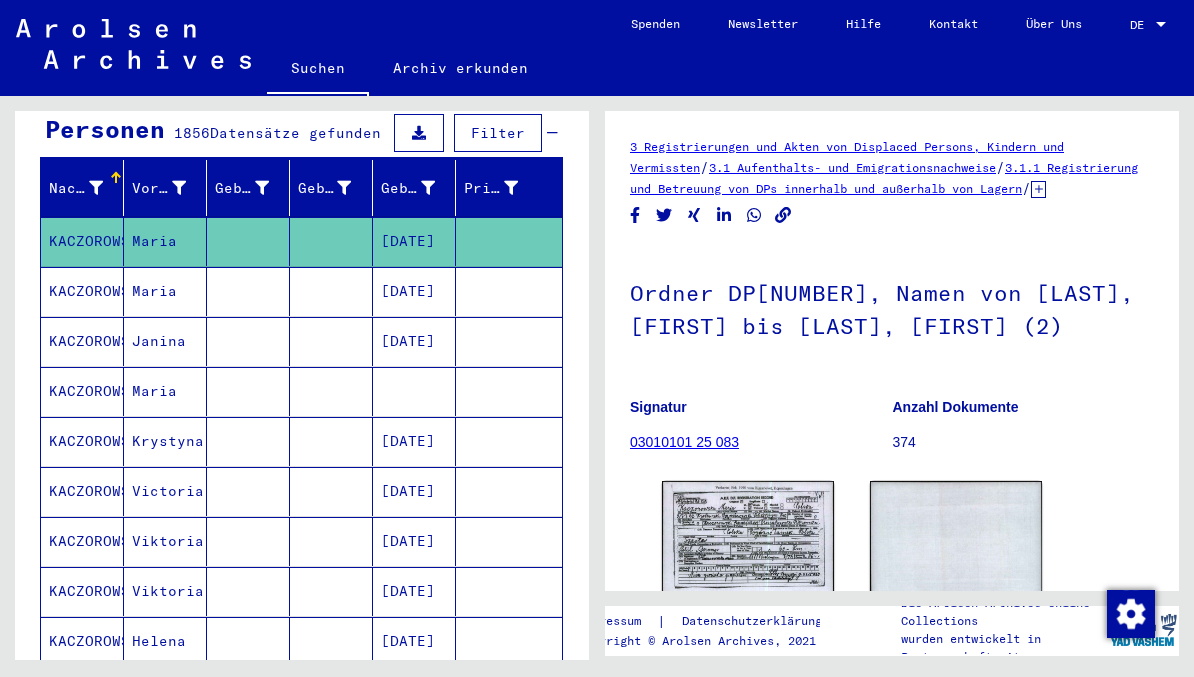 scroll, scrollTop: 0, scrollLeft: 0, axis: both 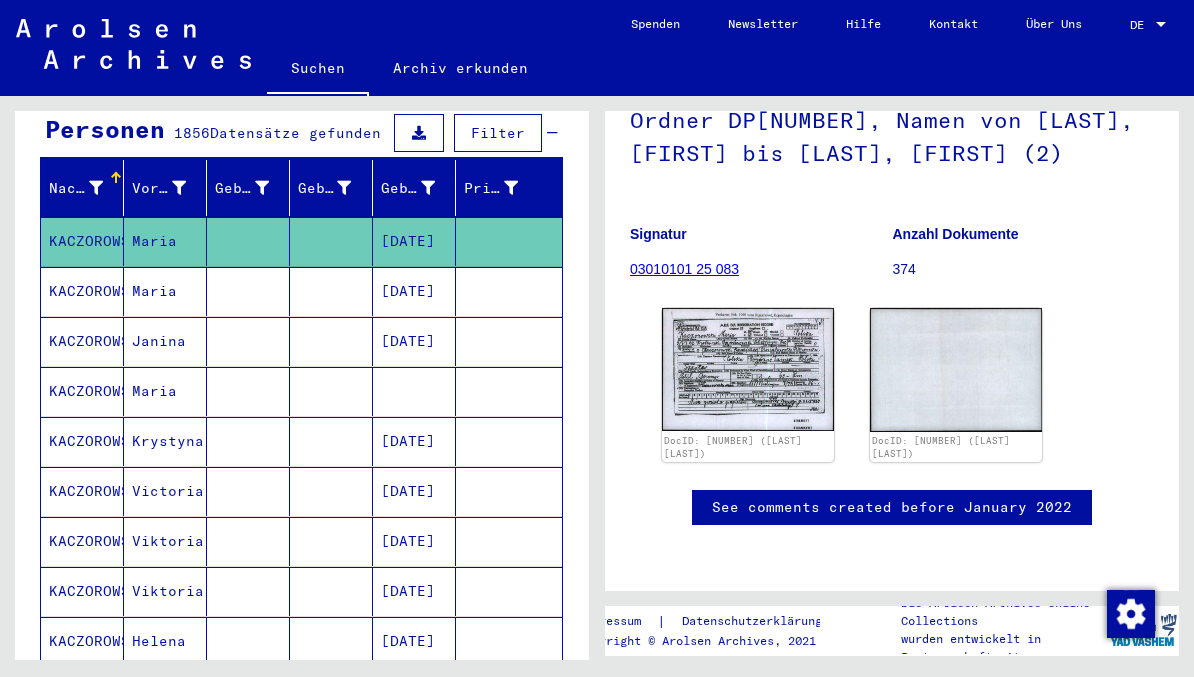 click 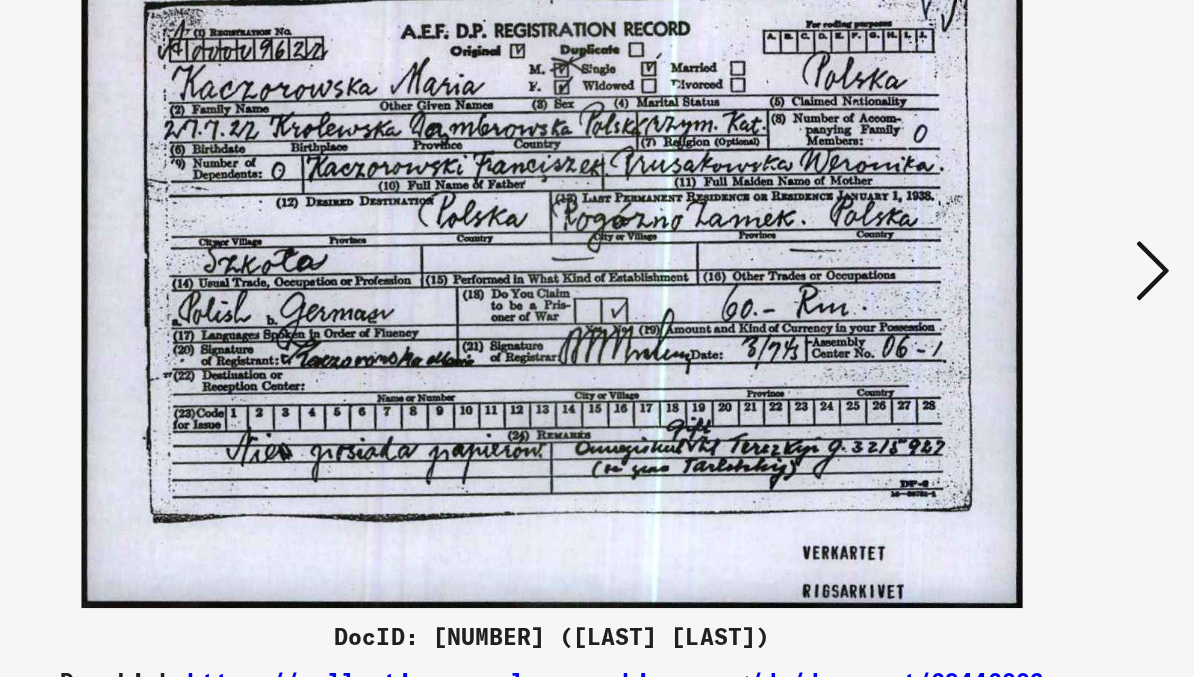 click at bounding box center [1025, 287] 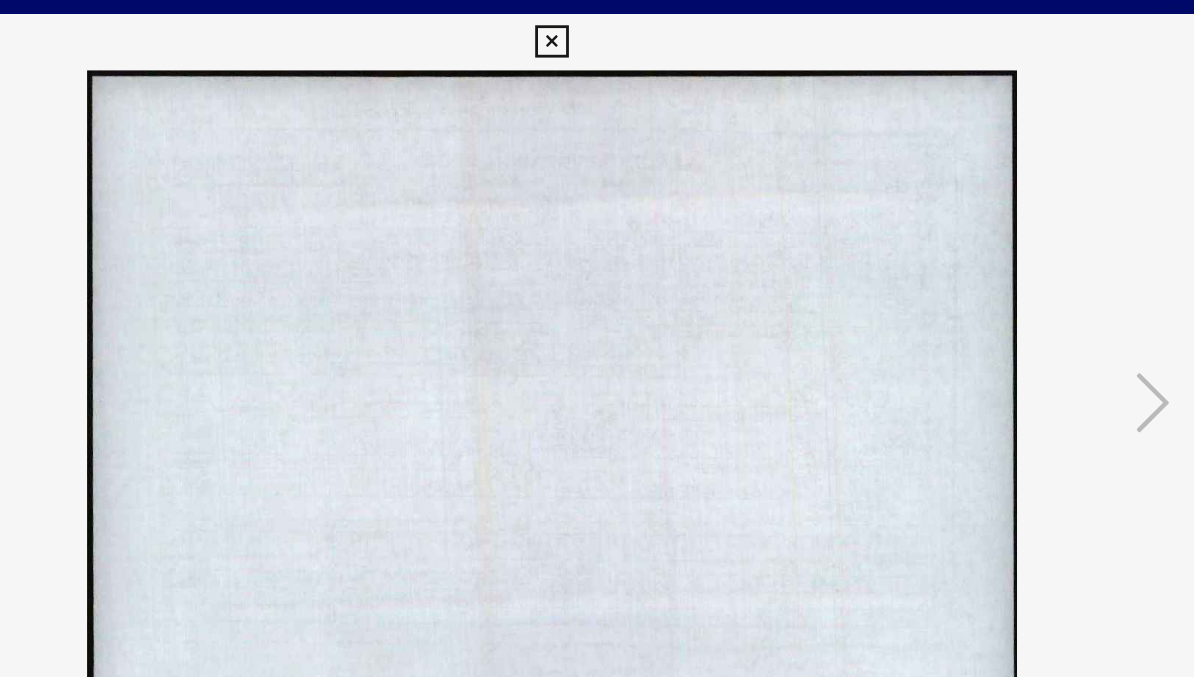 click at bounding box center [596, 288] 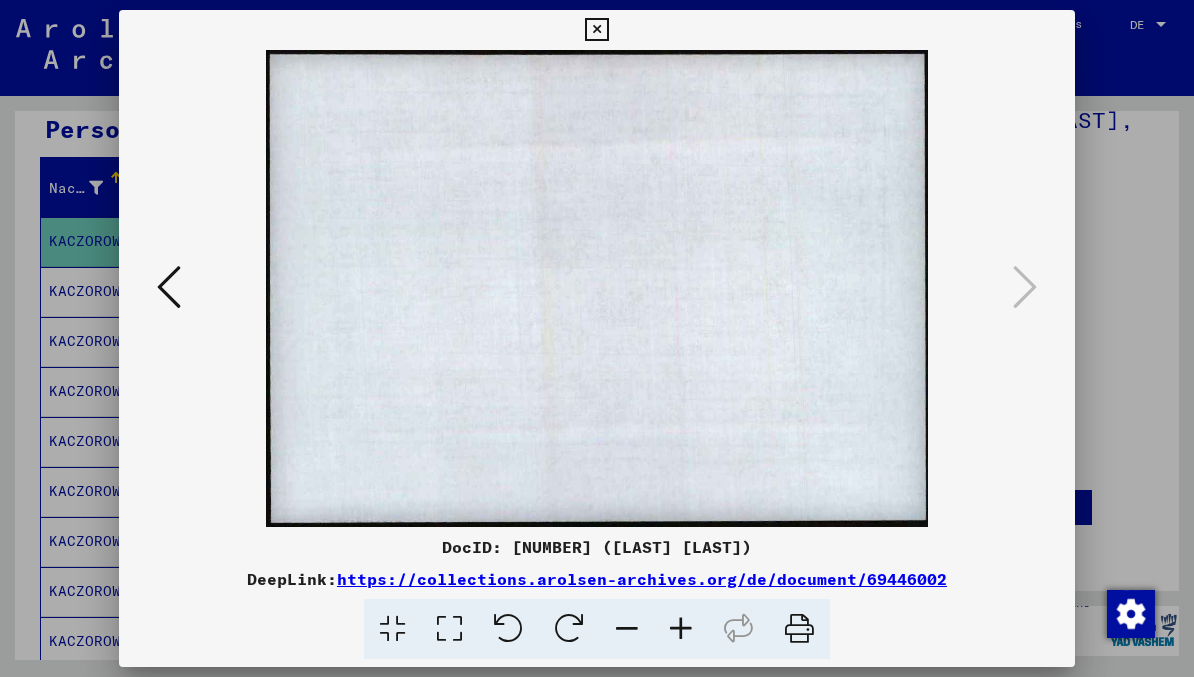 click at bounding box center [596, 30] 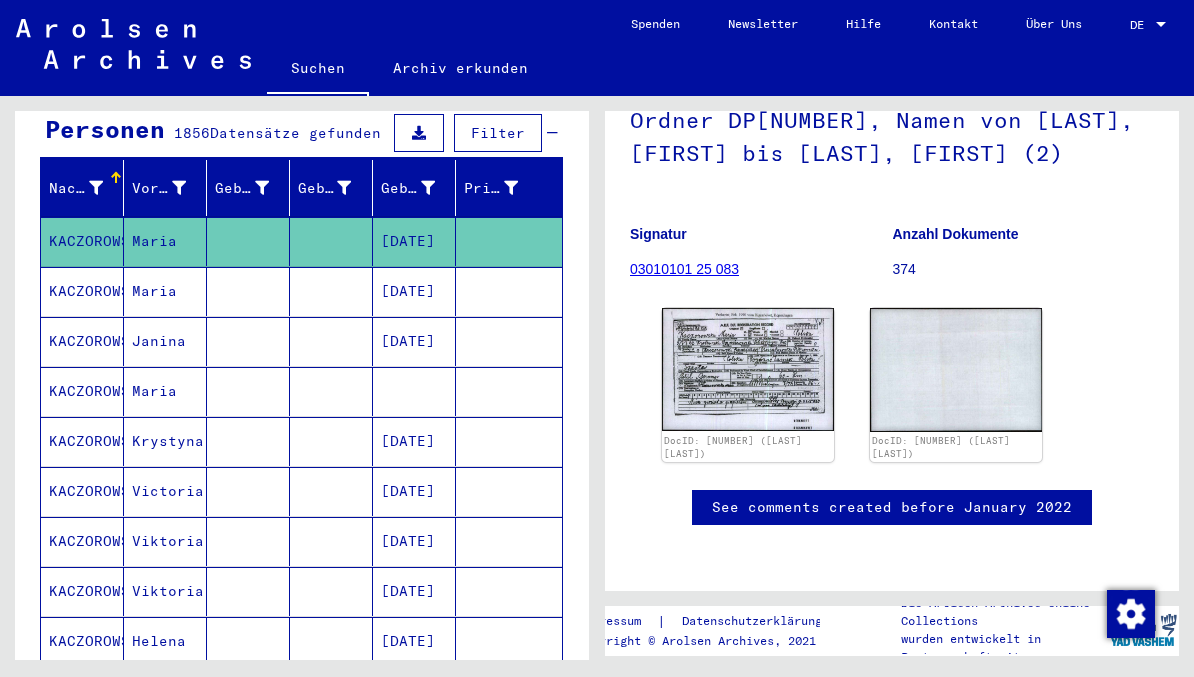 click at bounding box center [331, 341] 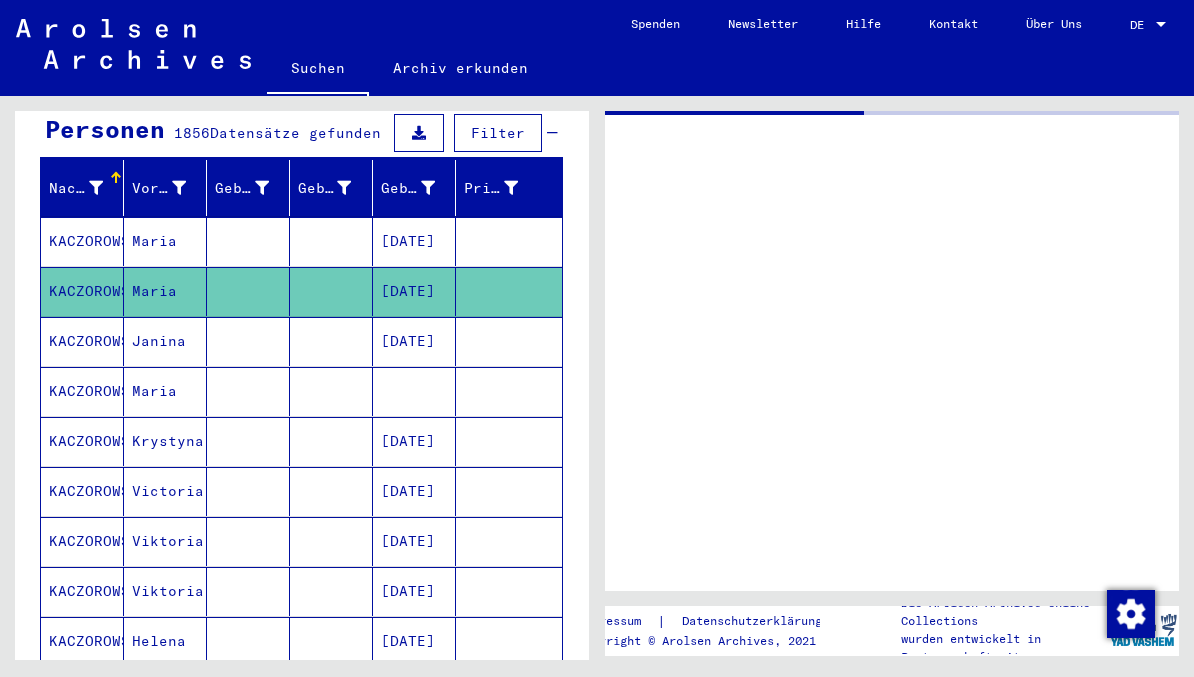 scroll, scrollTop: 0, scrollLeft: 0, axis: both 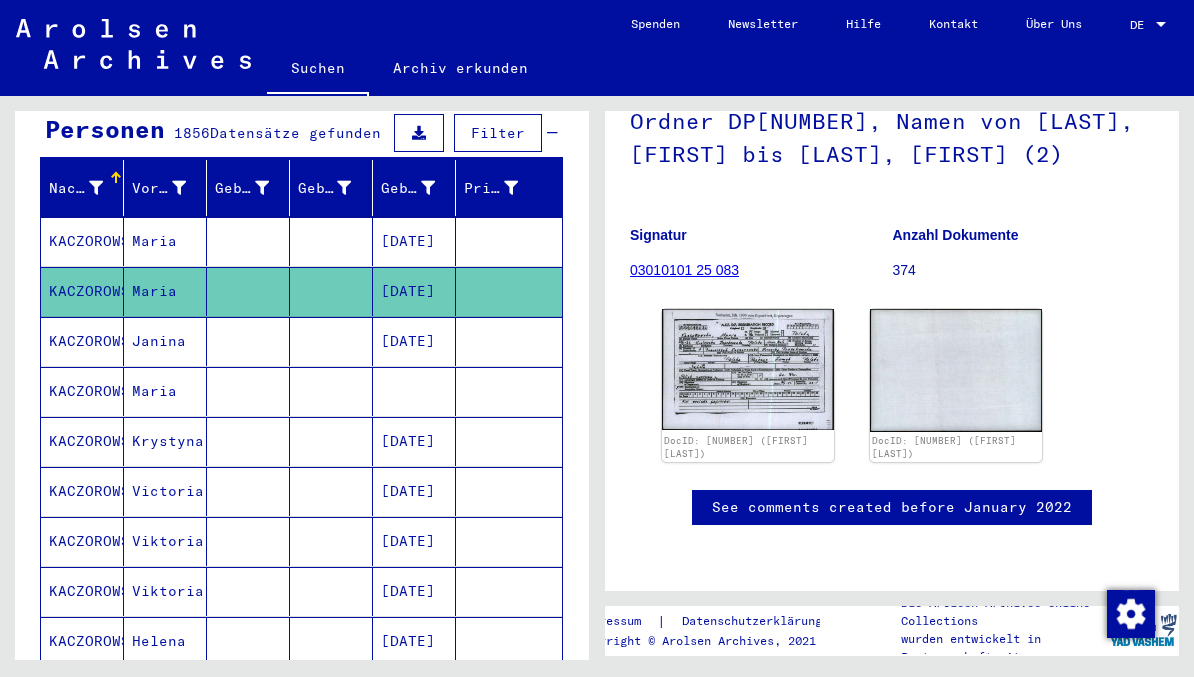 click 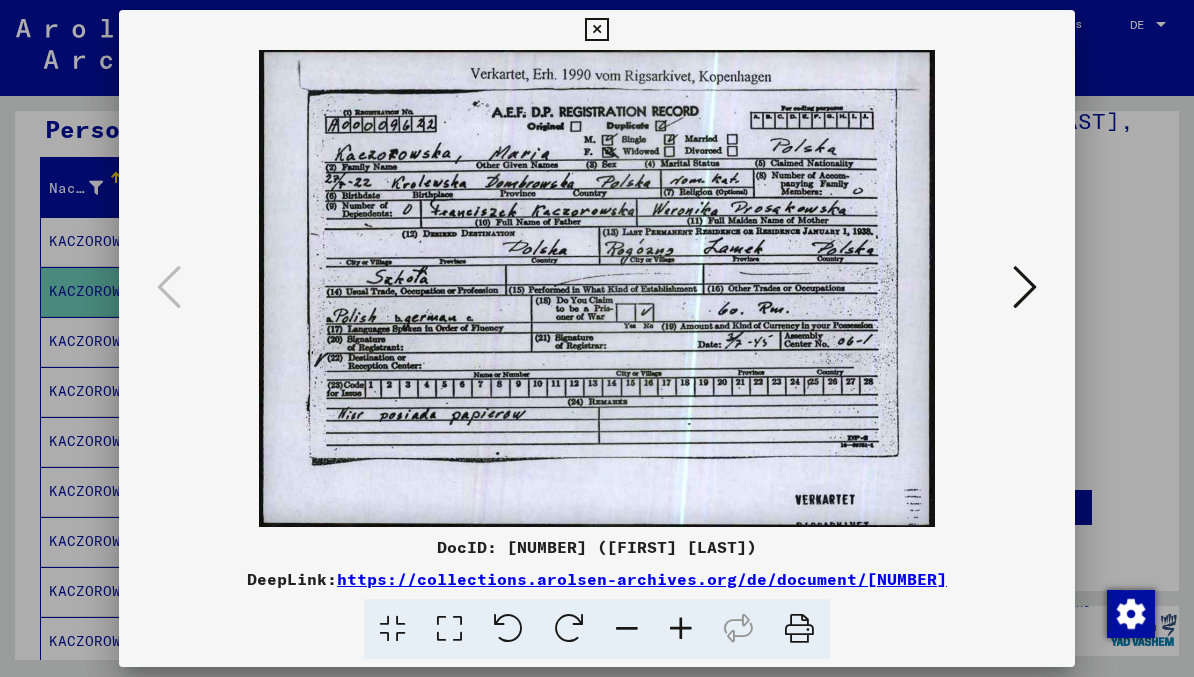 click at bounding box center [596, 30] 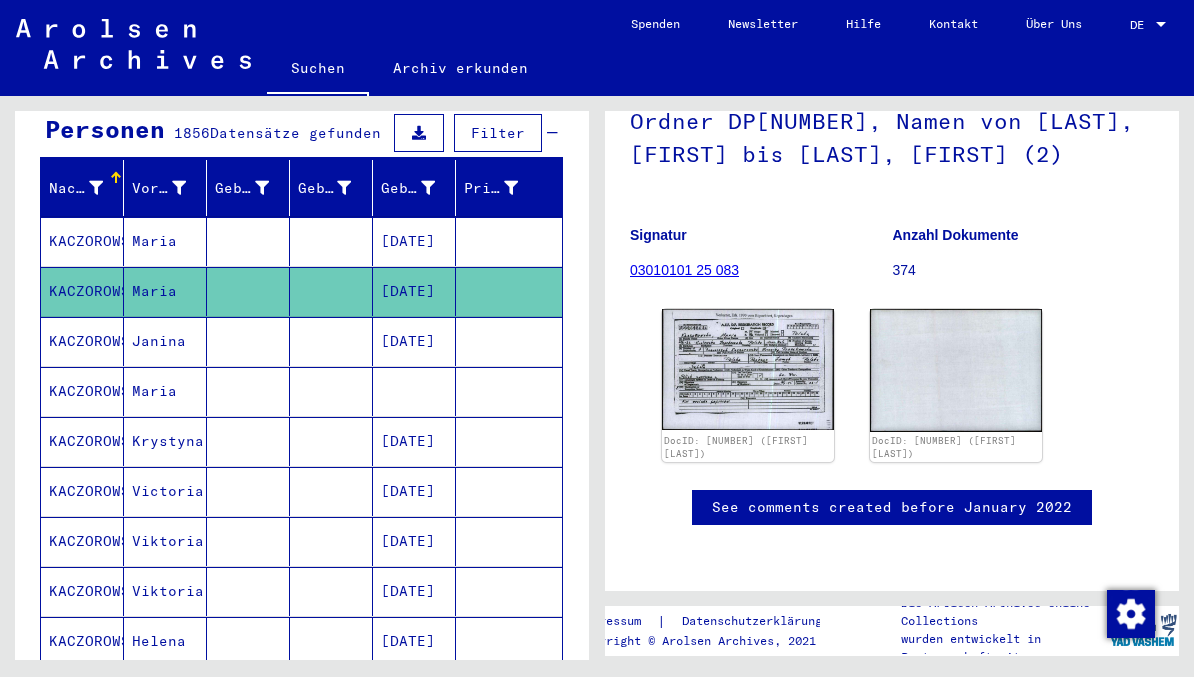 click on "Maria" at bounding box center [165, 441] 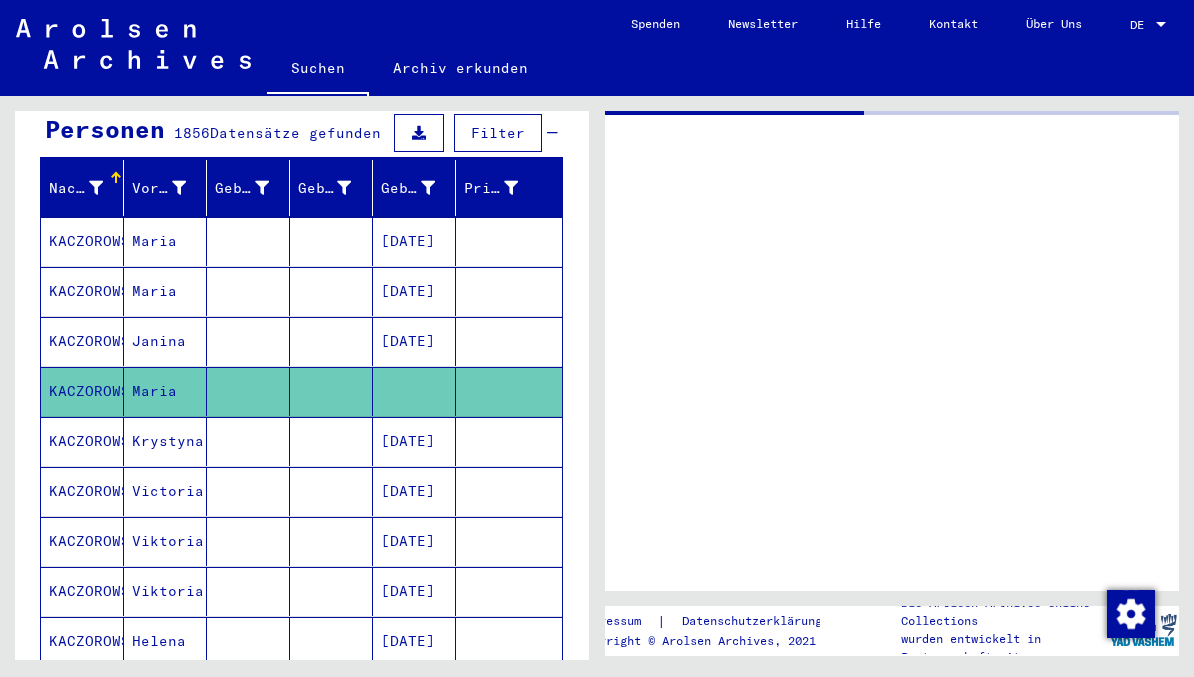 scroll, scrollTop: 0, scrollLeft: 0, axis: both 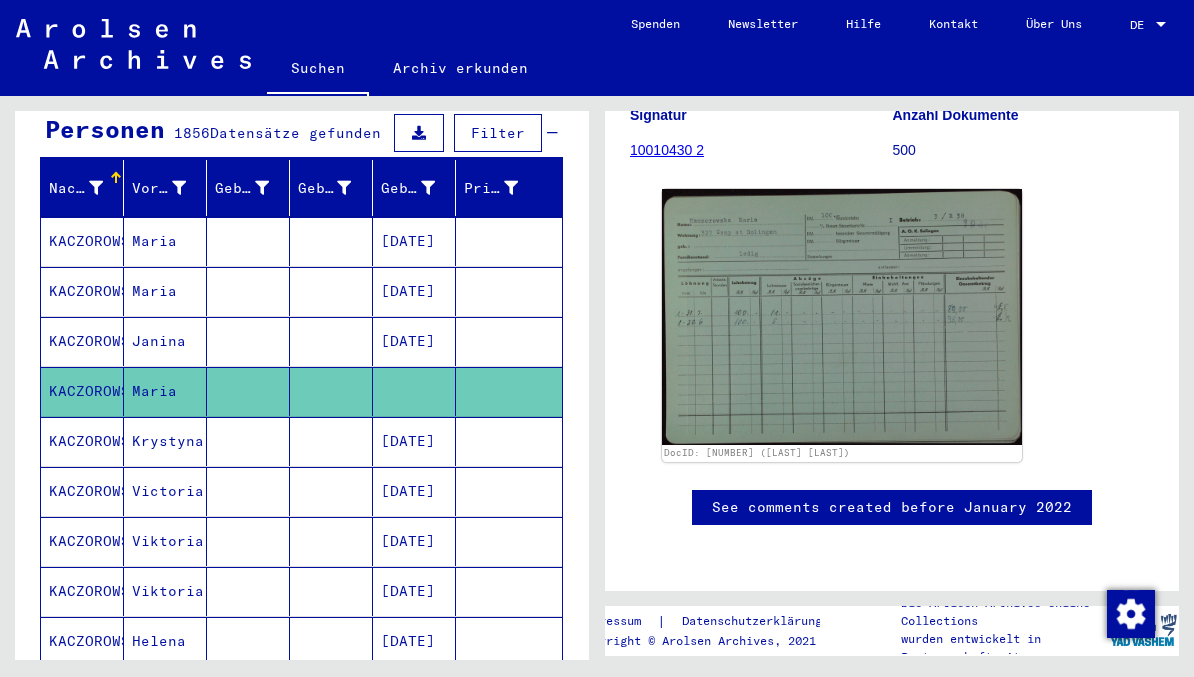 click 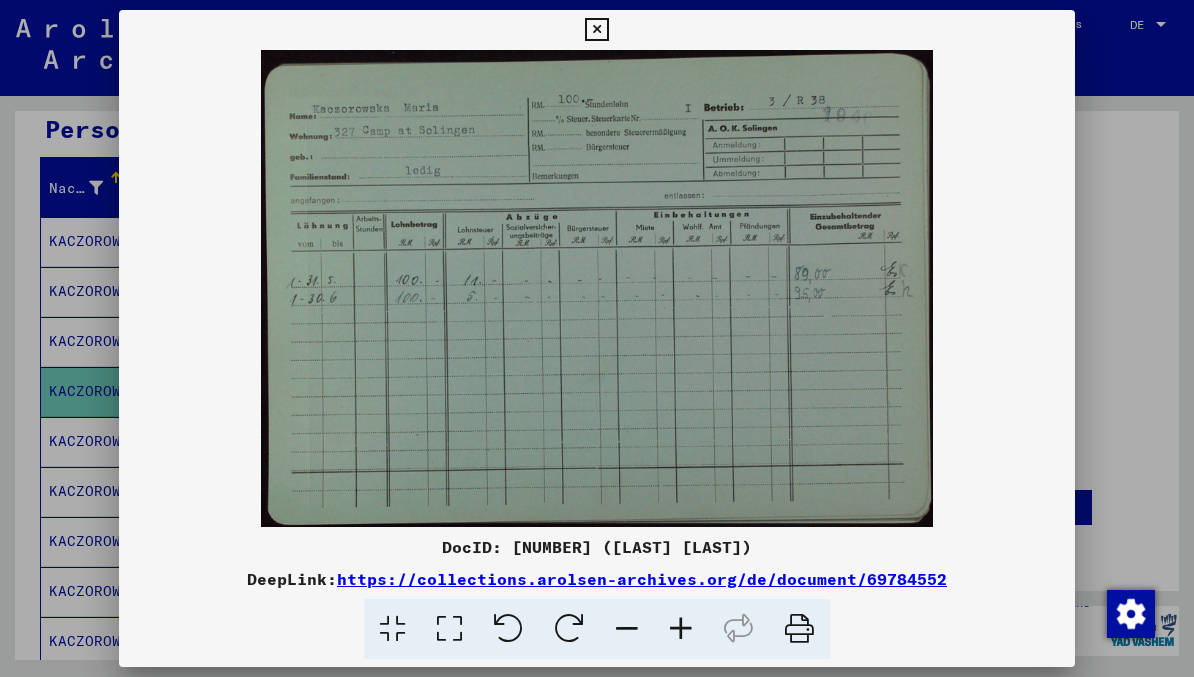 click at bounding box center [596, 30] 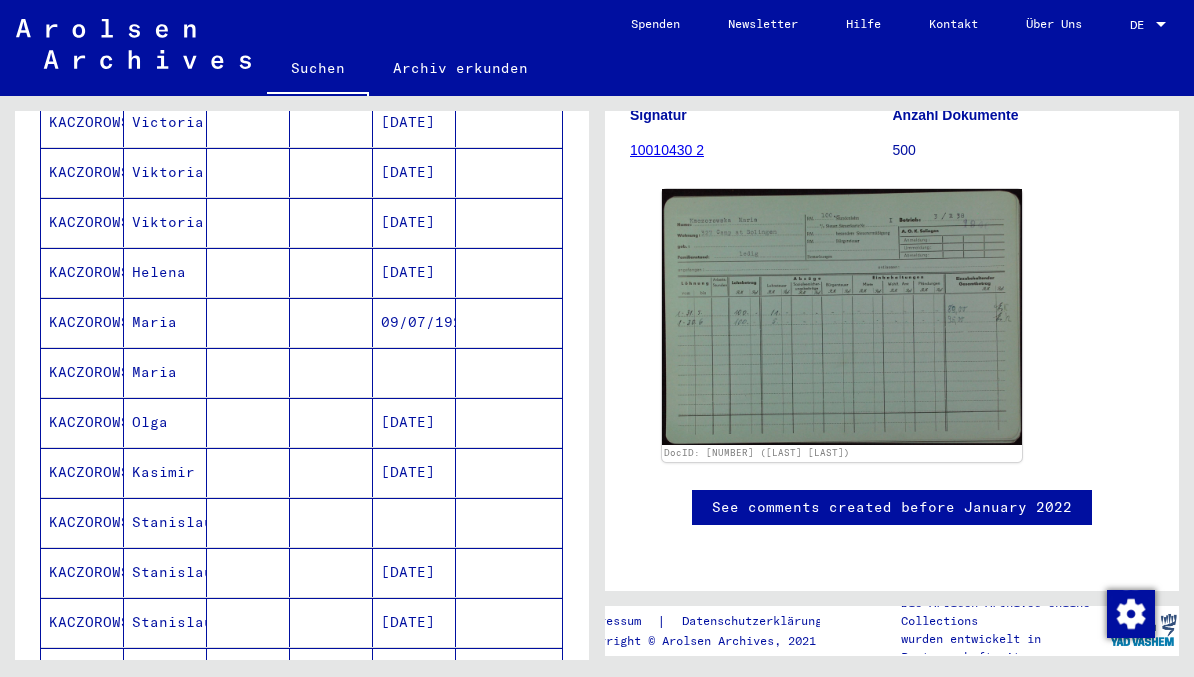 scroll, scrollTop: 585, scrollLeft: 0, axis: vertical 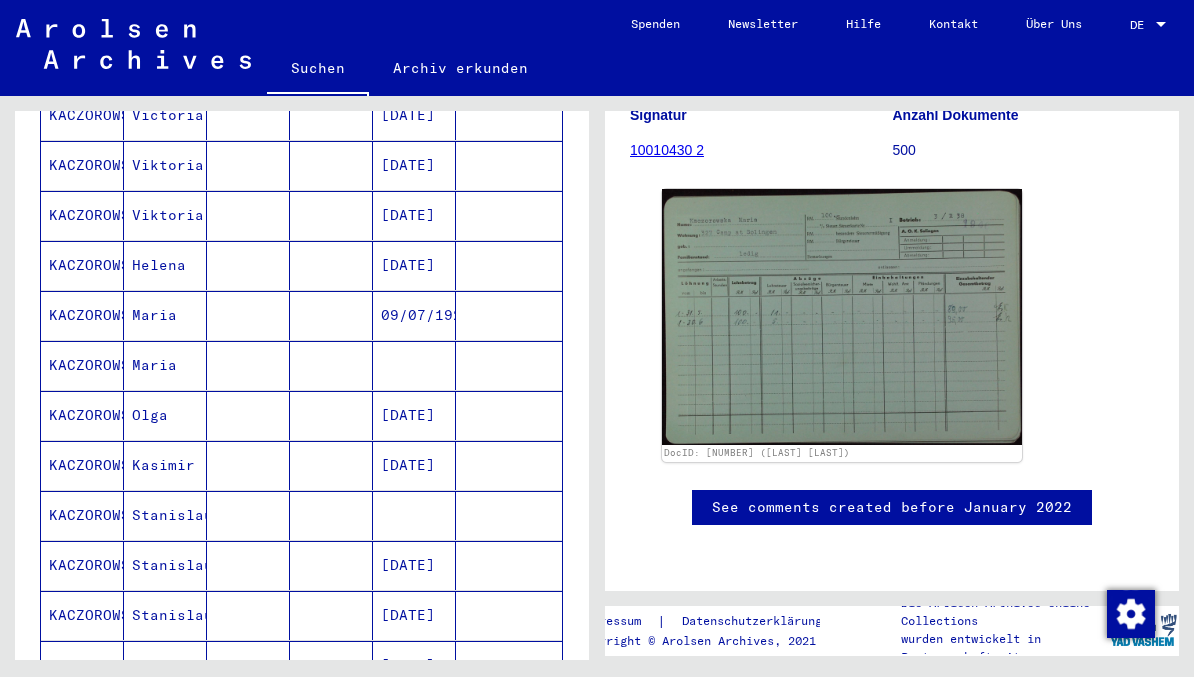 click on "Maria" at bounding box center (165, 365) 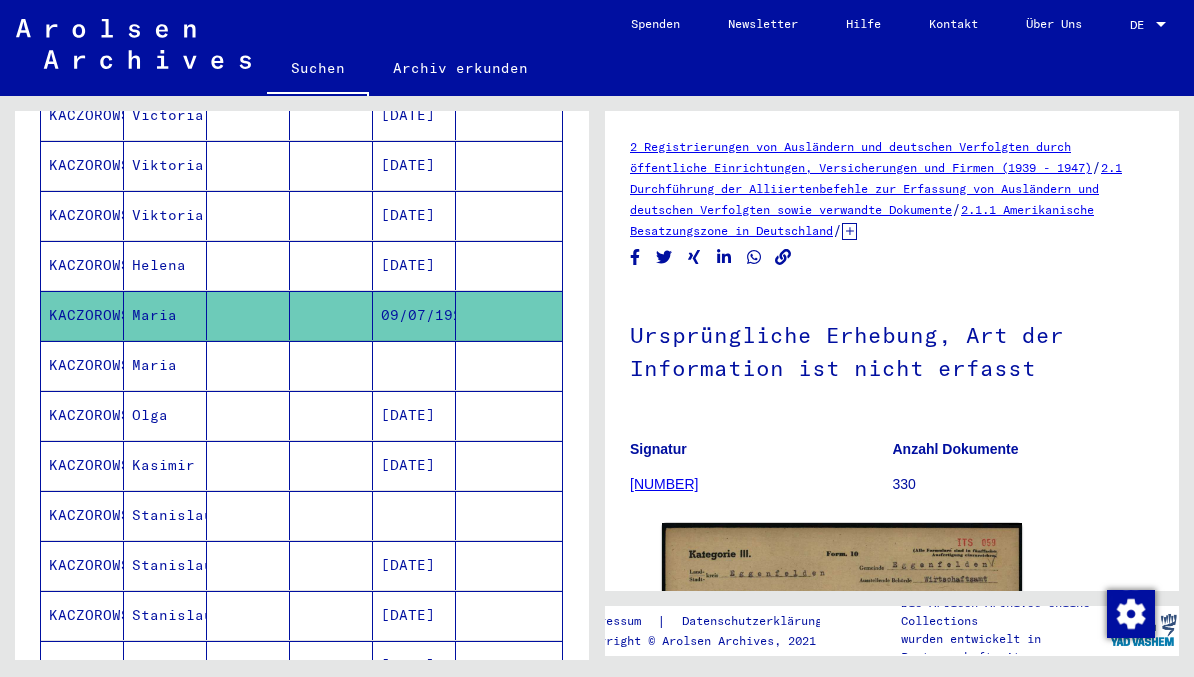 scroll, scrollTop: 0, scrollLeft: 0, axis: both 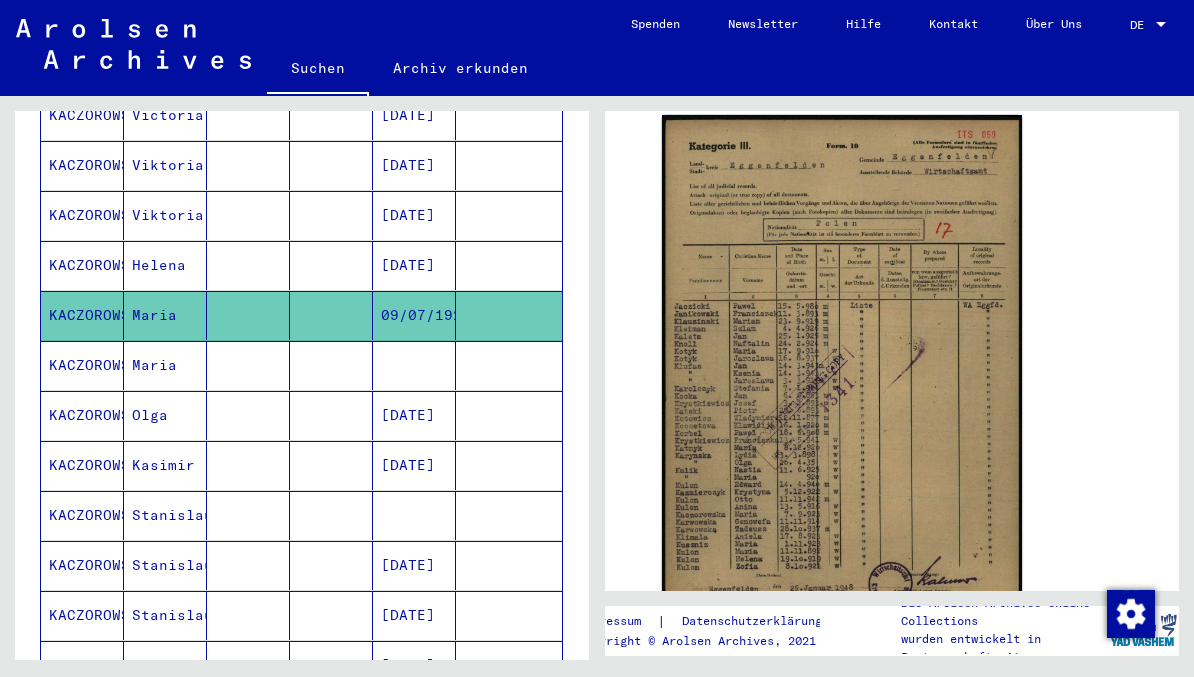 click 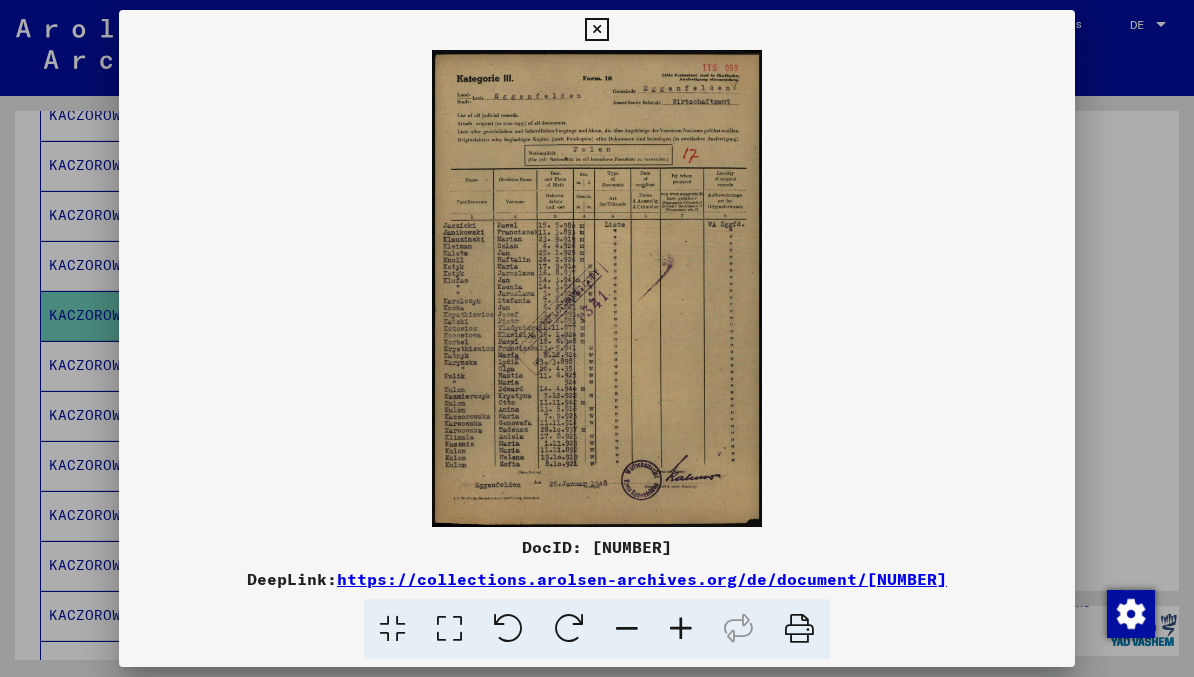 click at bounding box center [596, 30] 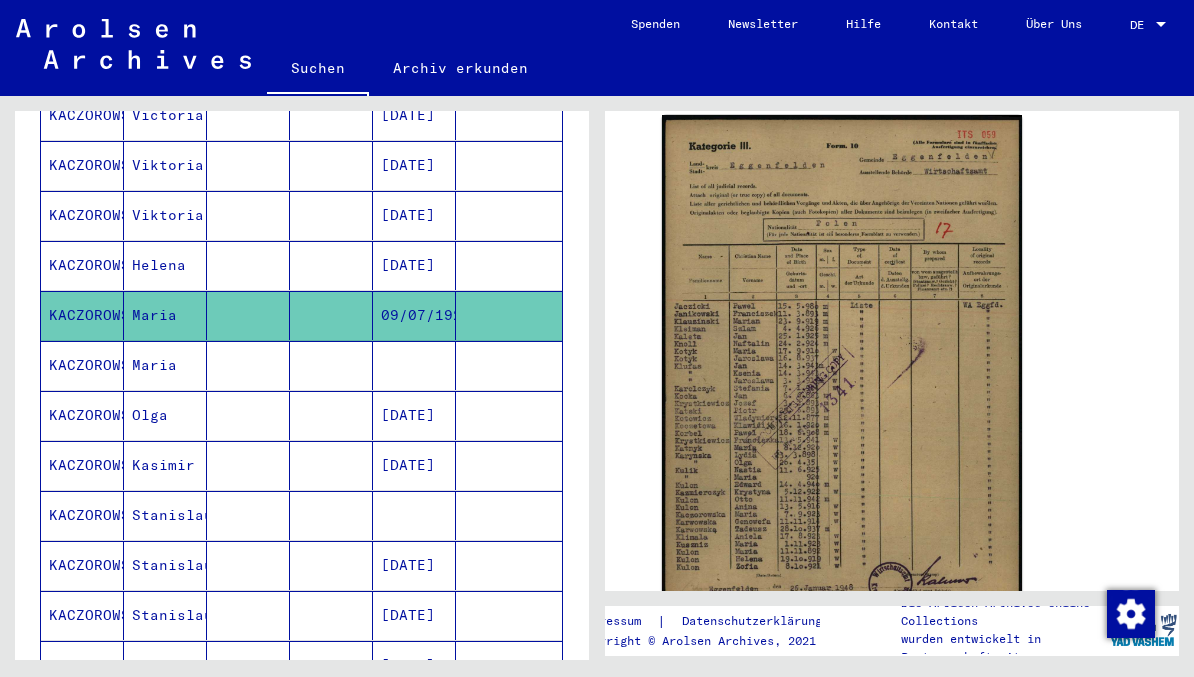 click at bounding box center [248, 415] 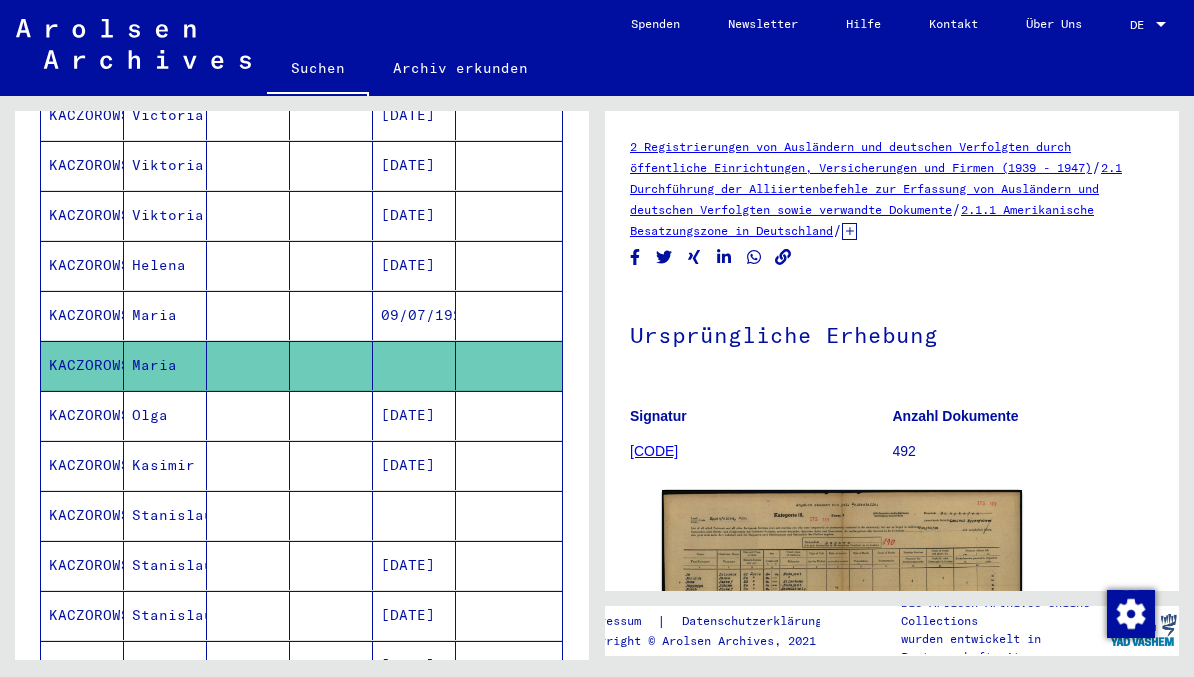 scroll, scrollTop: 0, scrollLeft: 0, axis: both 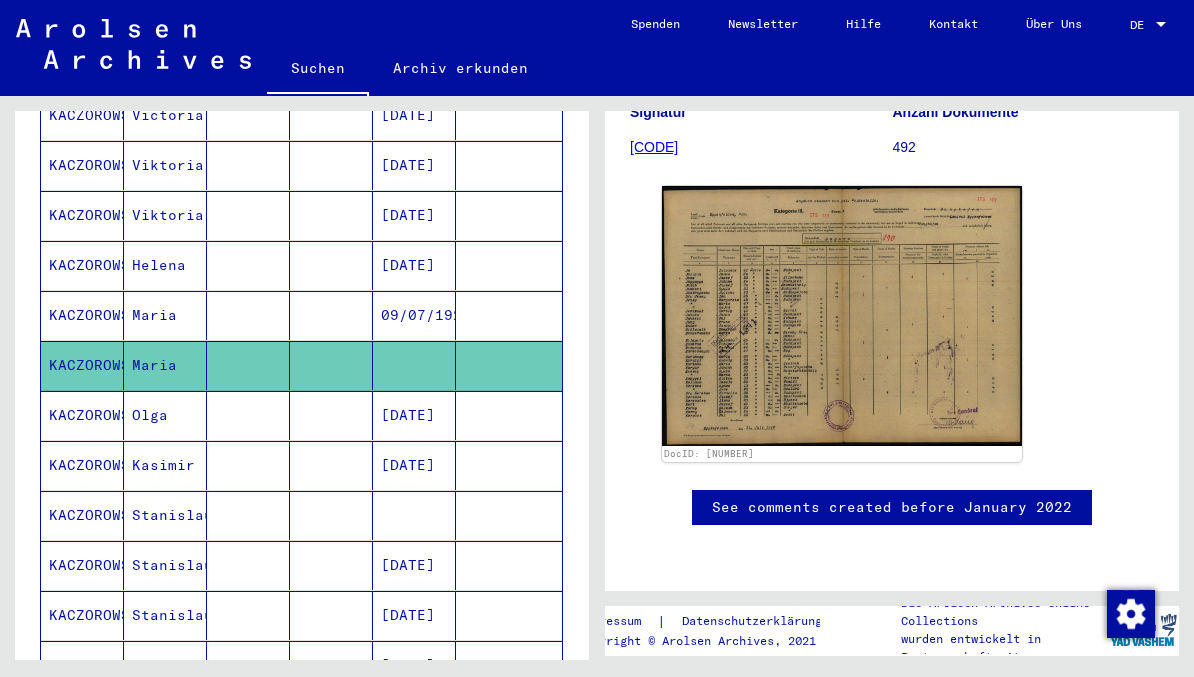 click 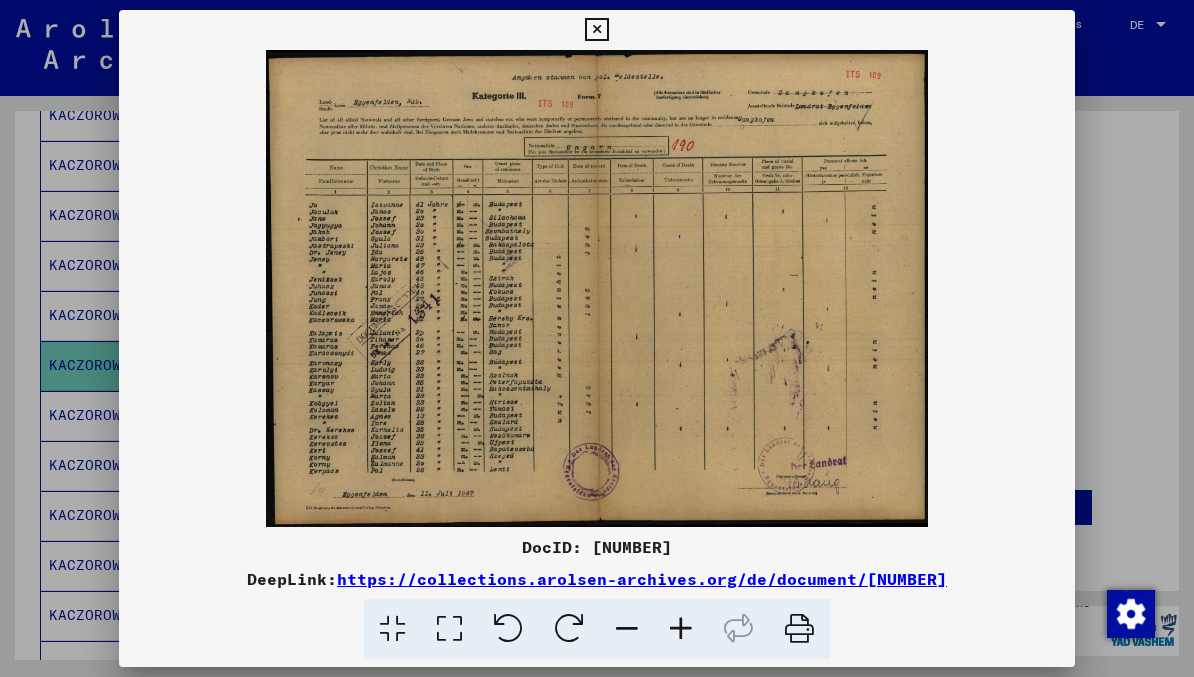 click at bounding box center [596, 30] 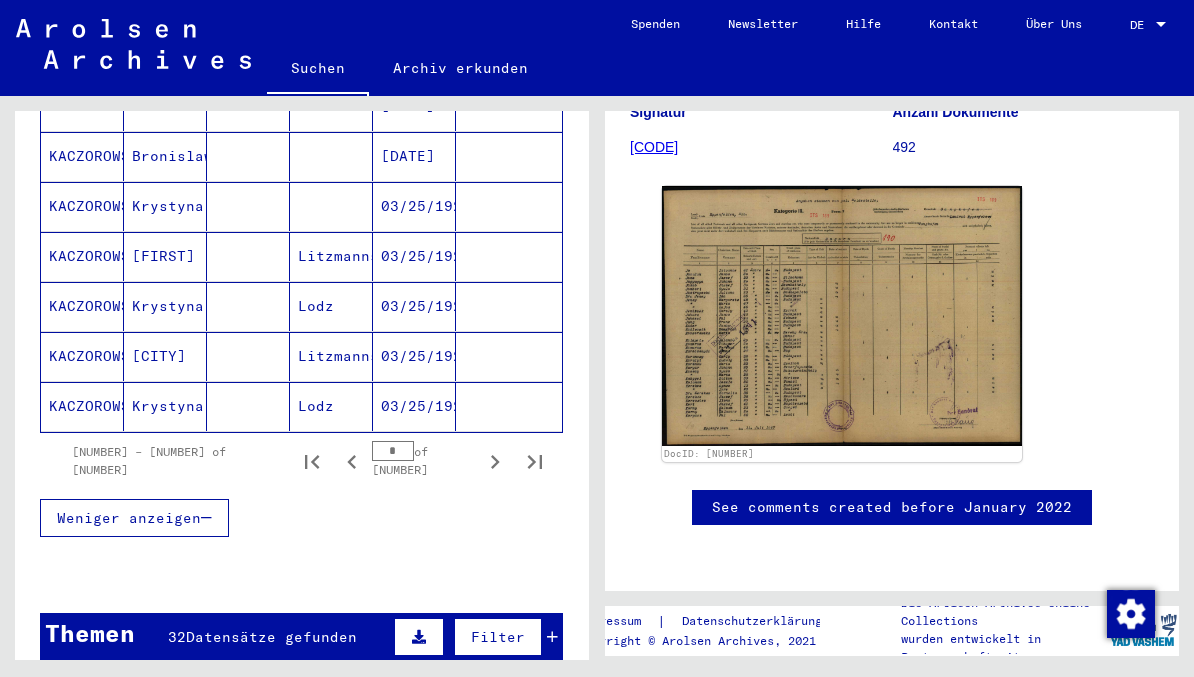 scroll, scrollTop: 1273, scrollLeft: 0, axis: vertical 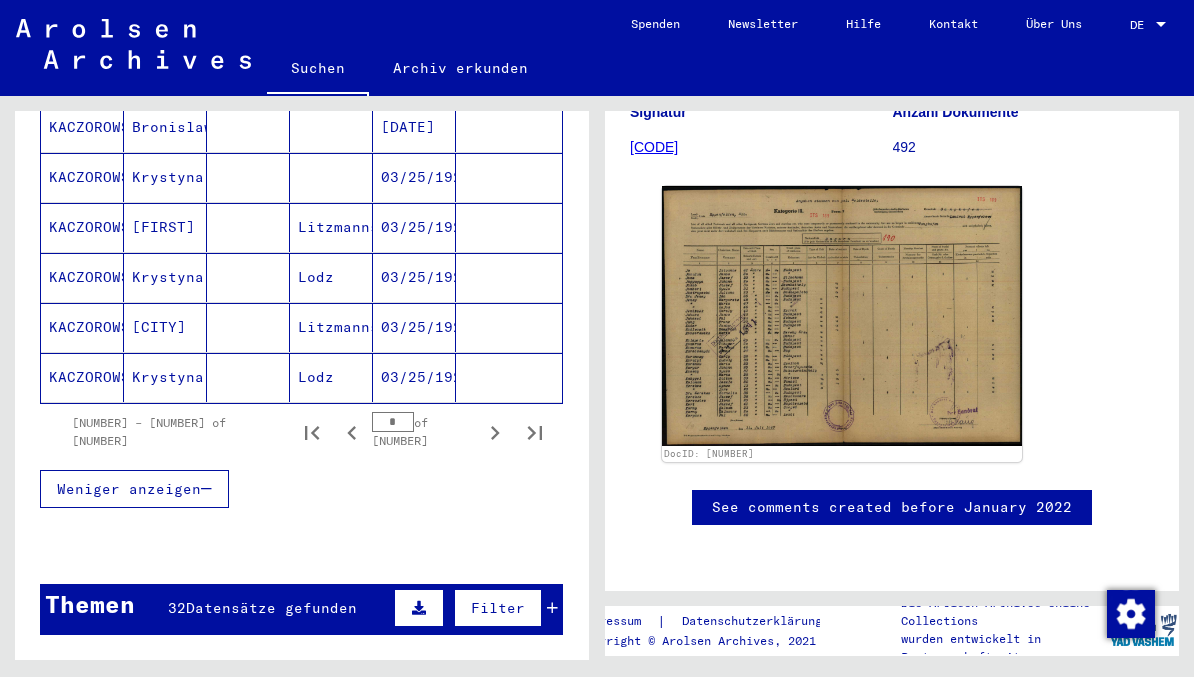 click 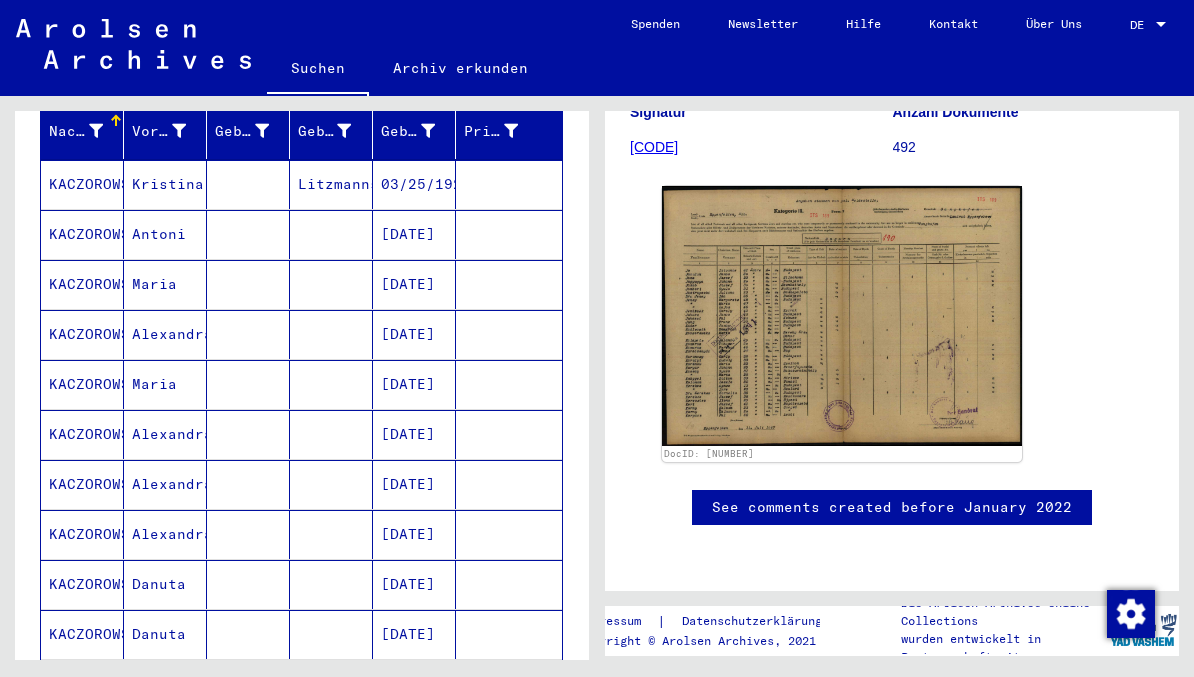 scroll, scrollTop: 252, scrollLeft: 0, axis: vertical 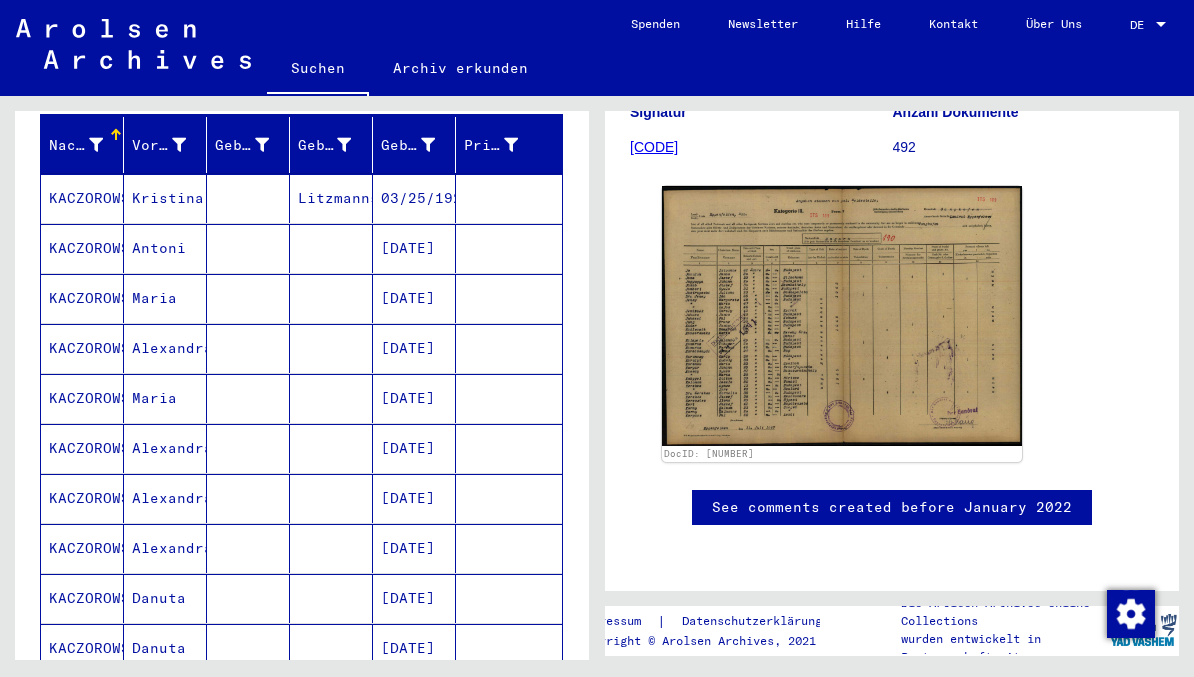 click at bounding box center (248, 448) 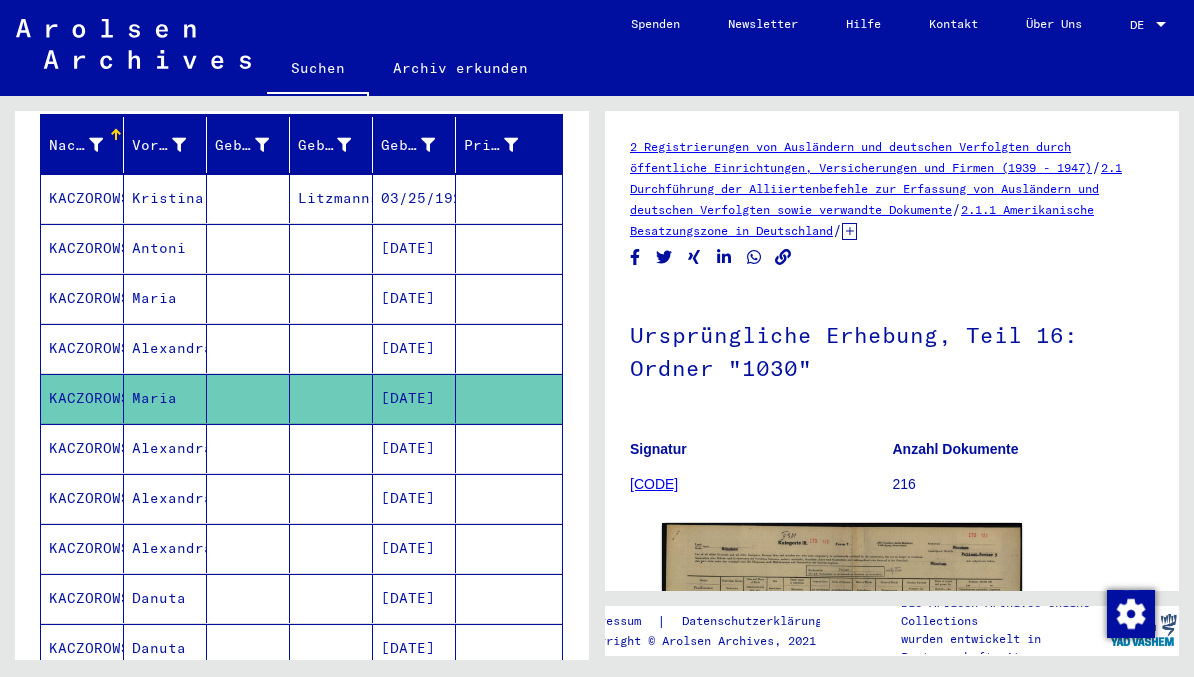 scroll, scrollTop: 0, scrollLeft: 0, axis: both 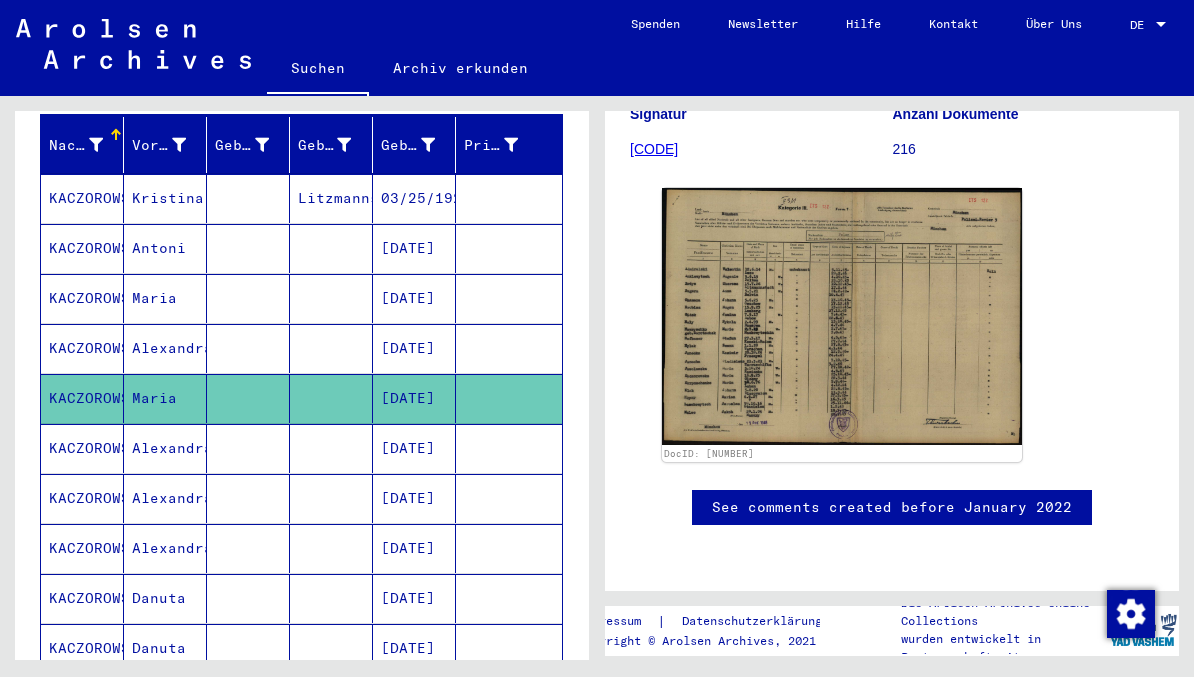 click 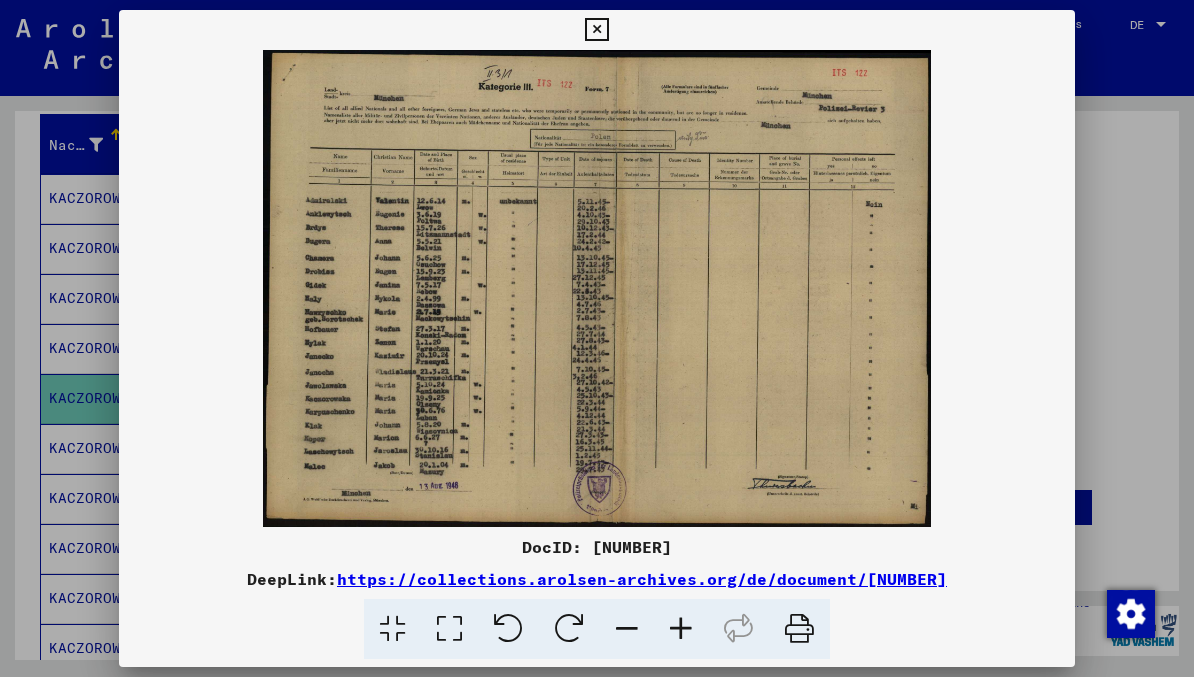 click at bounding box center (596, 30) 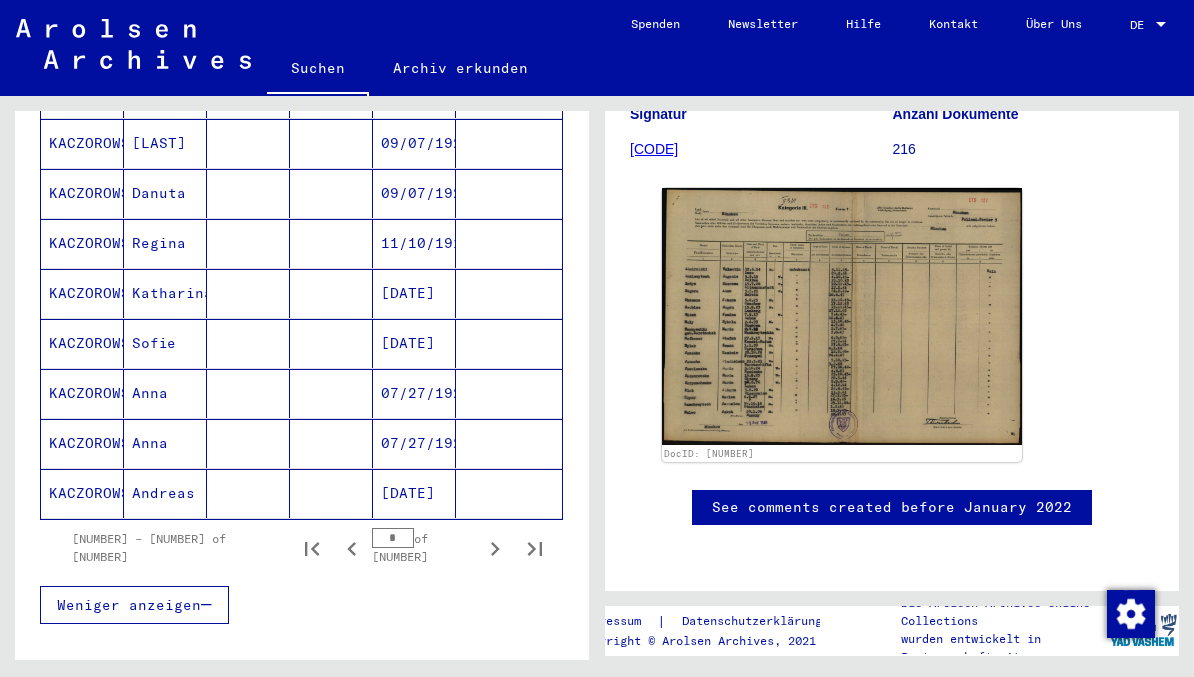 scroll, scrollTop: 1158, scrollLeft: 0, axis: vertical 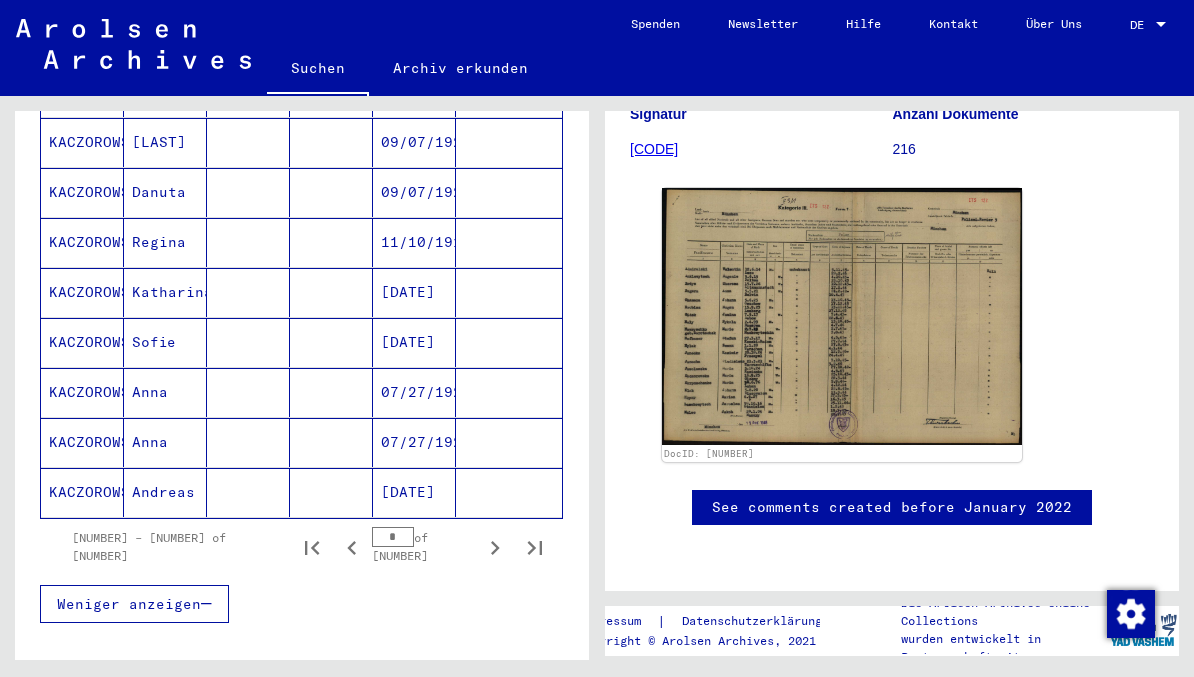 click 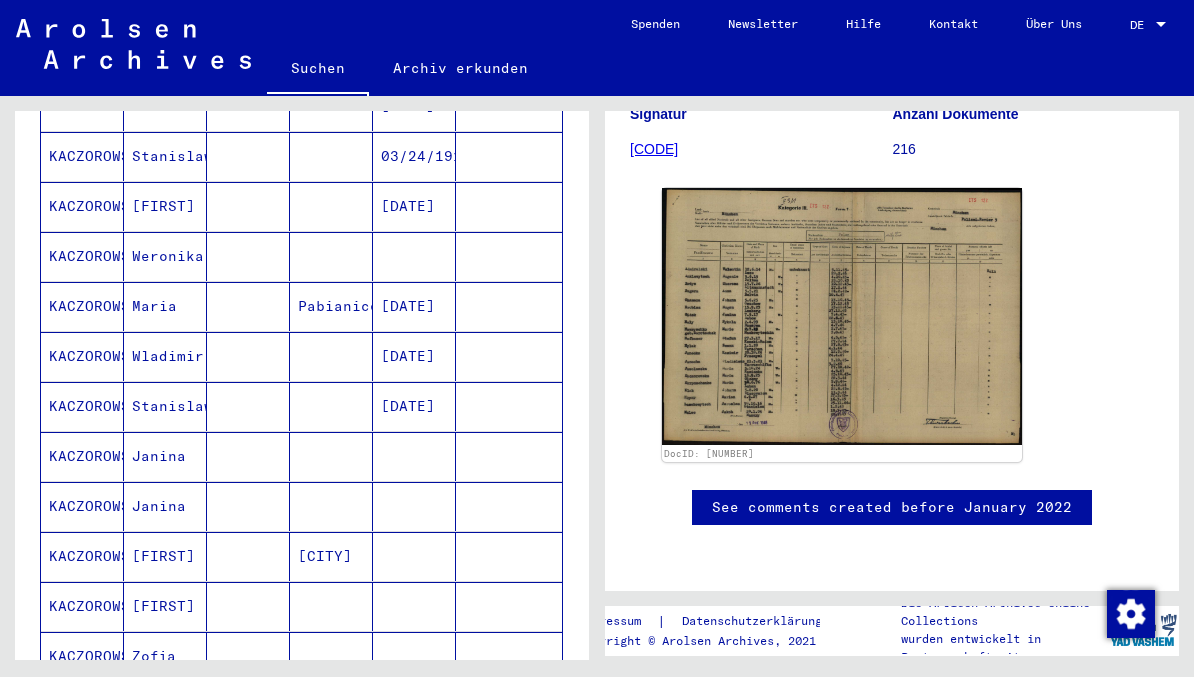 scroll, scrollTop: 990, scrollLeft: 0, axis: vertical 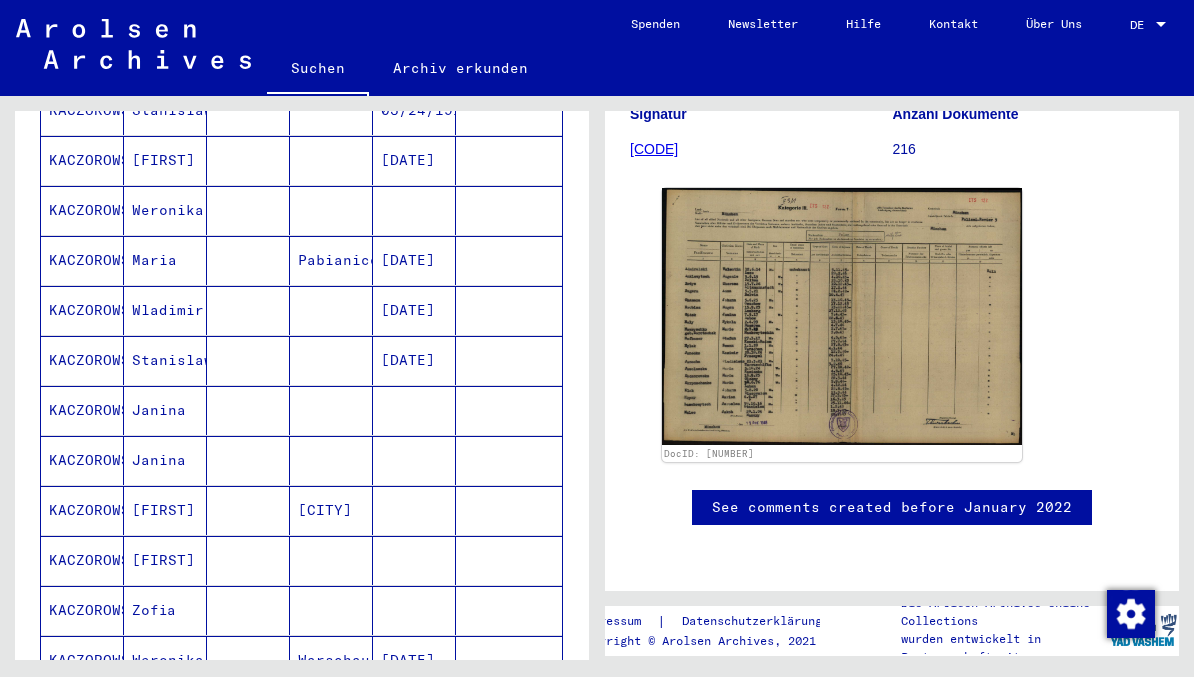 click on "Wladimir" at bounding box center (165, 360) 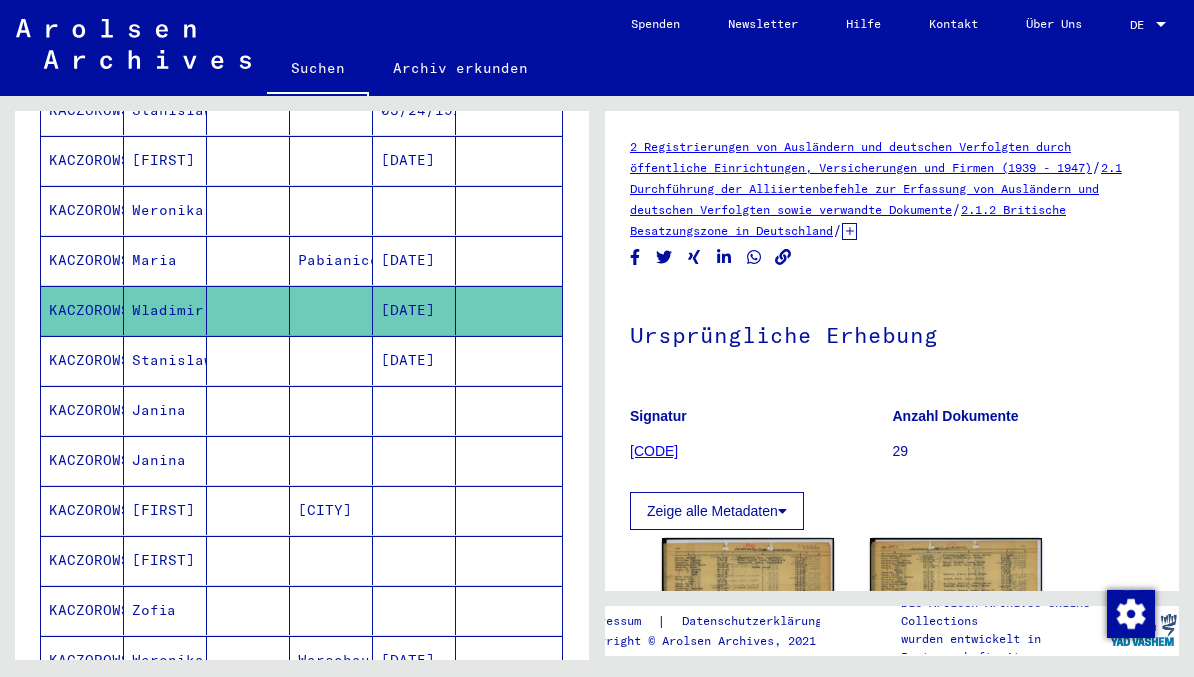 scroll, scrollTop: 0, scrollLeft: 0, axis: both 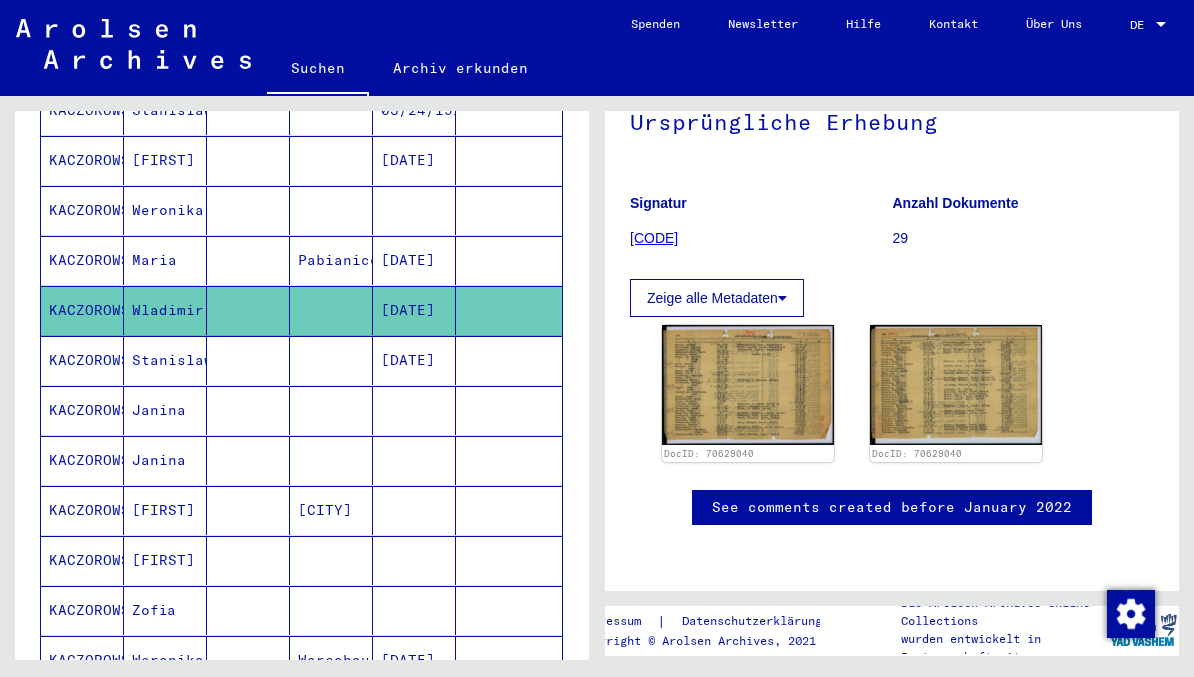 click 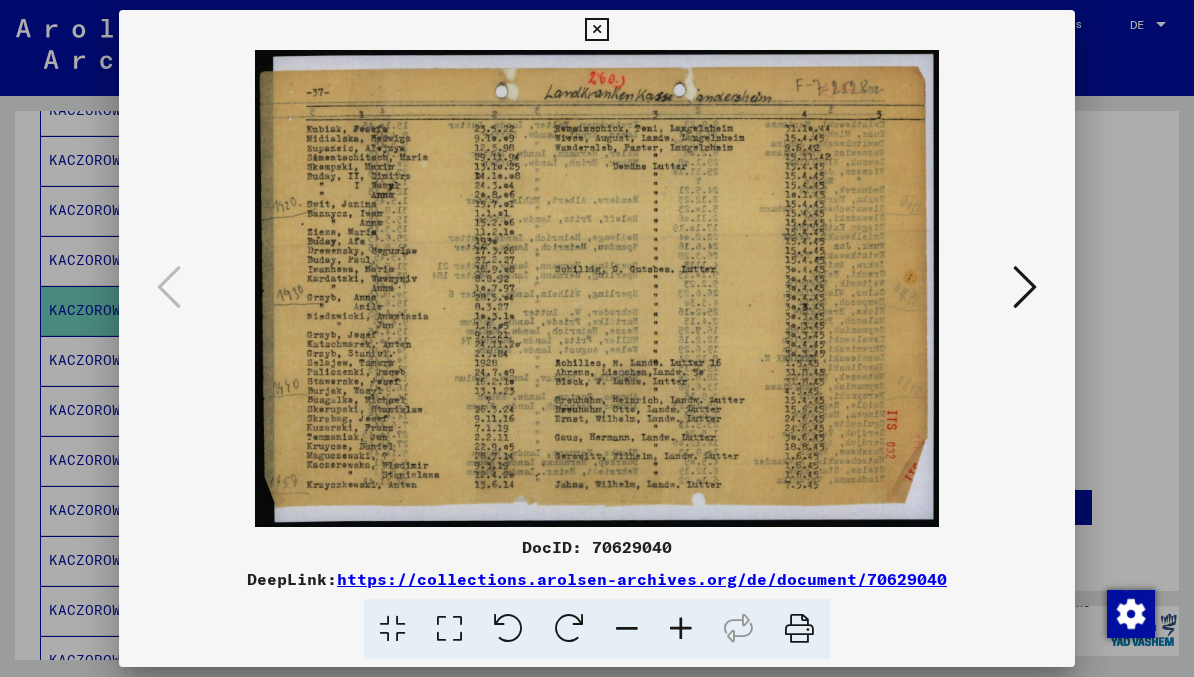 click at bounding box center (596, 30) 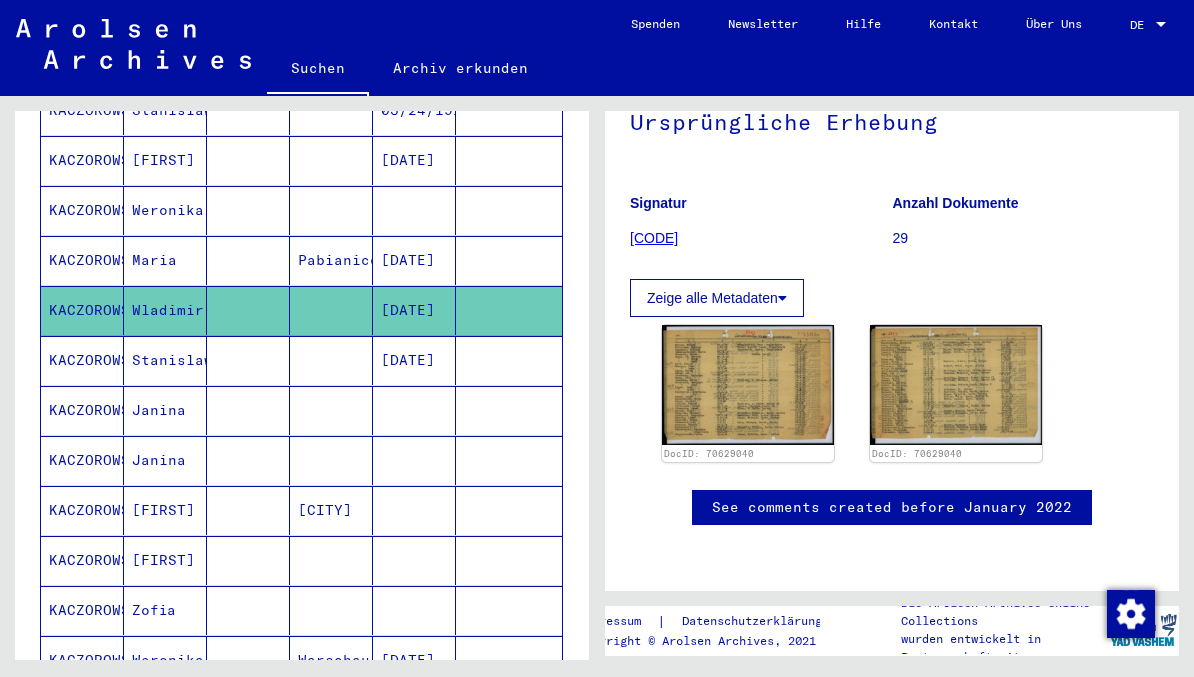 click on "[FIRST]" at bounding box center [165, 560] 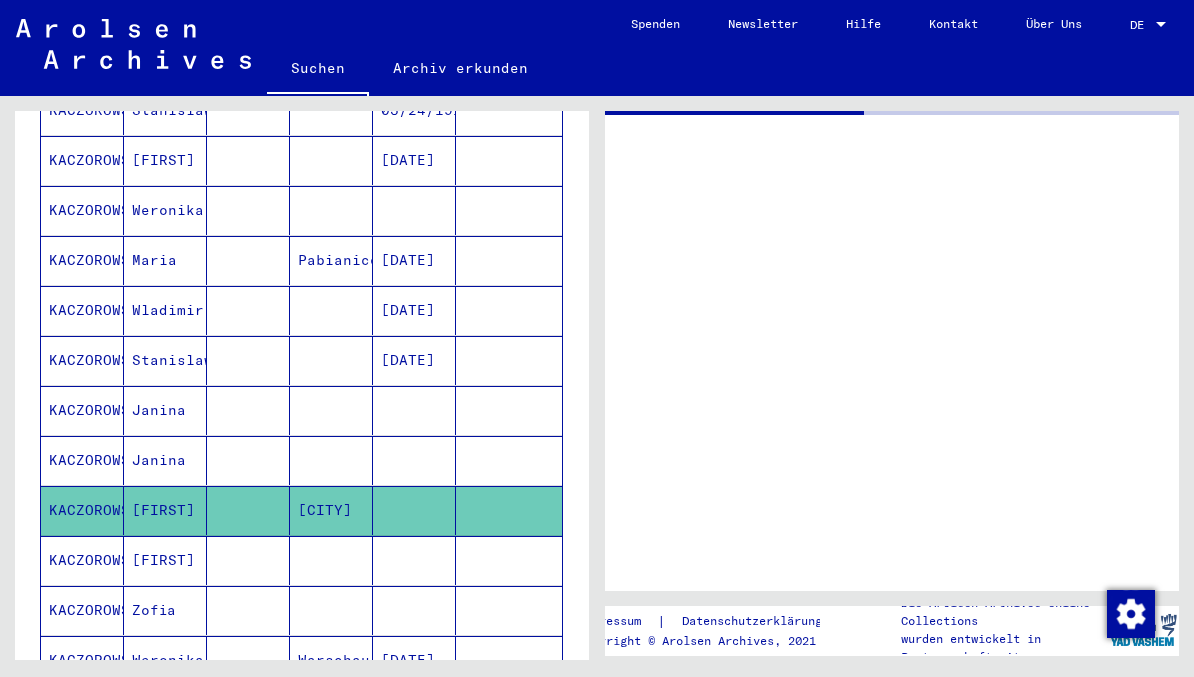 scroll, scrollTop: 0, scrollLeft: 0, axis: both 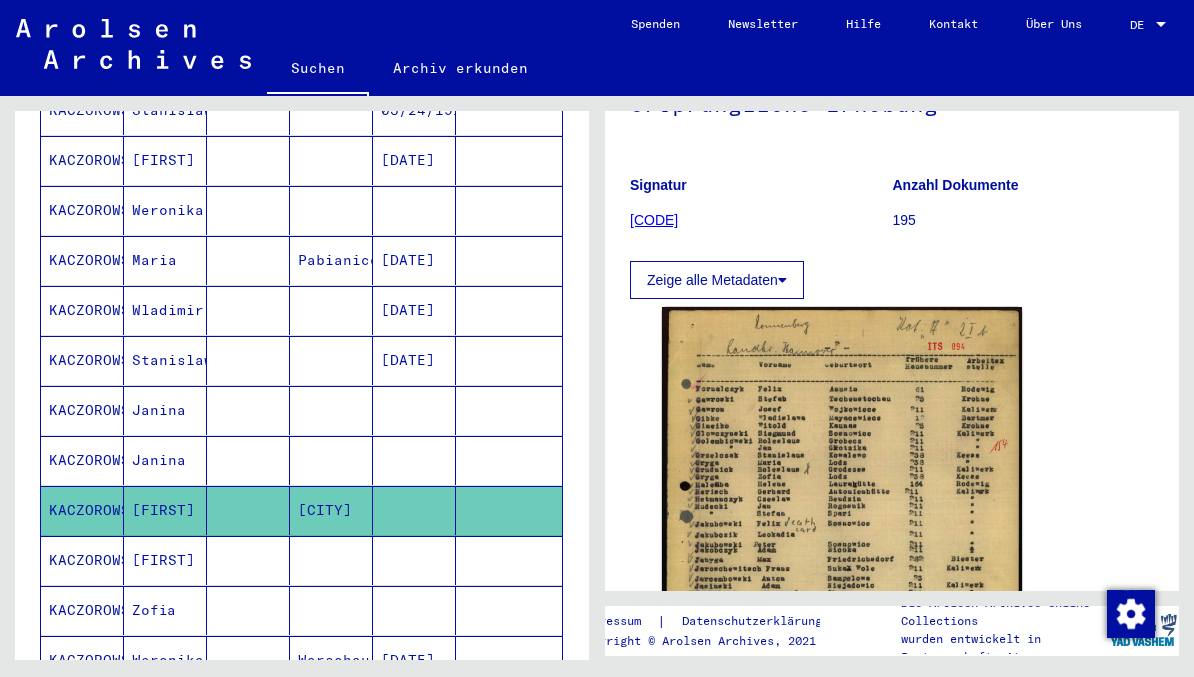 click 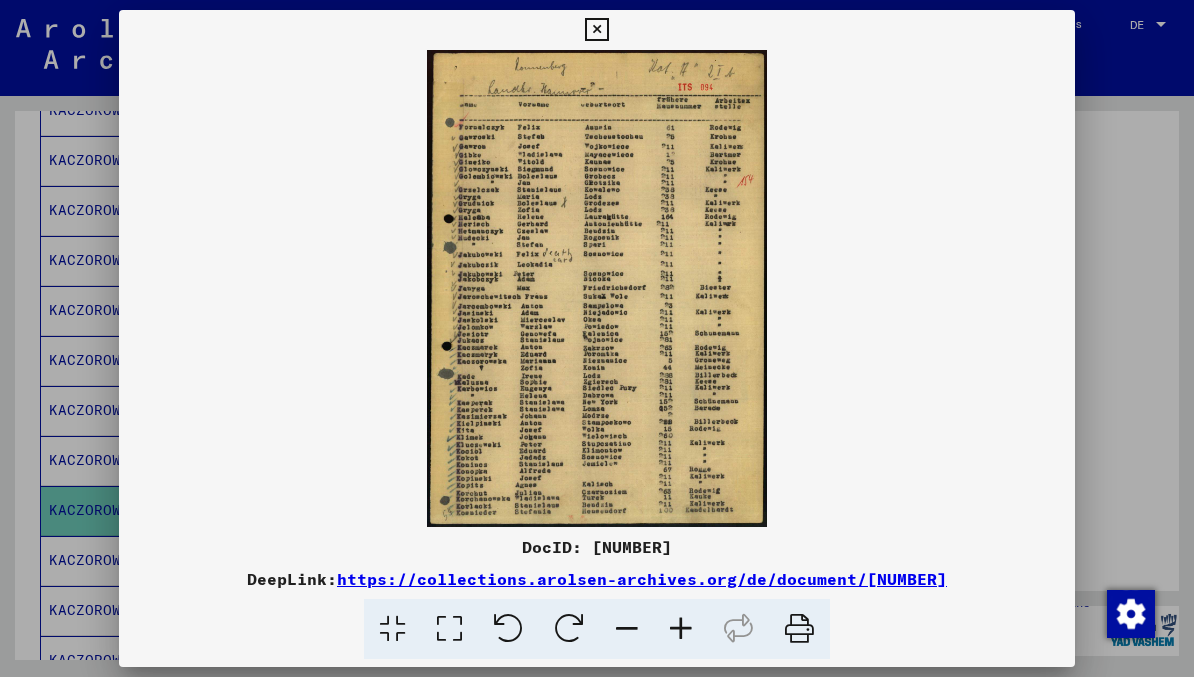 click at bounding box center [596, 30] 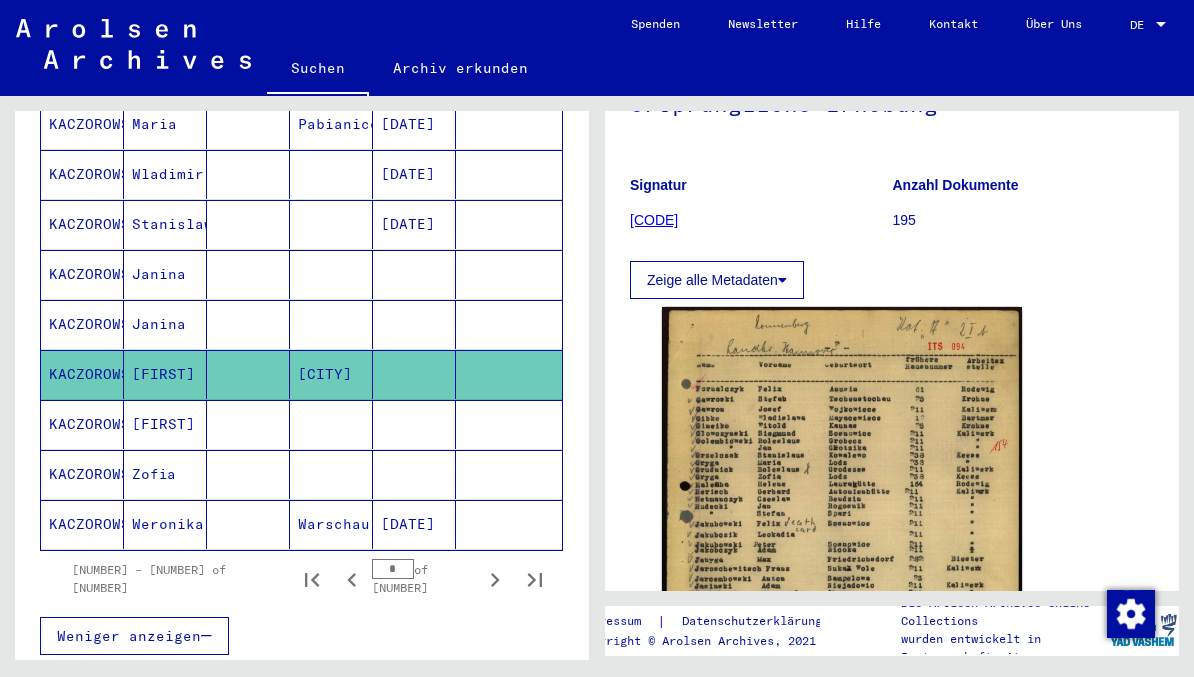 scroll, scrollTop: 1191, scrollLeft: 0, axis: vertical 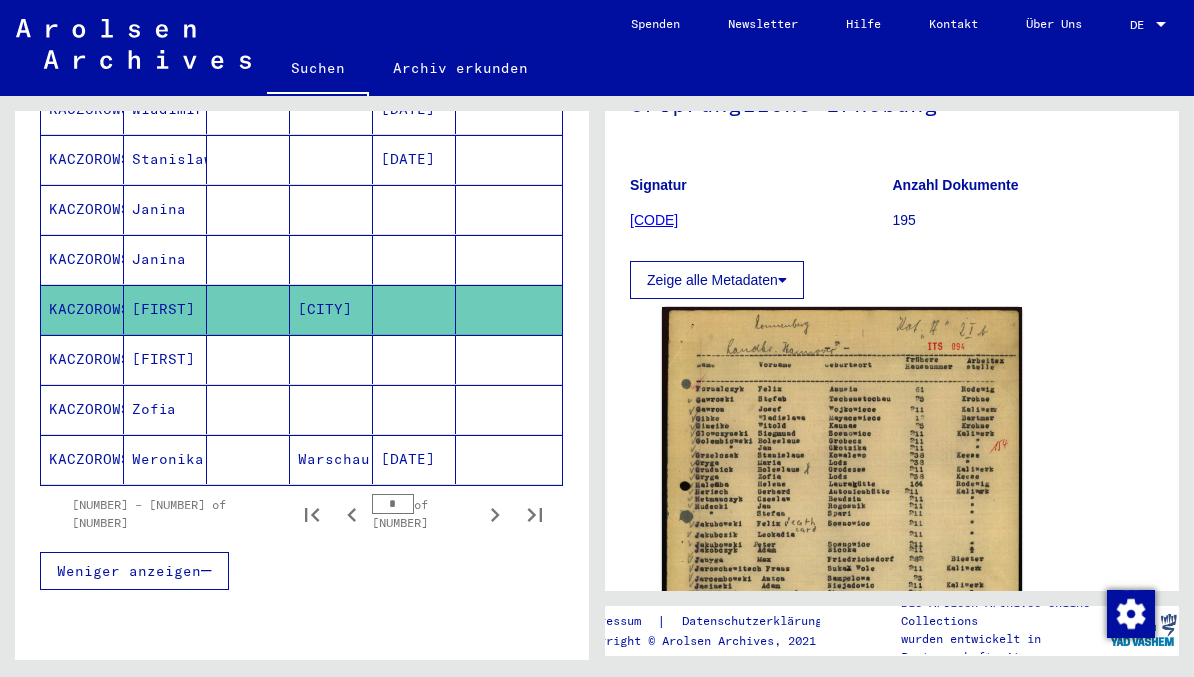 click on "[FIRST]" at bounding box center [165, 409] 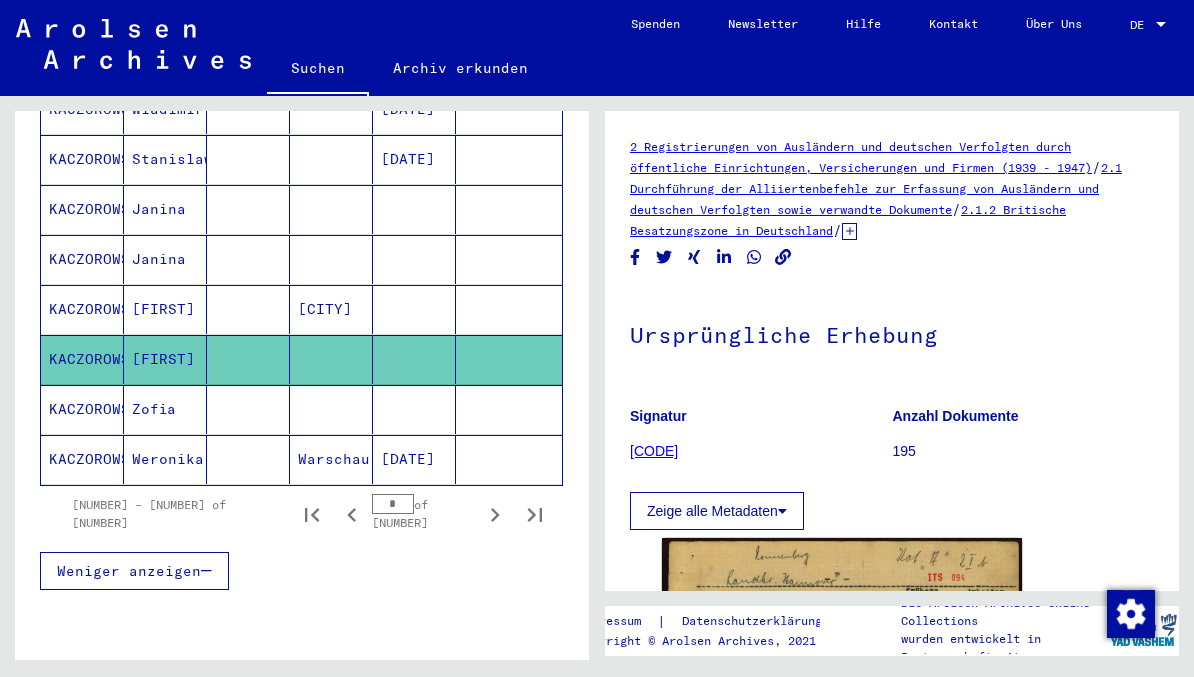 scroll, scrollTop: 0, scrollLeft: 0, axis: both 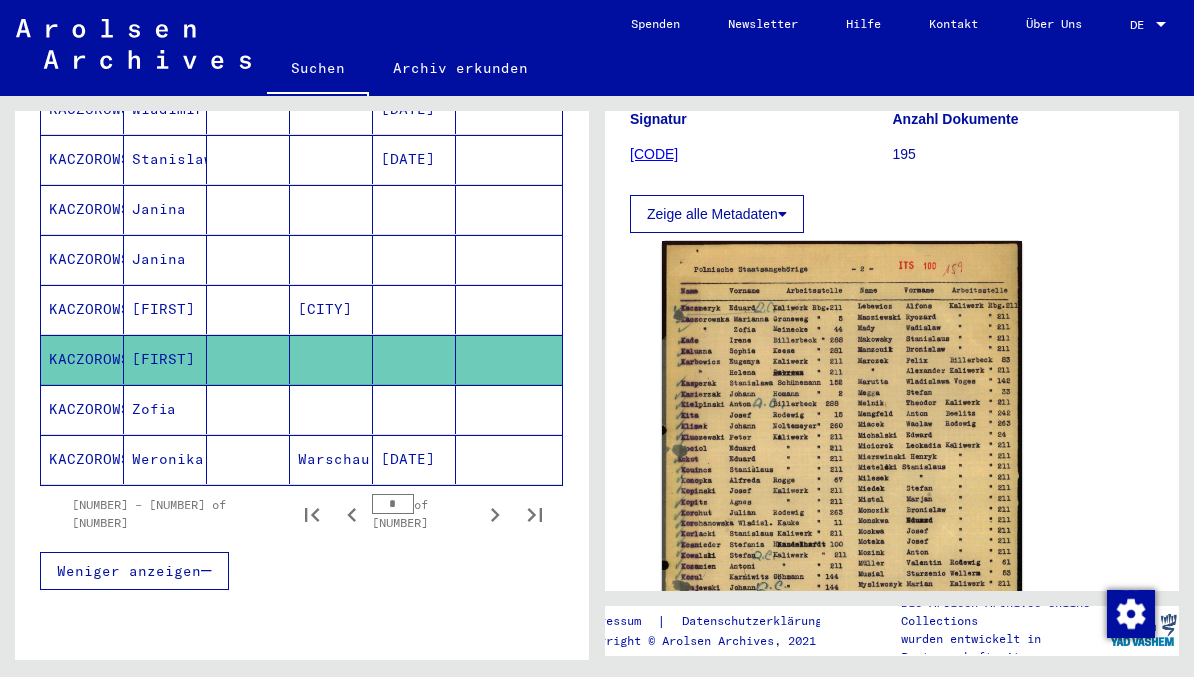 click 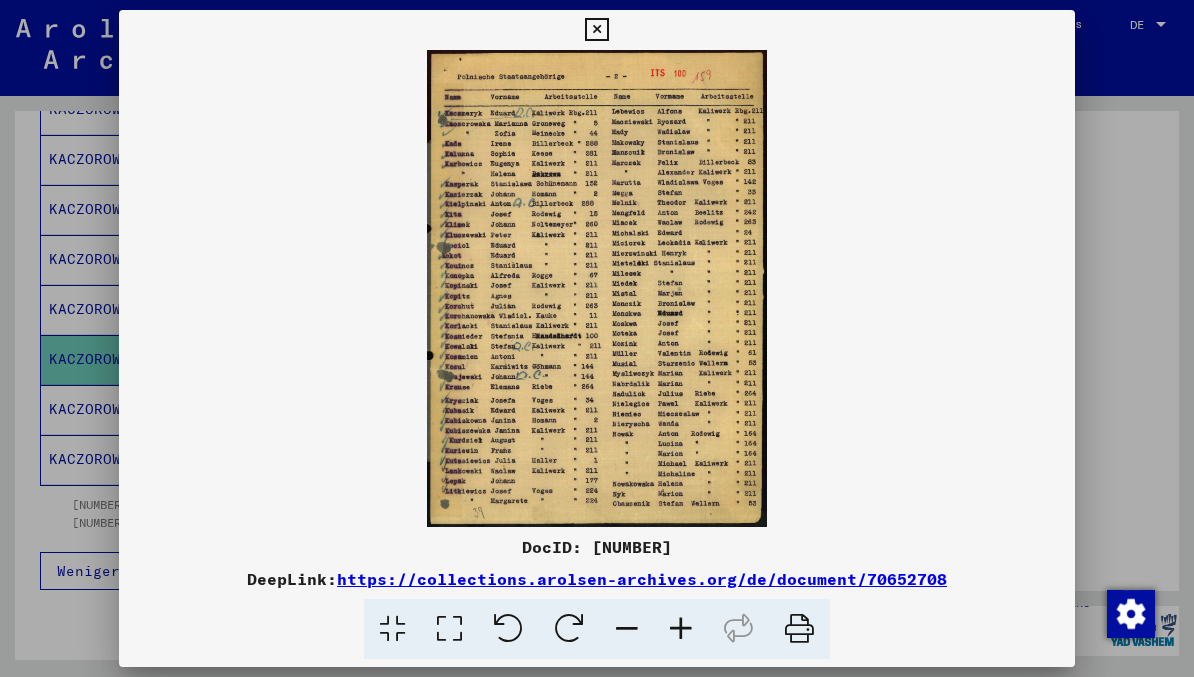 click at bounding box center (596, 30) 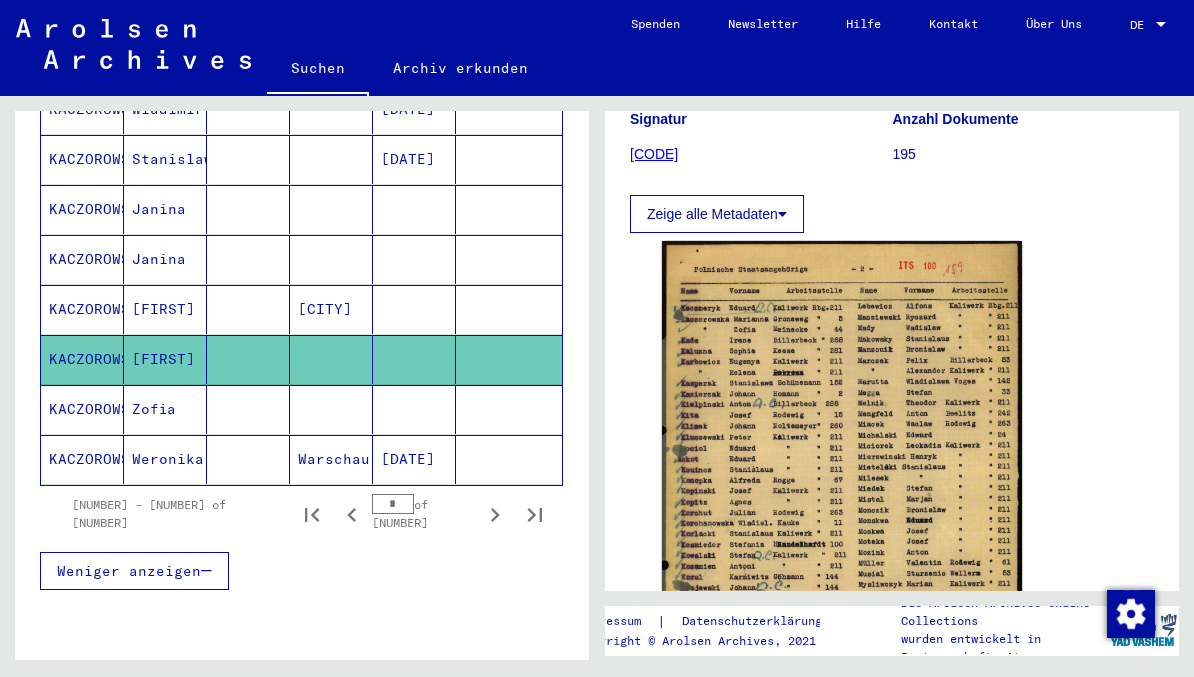click 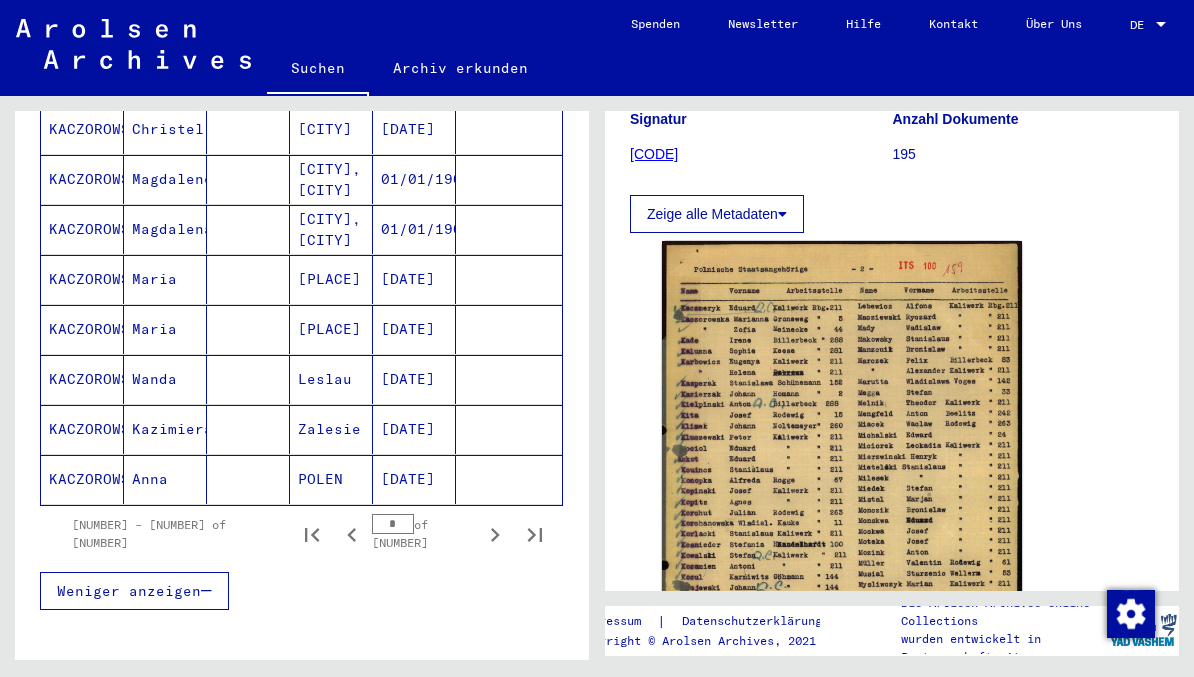 scroll, scrollTop: 1175, scrollLeft: 0, axis: vertical 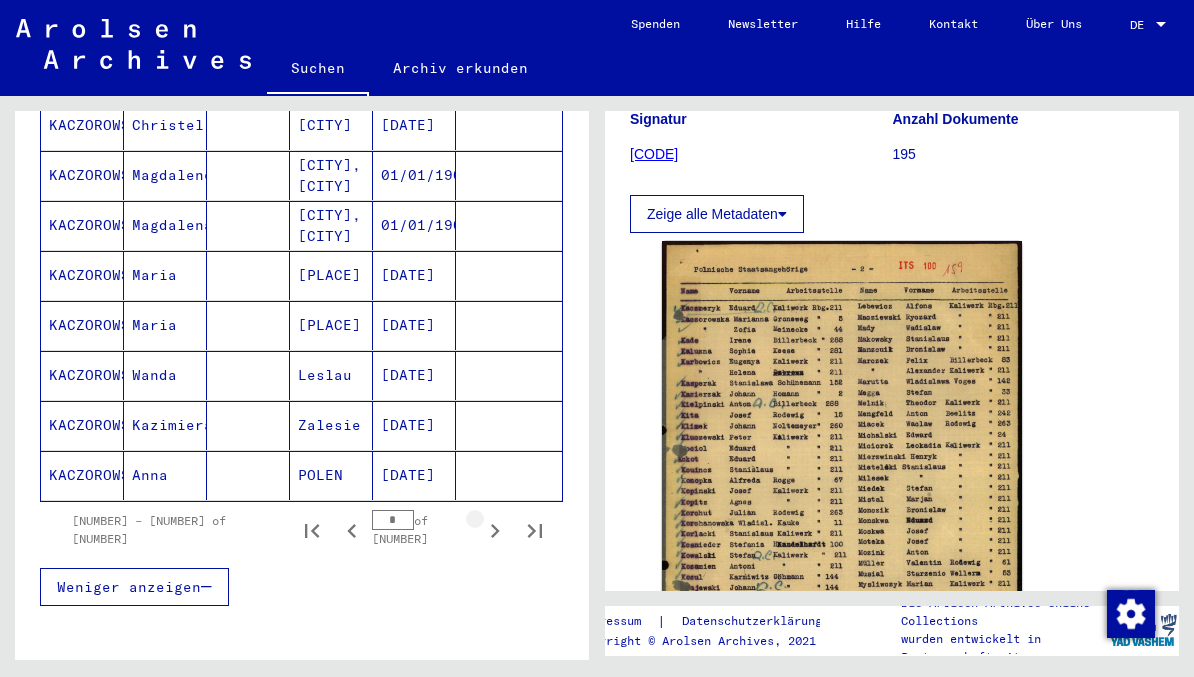 click 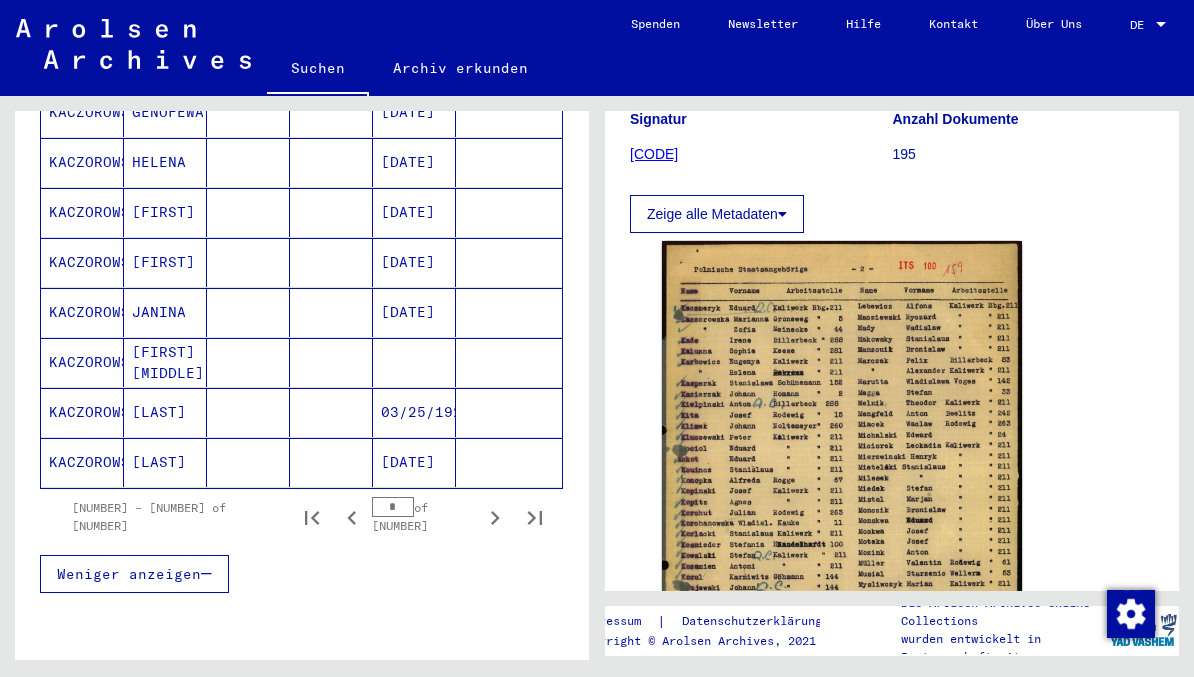 scroll, scrollTop: 1198, scrollLeft: 0, axis: vertical 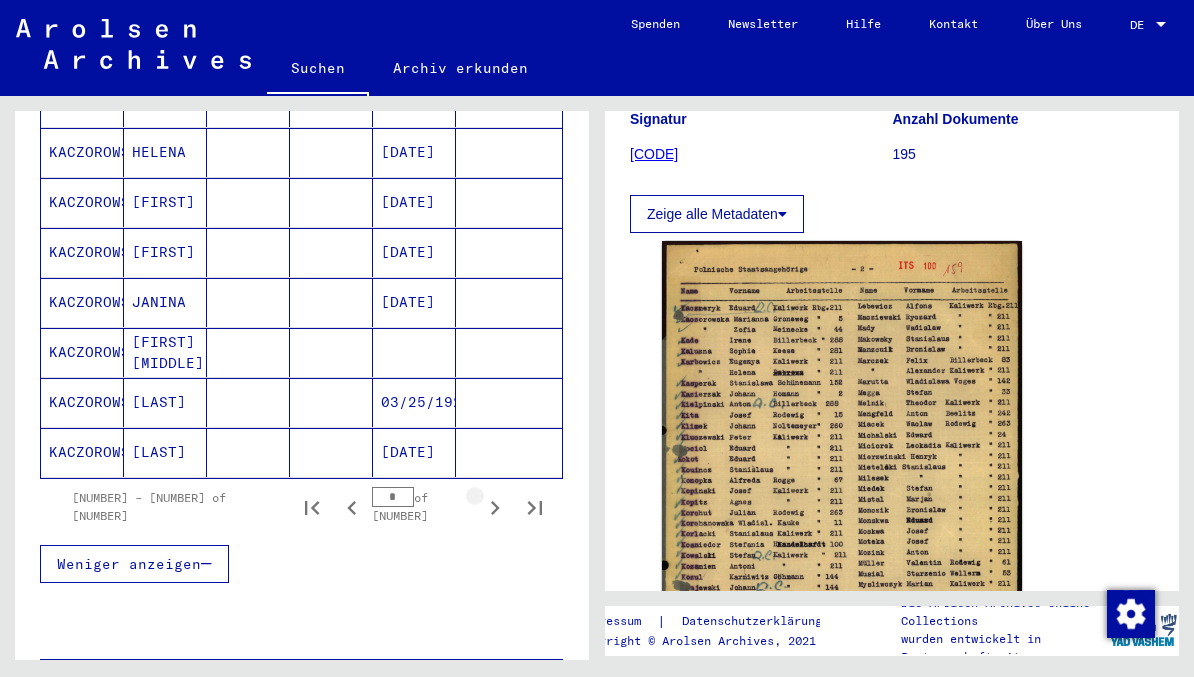 click 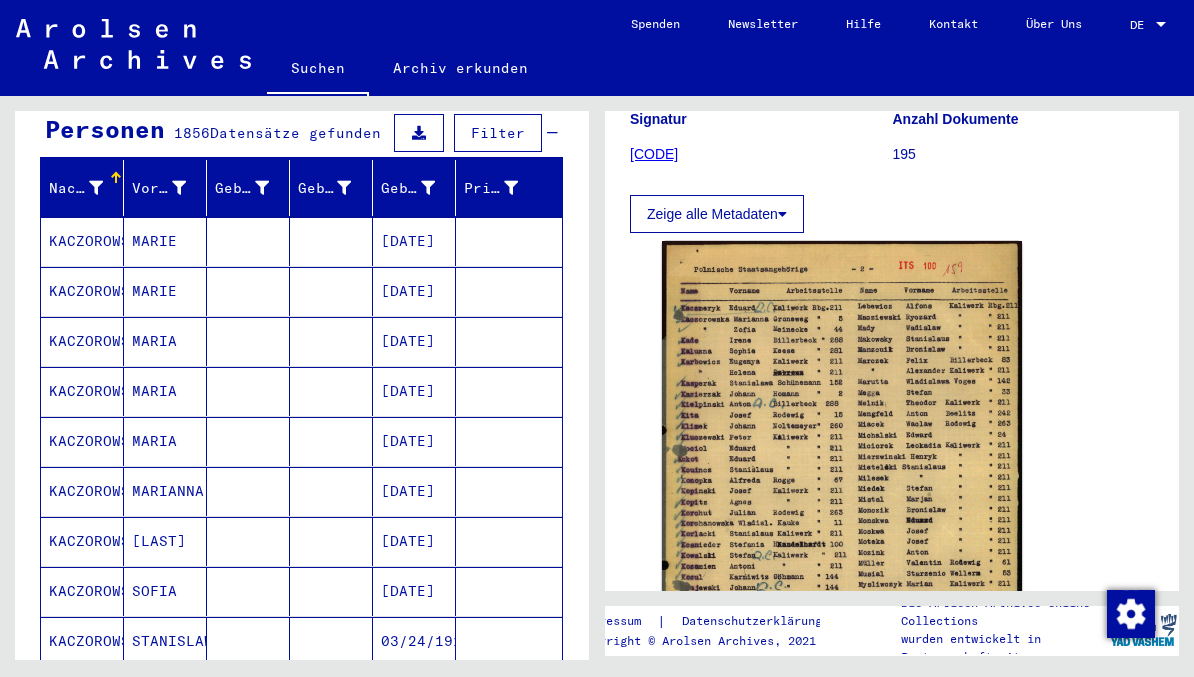 scroll, scrollTop: 217, scrollLeft: 0, axis: vertical 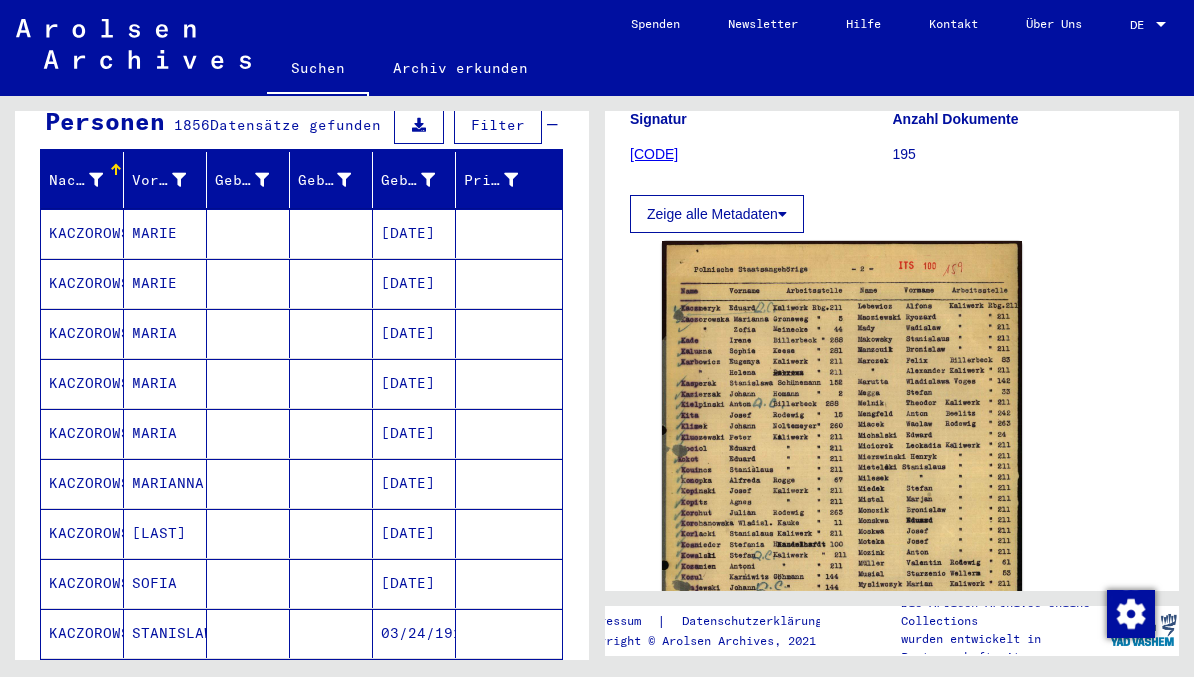 click at bounding box center (331, 283) 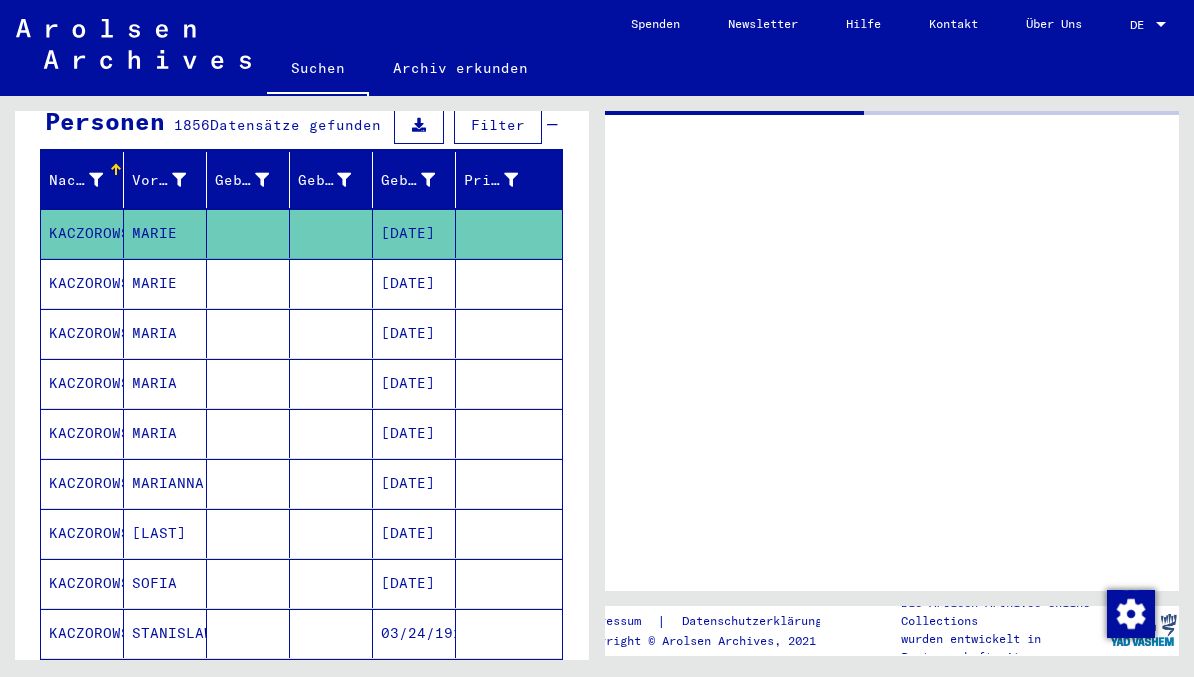 scroll, scrollTop: 0, scrollLeft: 0, axis: both 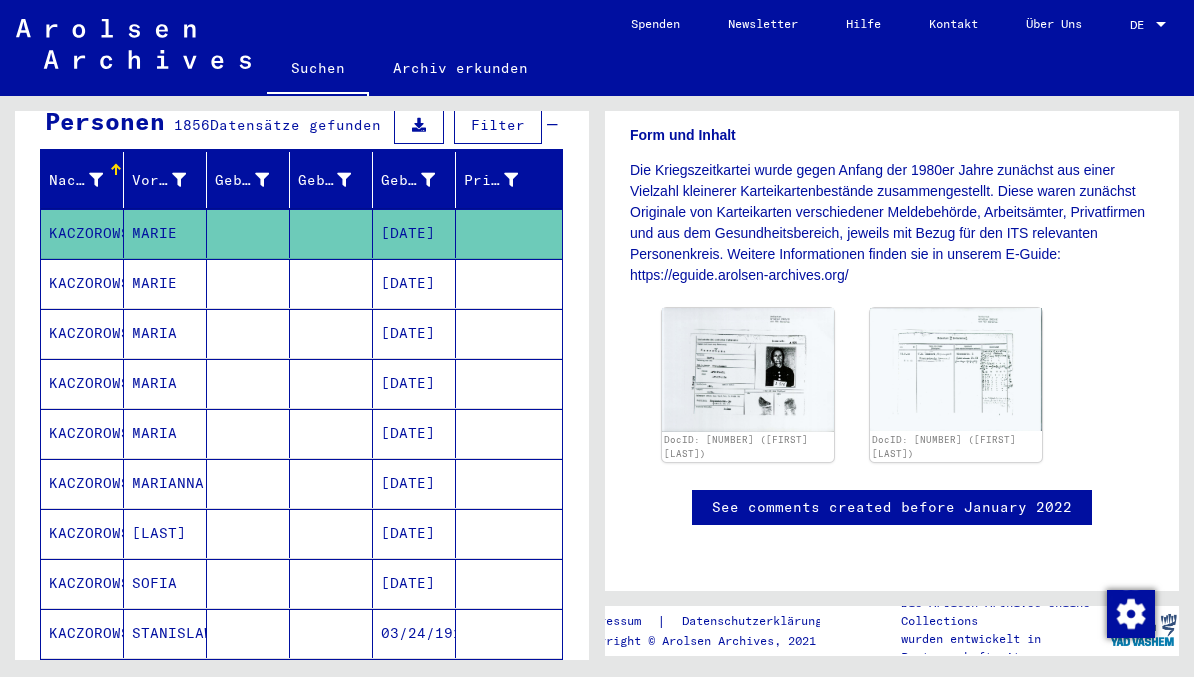 click 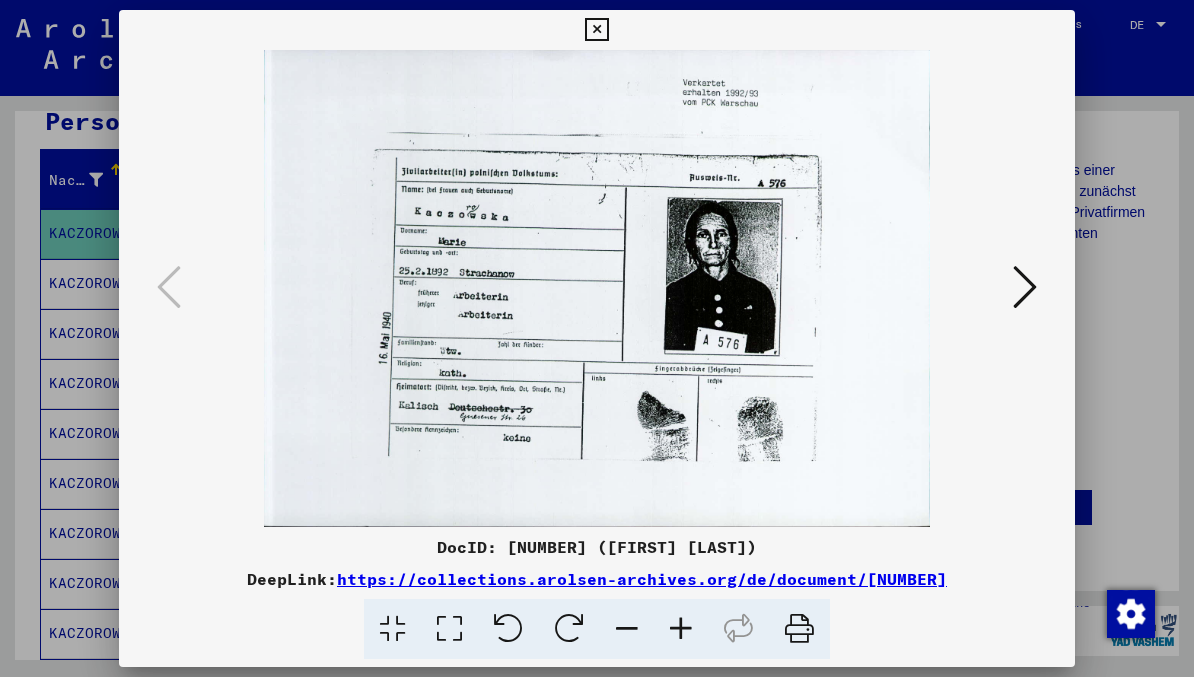 click at bounding box center (596, 30) 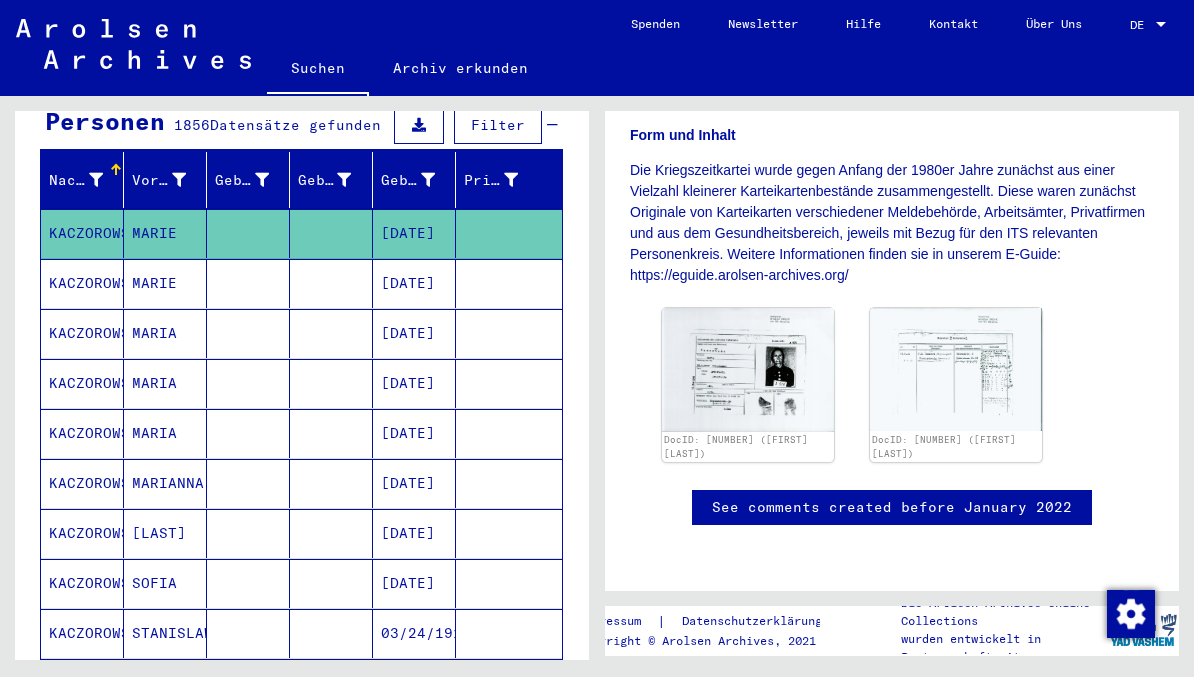 click on "MARIANNA" at bounding box center (165, 533) 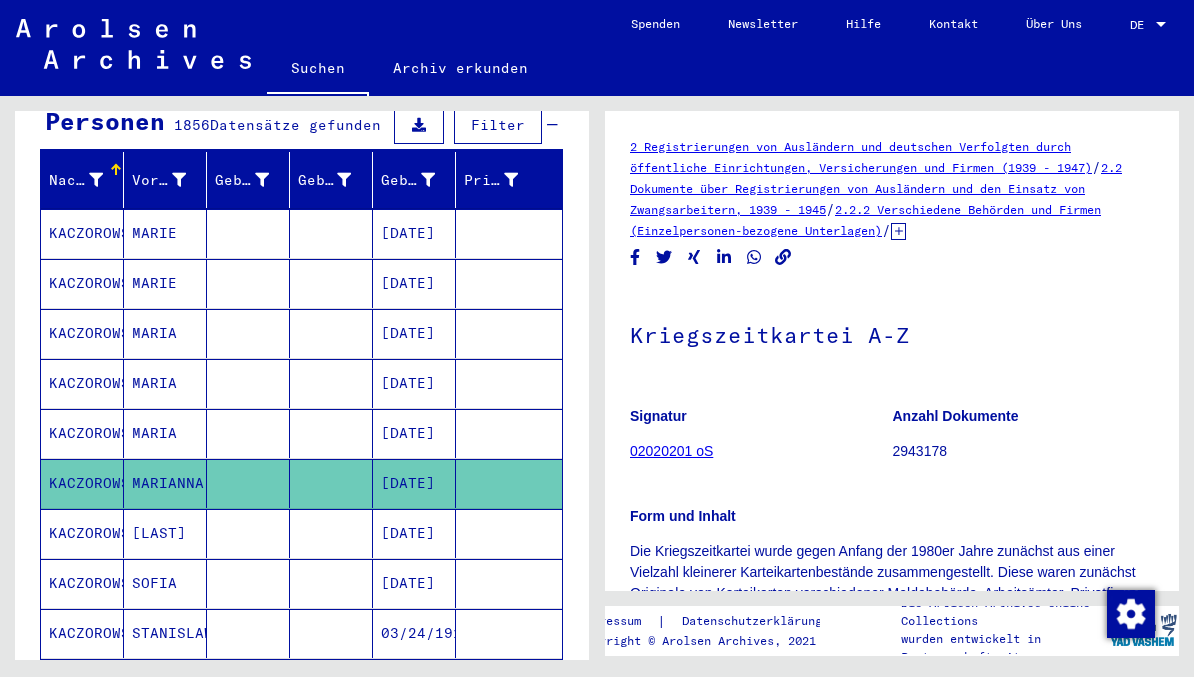 scroll, scrollTop: 0, scrollLeft: 0, axis: both 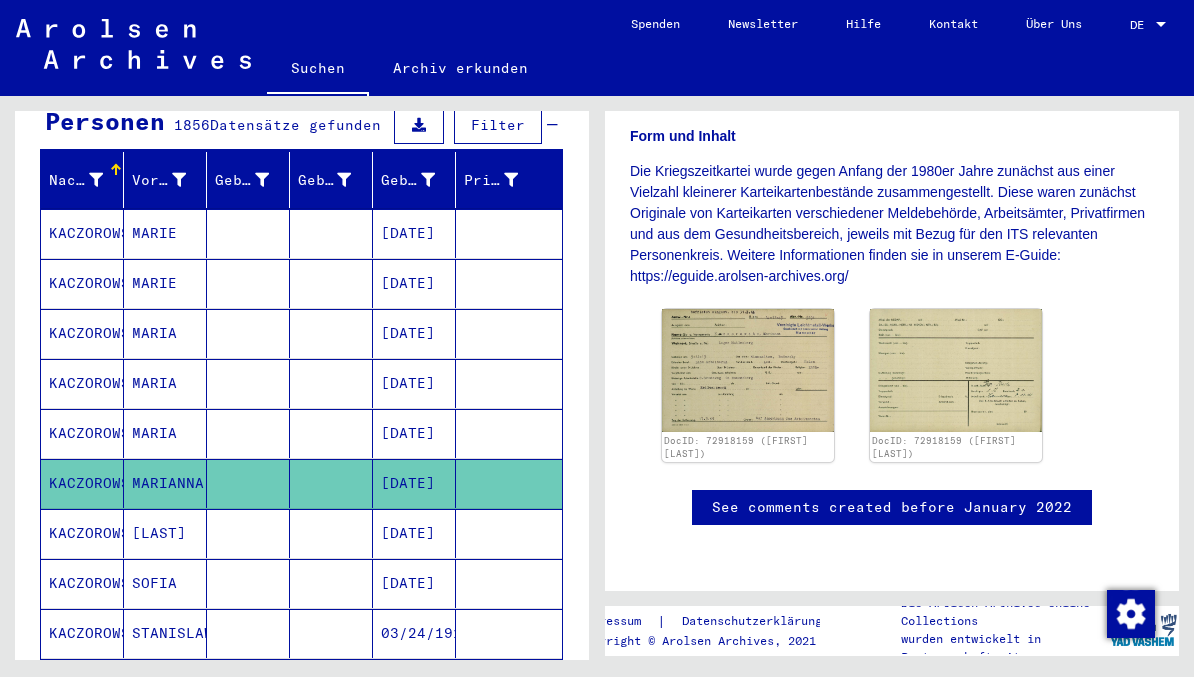 click 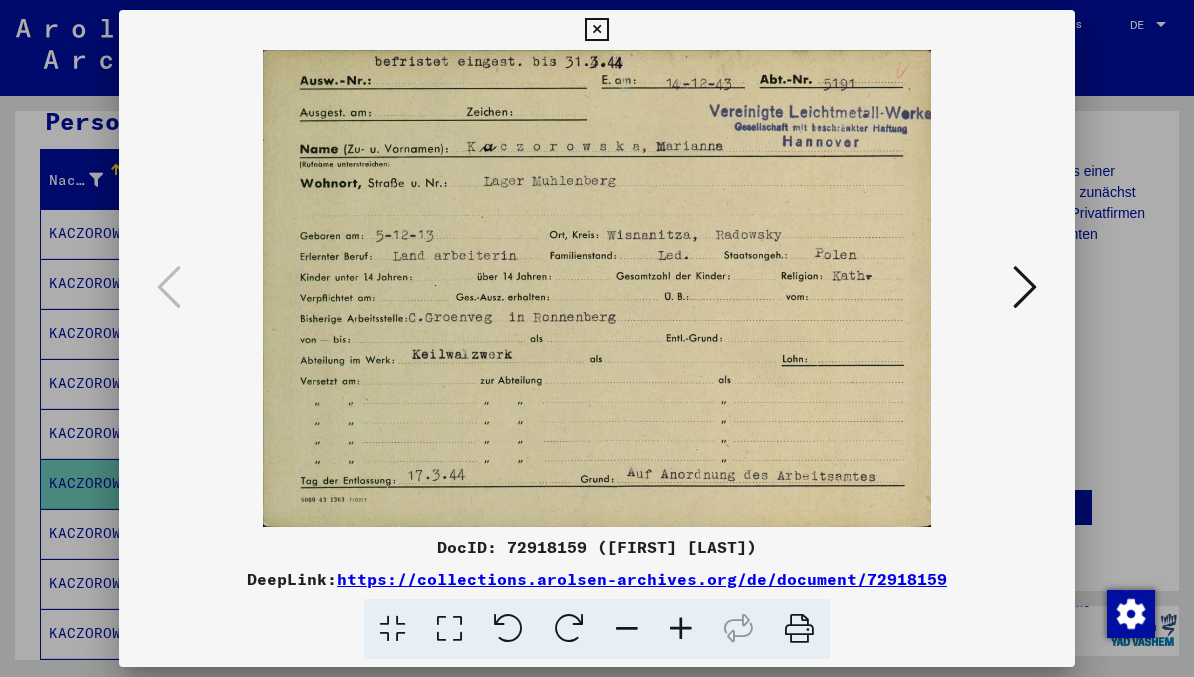 click at bounding box center [1025, 287] 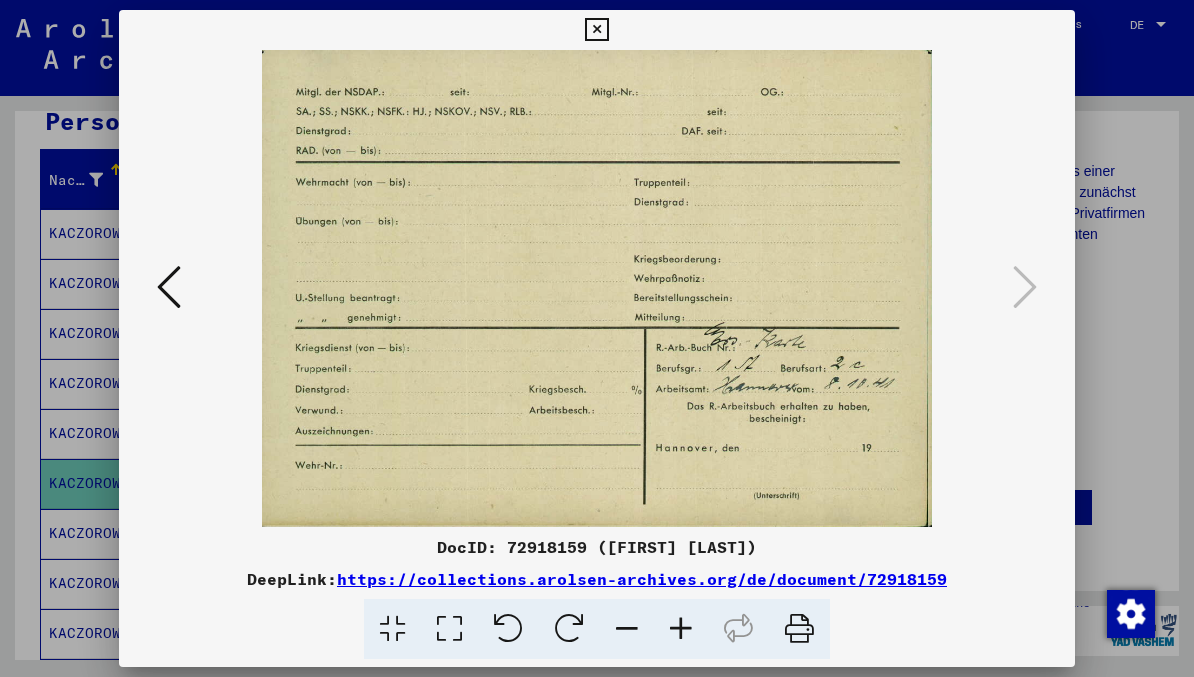 click at bounding box center (596, 30) 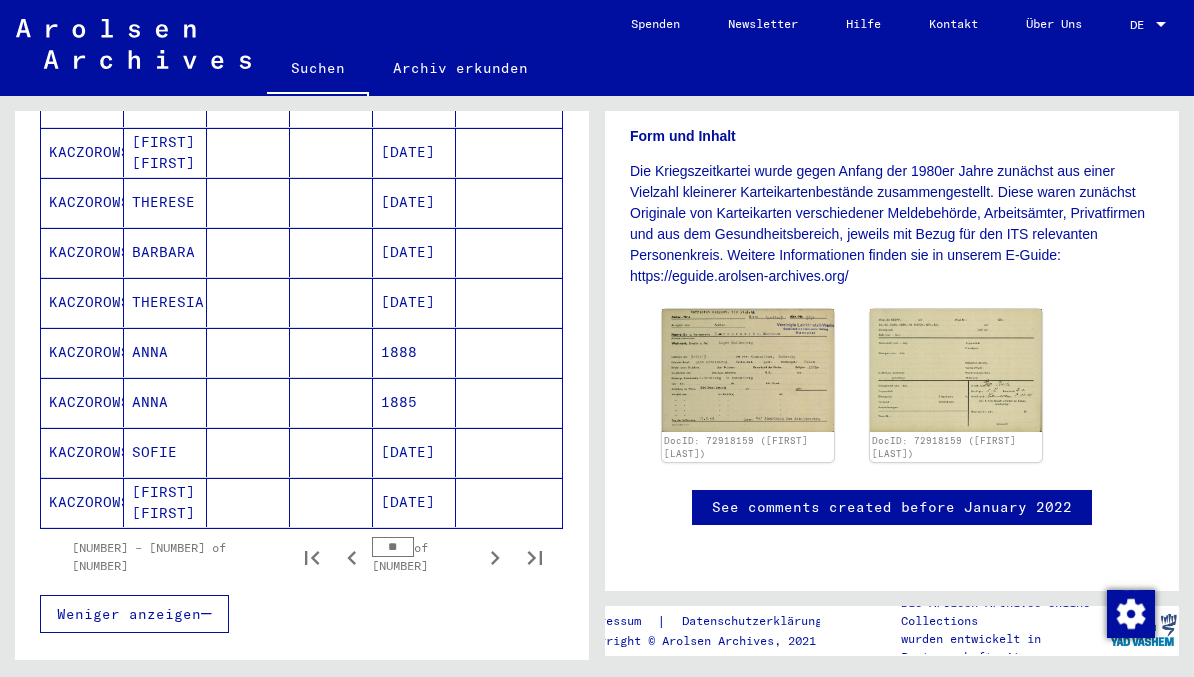 scroll, scrollTop: 1152, scrollLeft: 0, axis: vertical 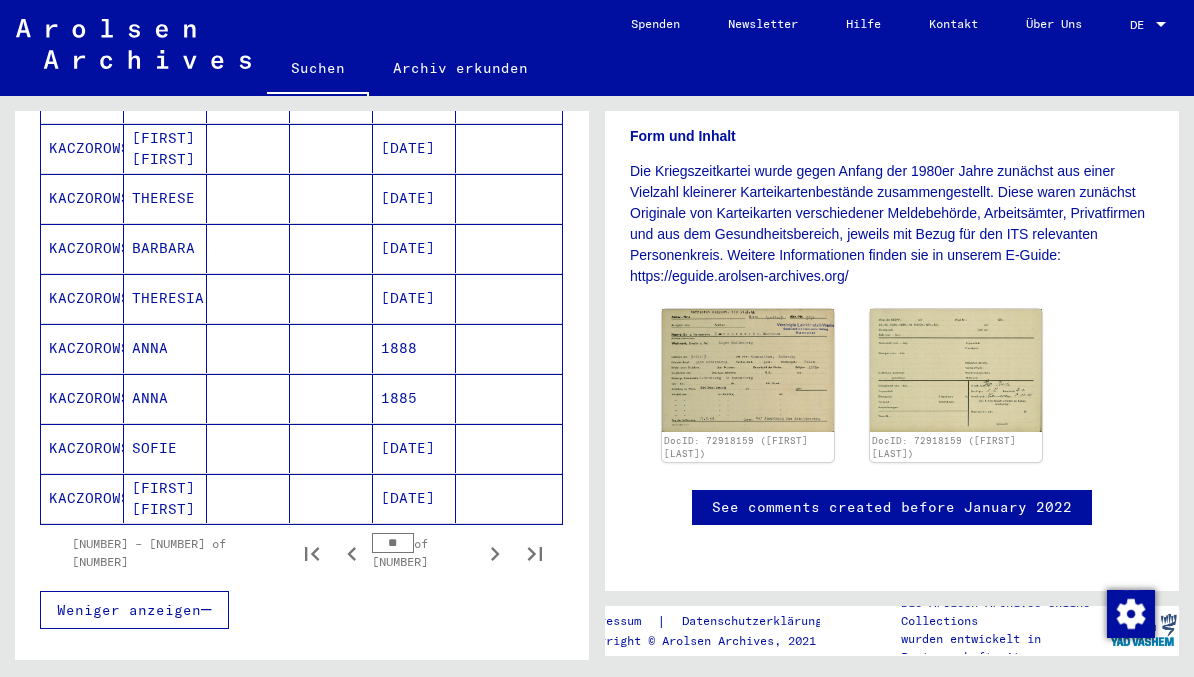 click 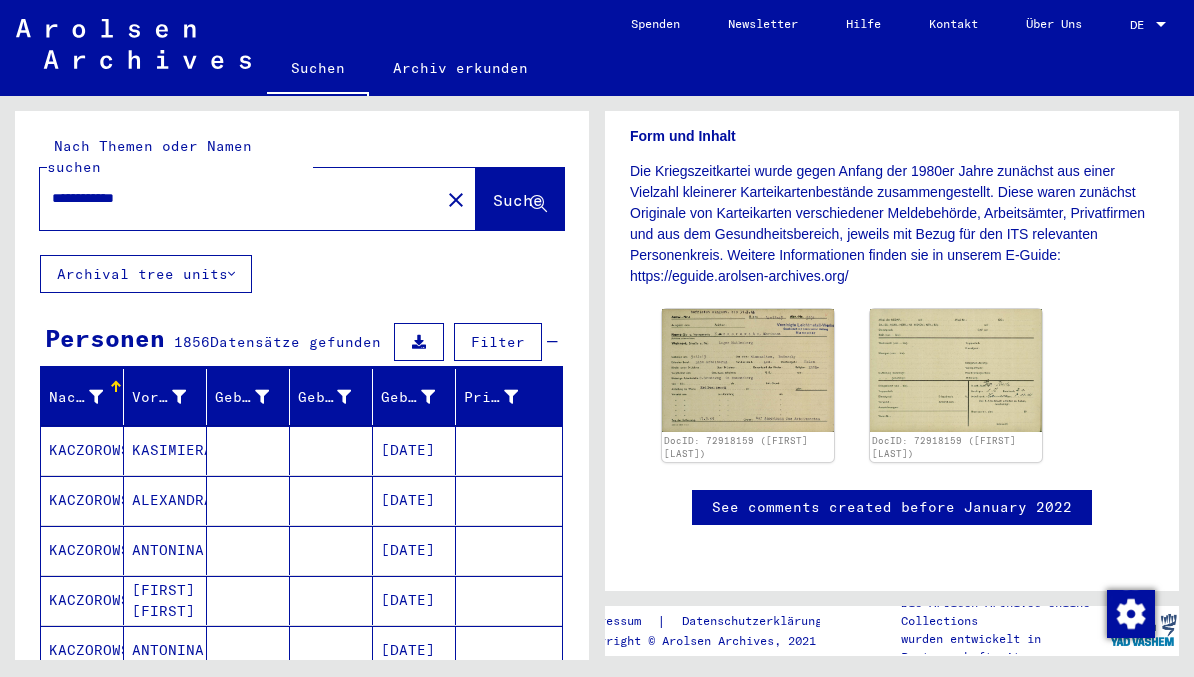 scroll, scrollTop: 0, scrollLeft: 0, axis: both 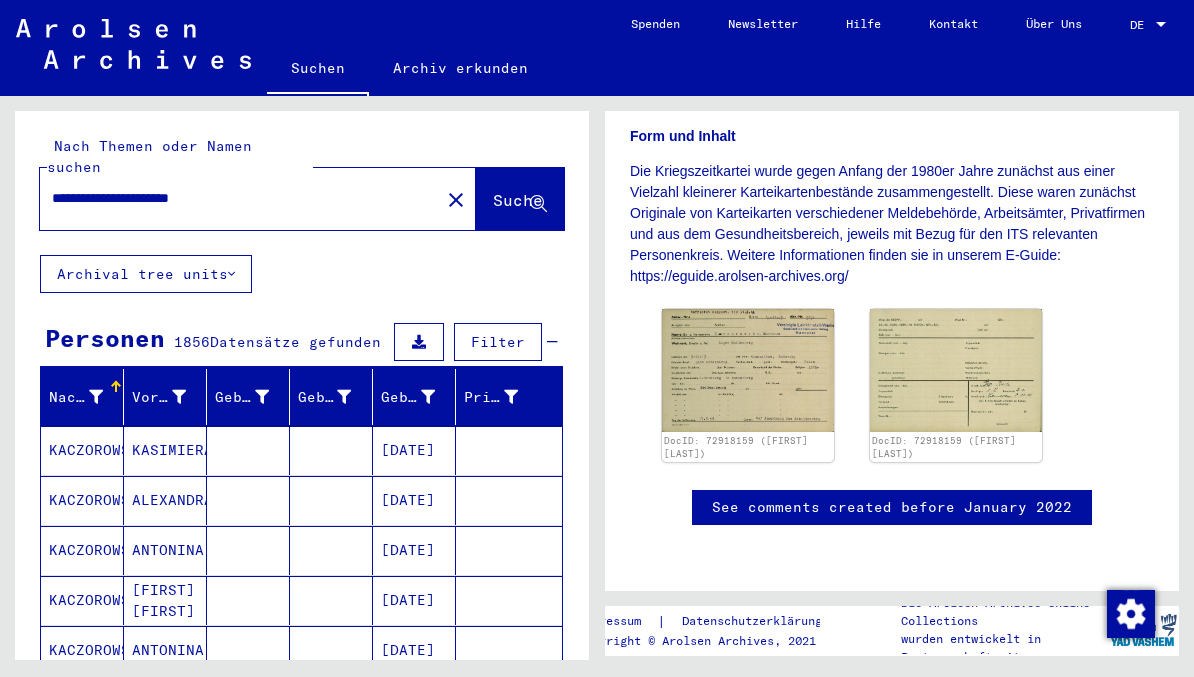 click on "Suche" 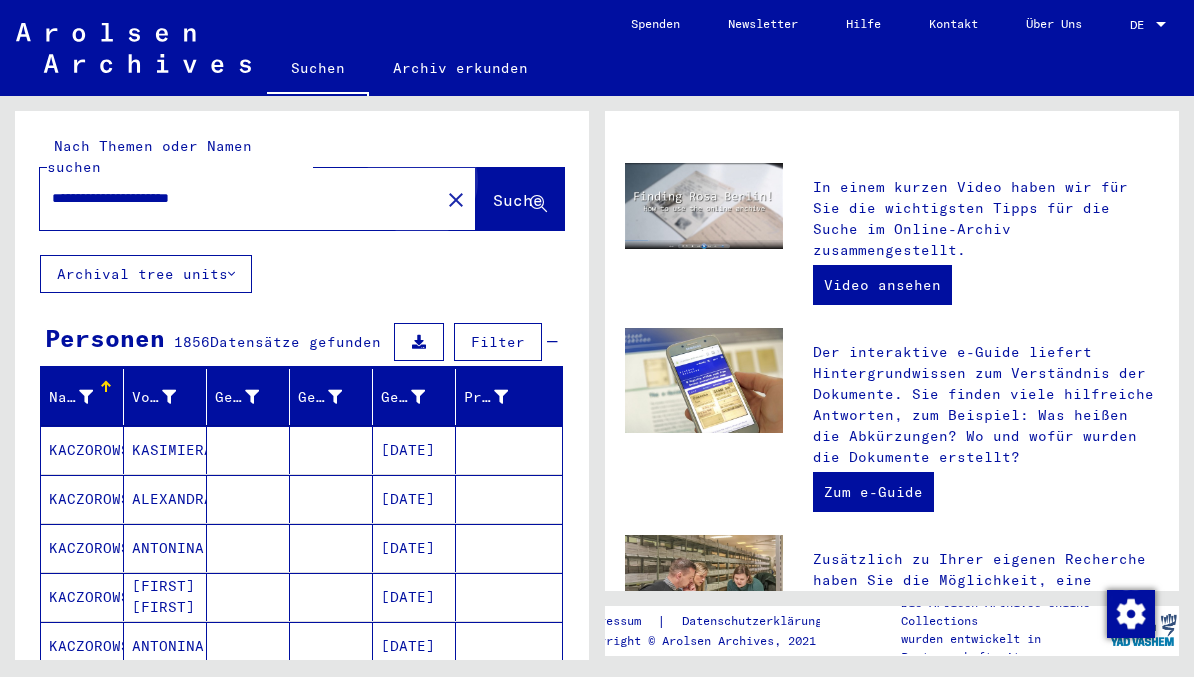 scroll, scrollTop: 0, scrollLeft: 0, axis: both 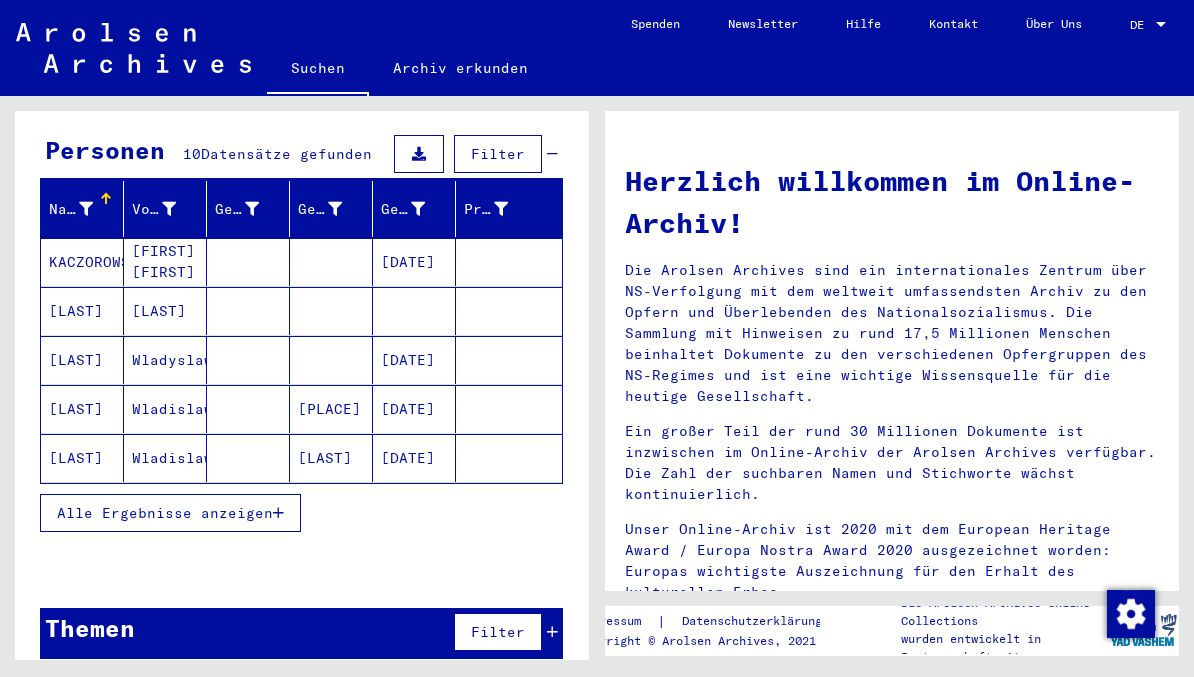 click on "Alle Ergebnisse anzeigen" at bounding box center (165, 513) 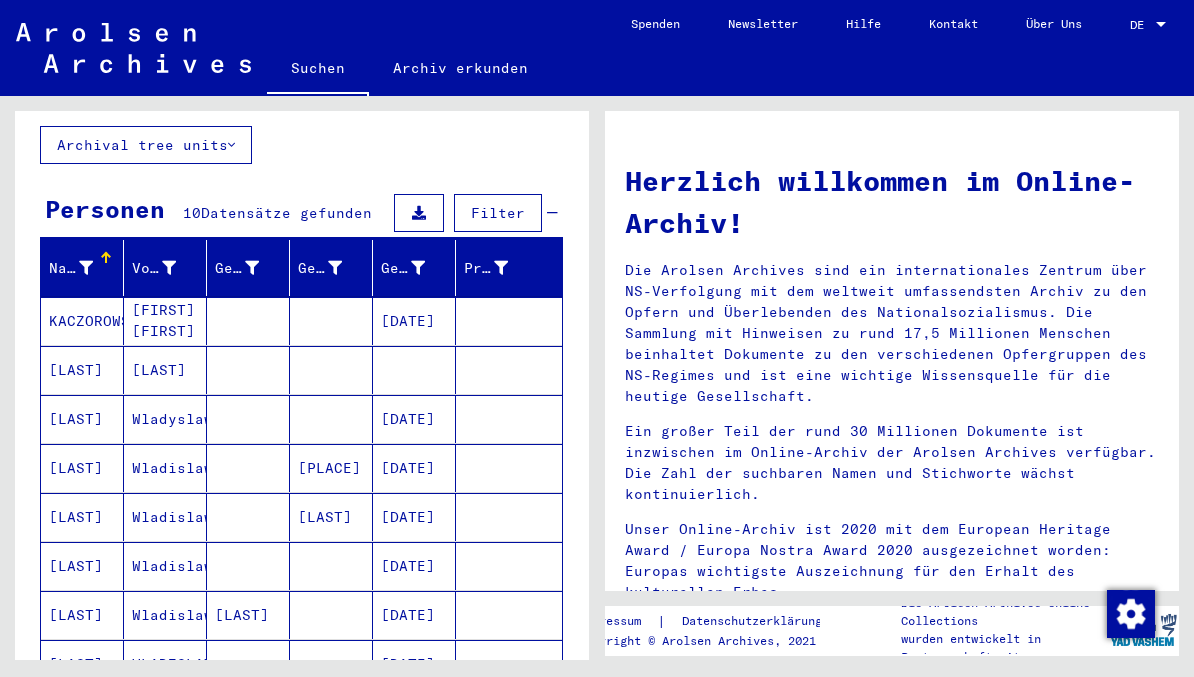 scroll, scrollTop: 130, scrollLeft: 0, axis: vertical 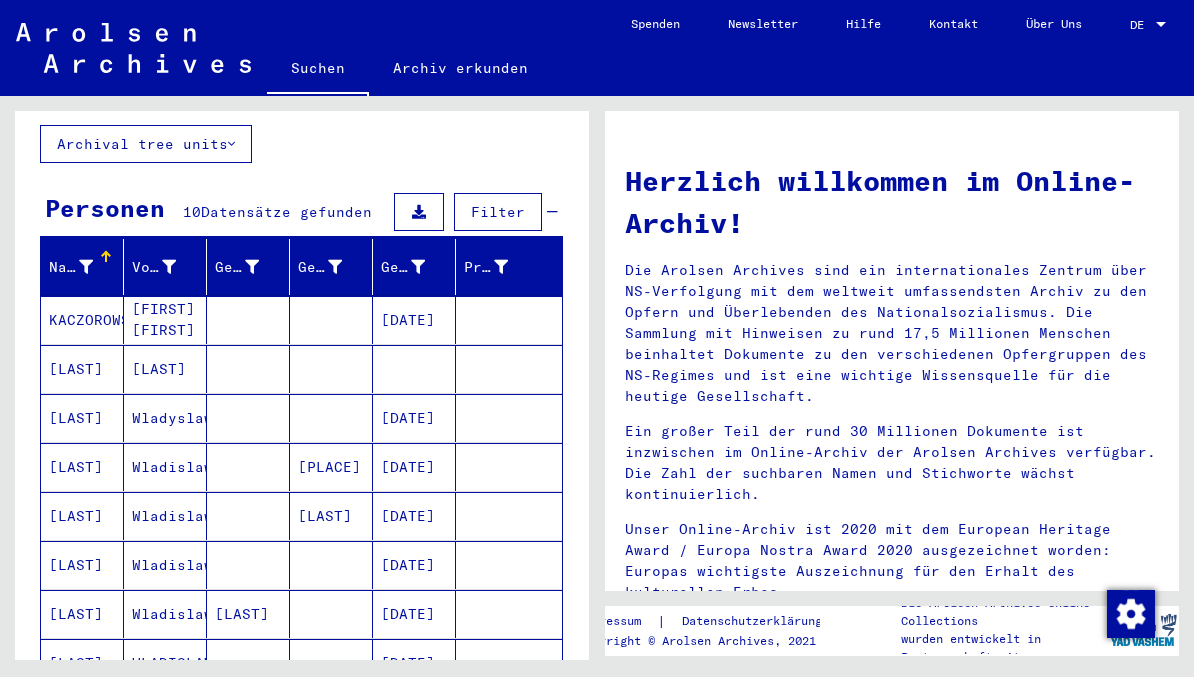 click on "[DATE]" at bounding box center (414, 516) 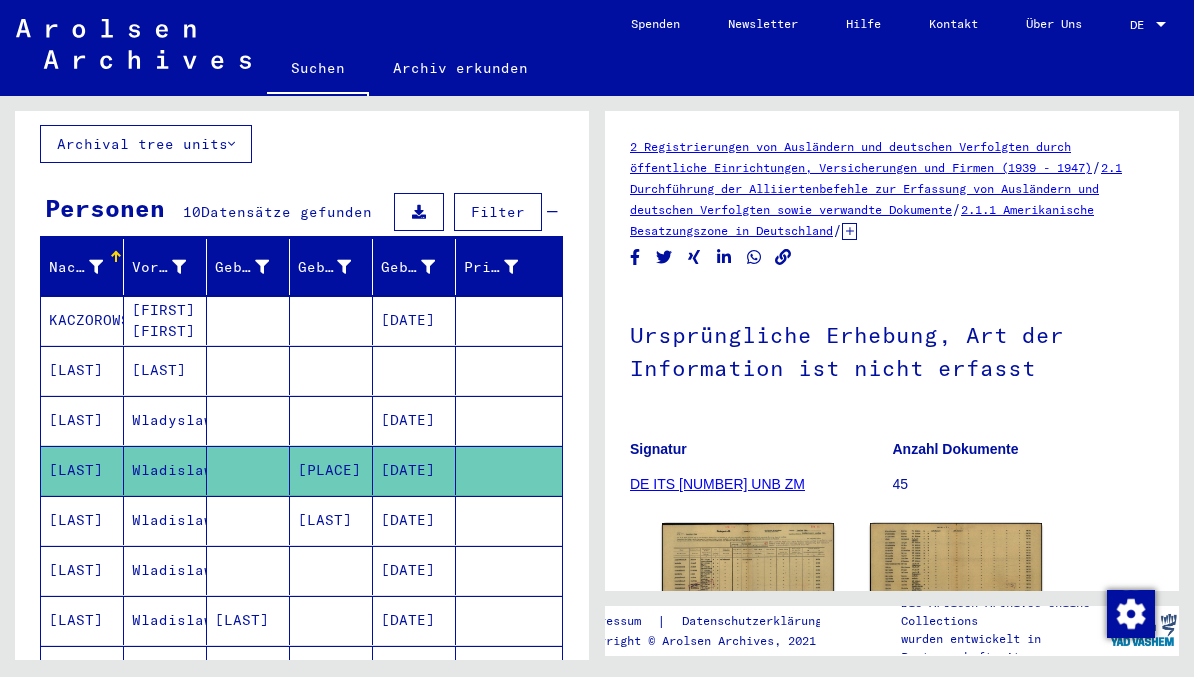 scroll, scrollTop: 0, scrollLeft: 0, axis: both 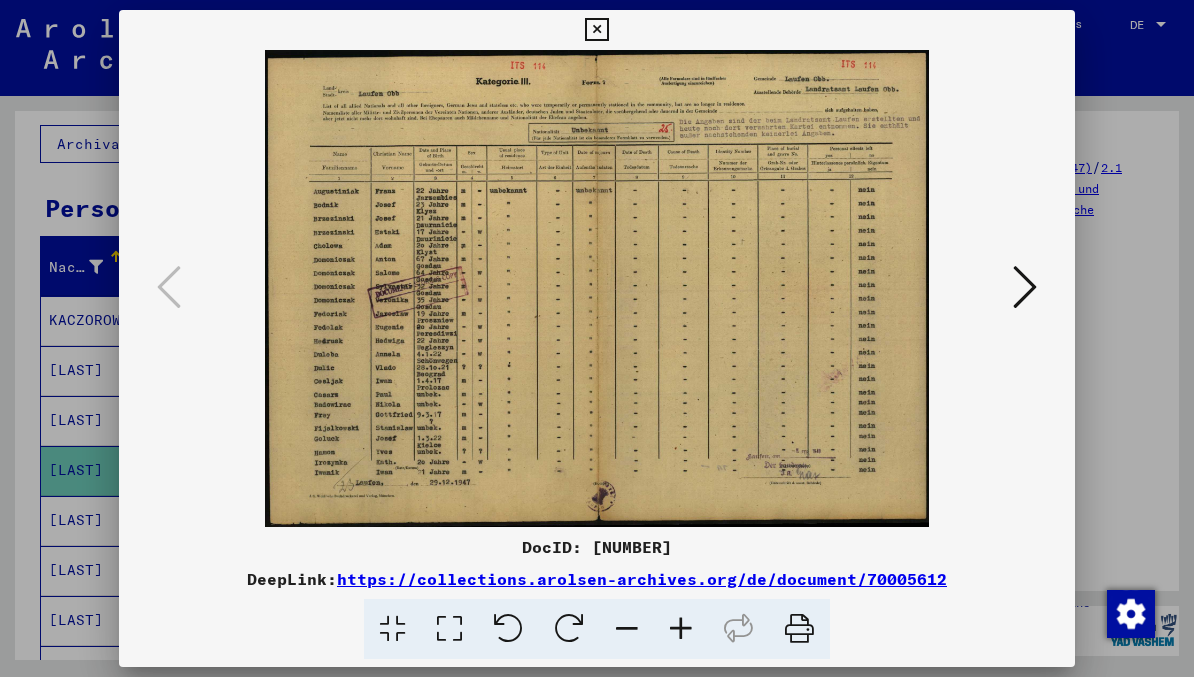 click at bounding box center [1025, 287] 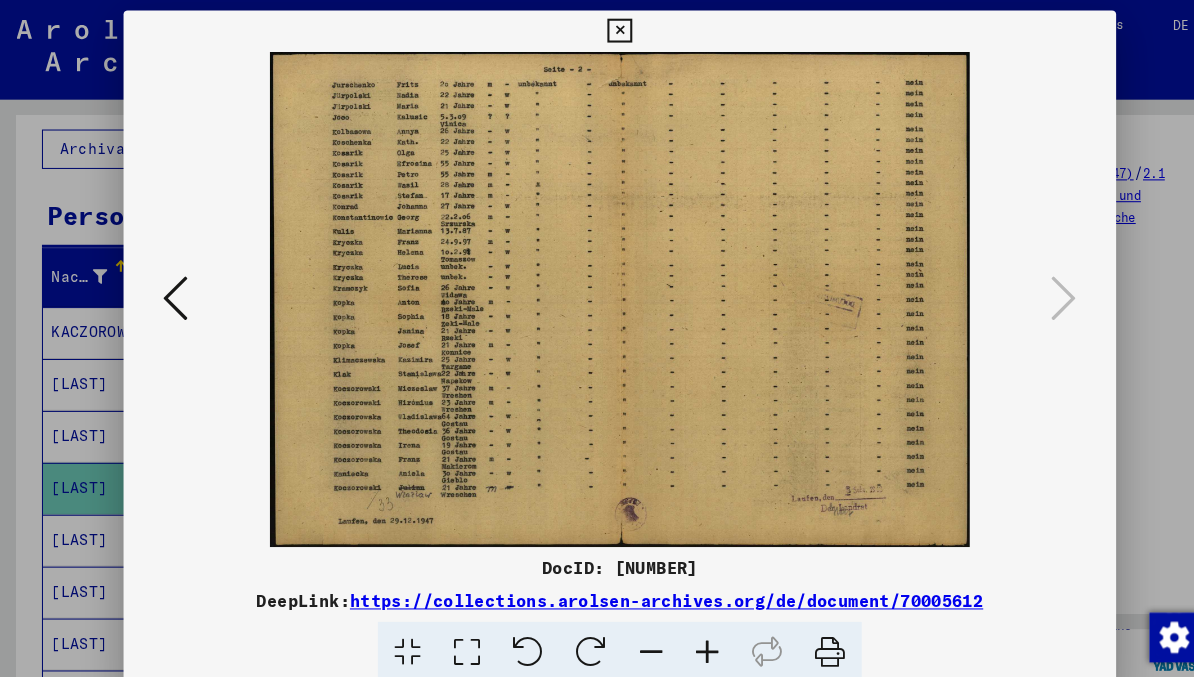 click at bounding box center (596, 30) 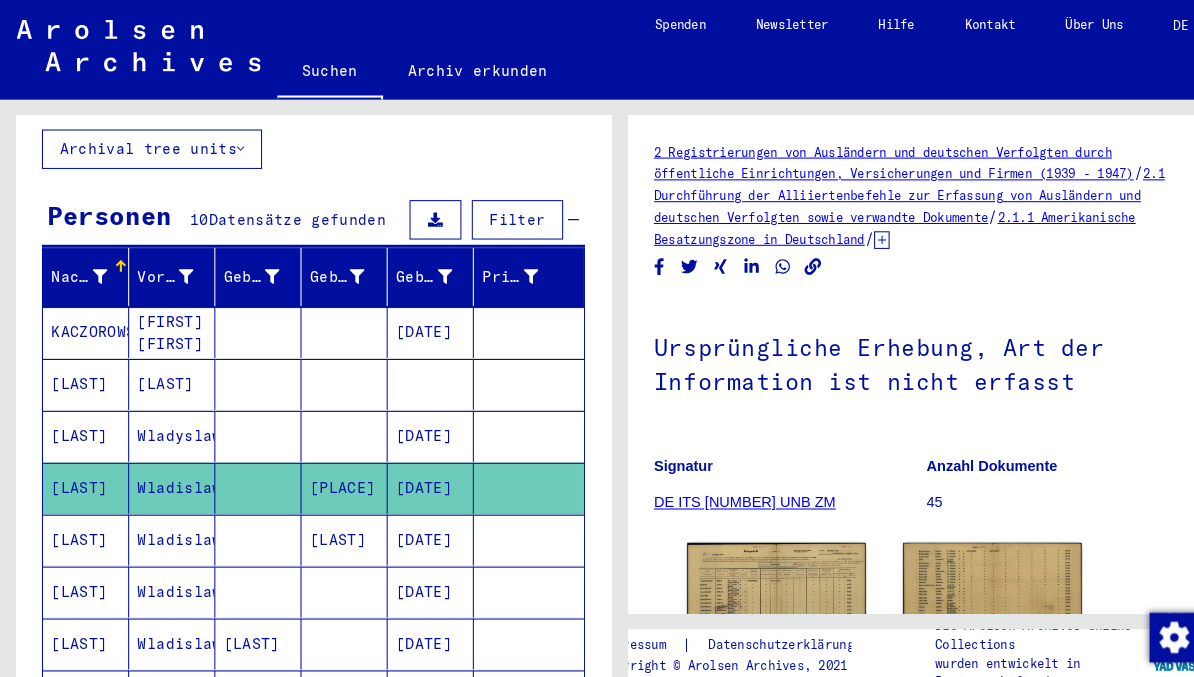 click on "[LAST]" at bounding box center [331, 570] 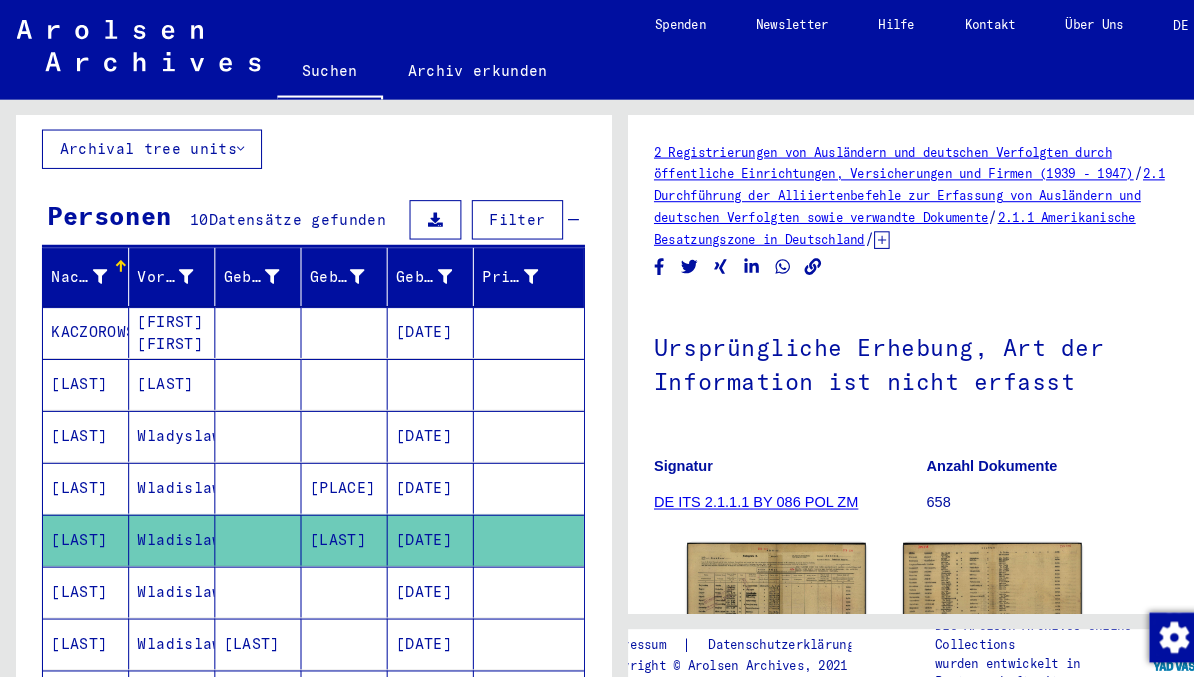 scroll, scrollTop: 0, scrollLeft: 0, axis: both 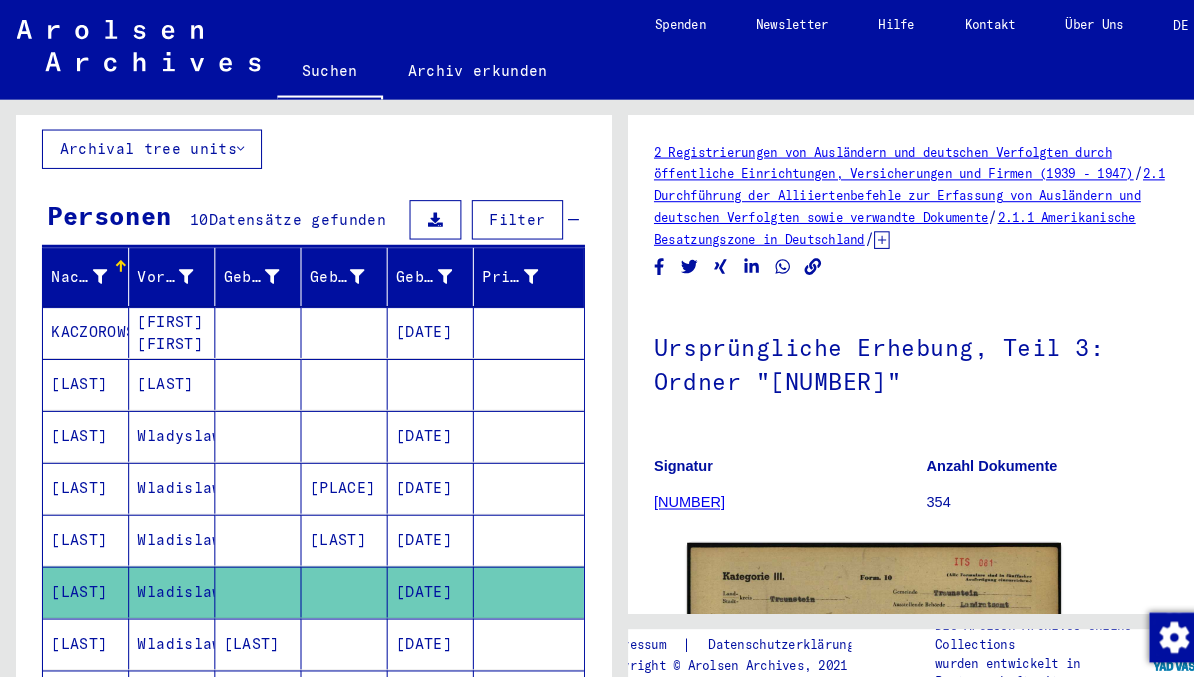 click 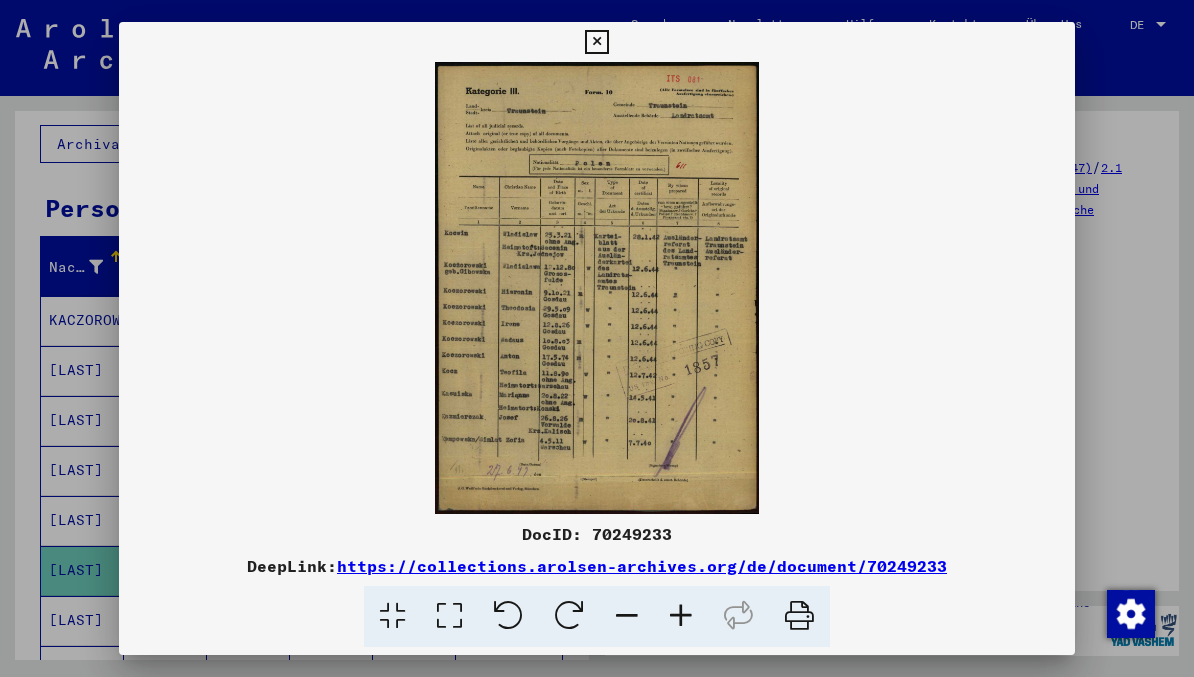 click at bounding box center (597, 338) 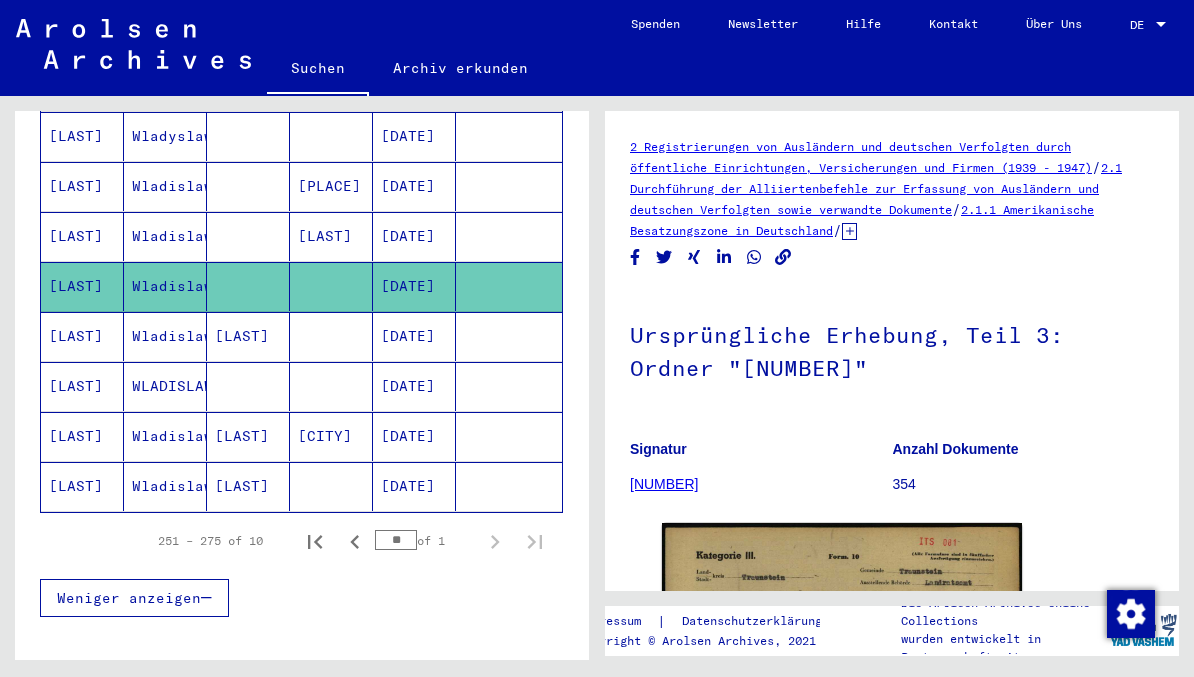 scroll, scrollTop: 416, scrollLeft: 0, axis: vertical 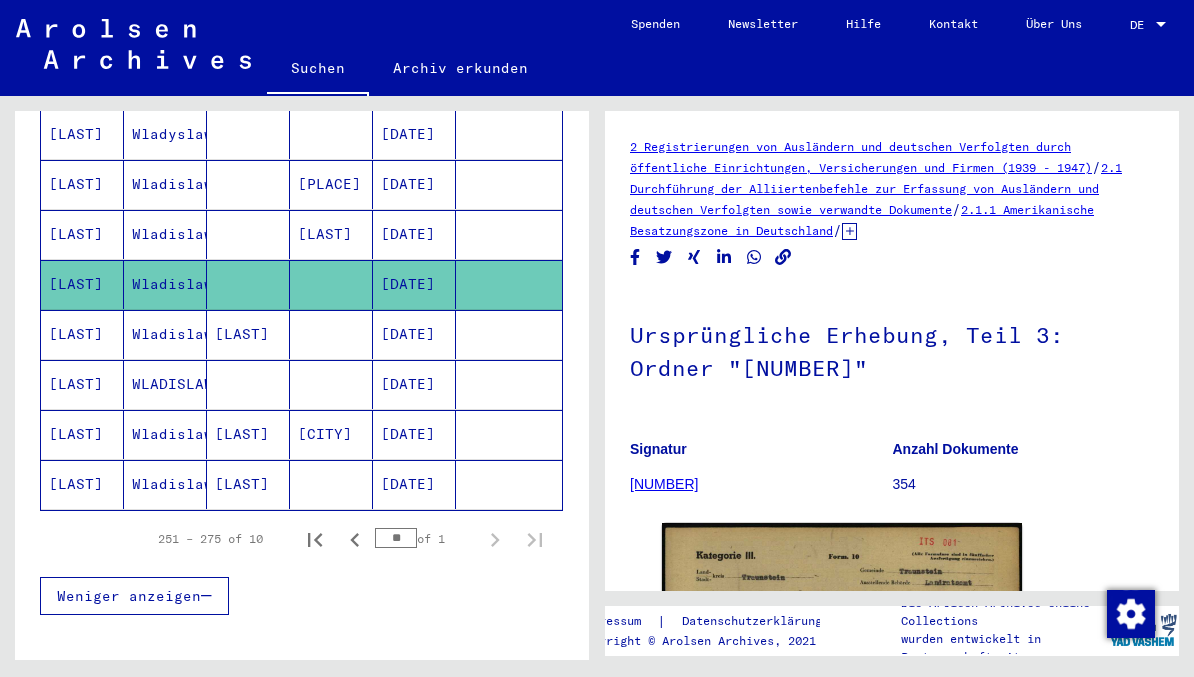 click on "[LAST]" at bounding box center [248, 384] 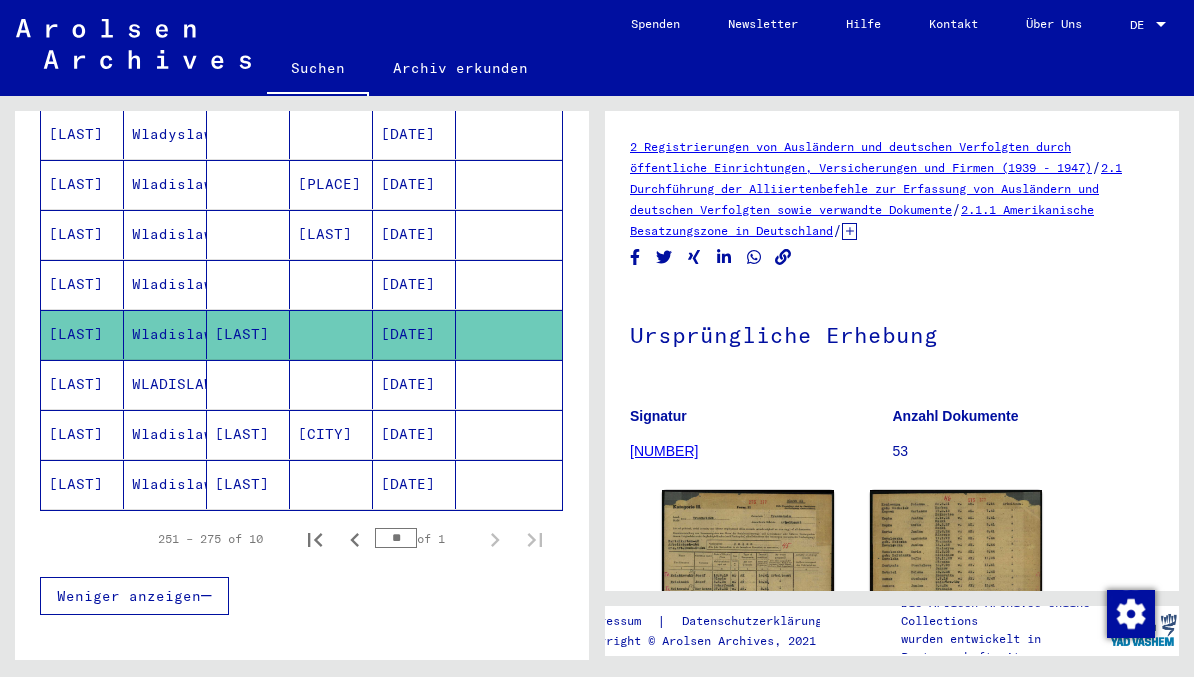 scroll, scrollTop: 0, scrollLeft: 0, axis: both 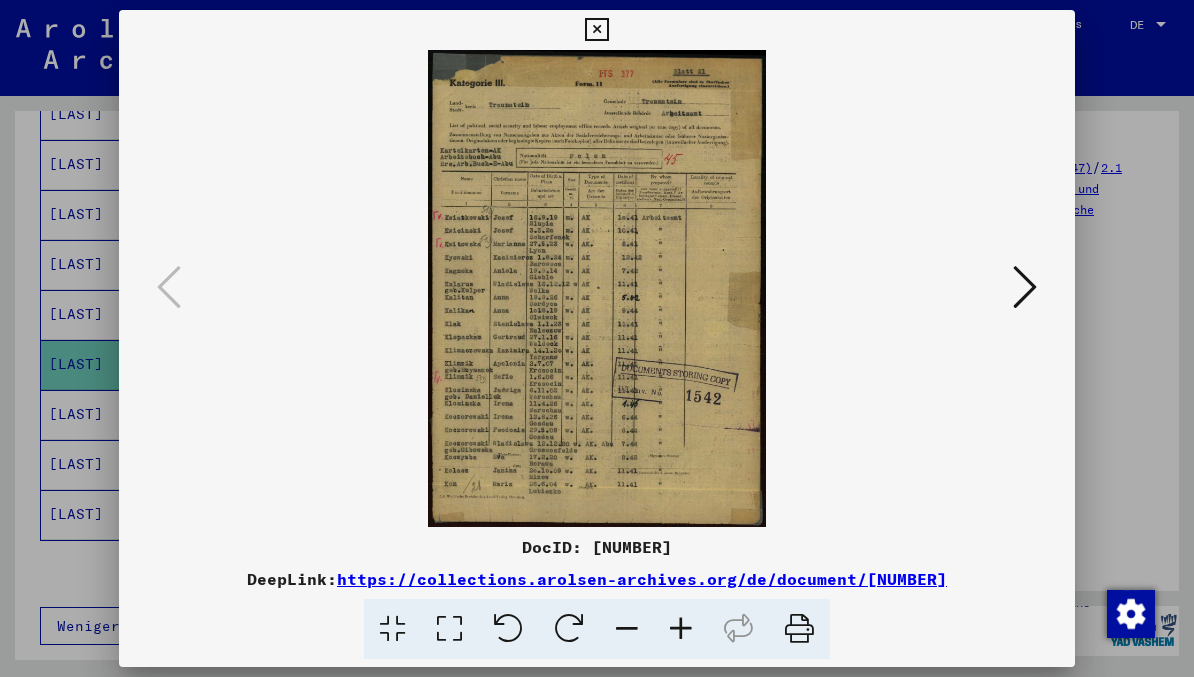 click at bounding box center [596, 30] 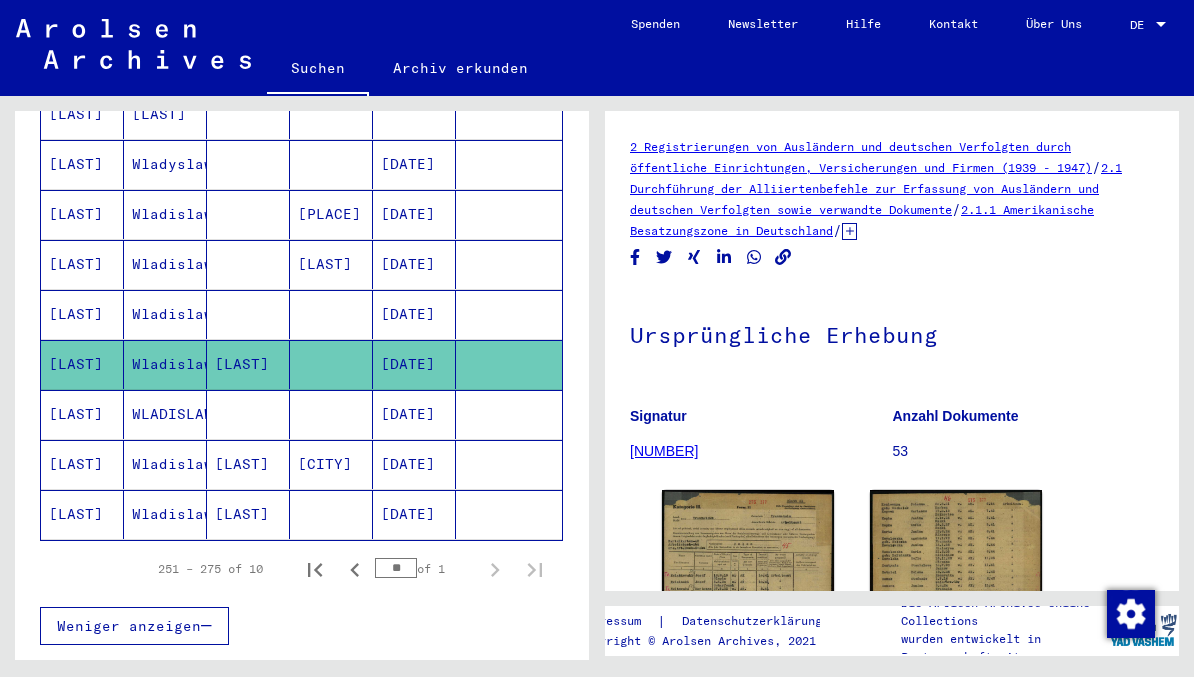 click 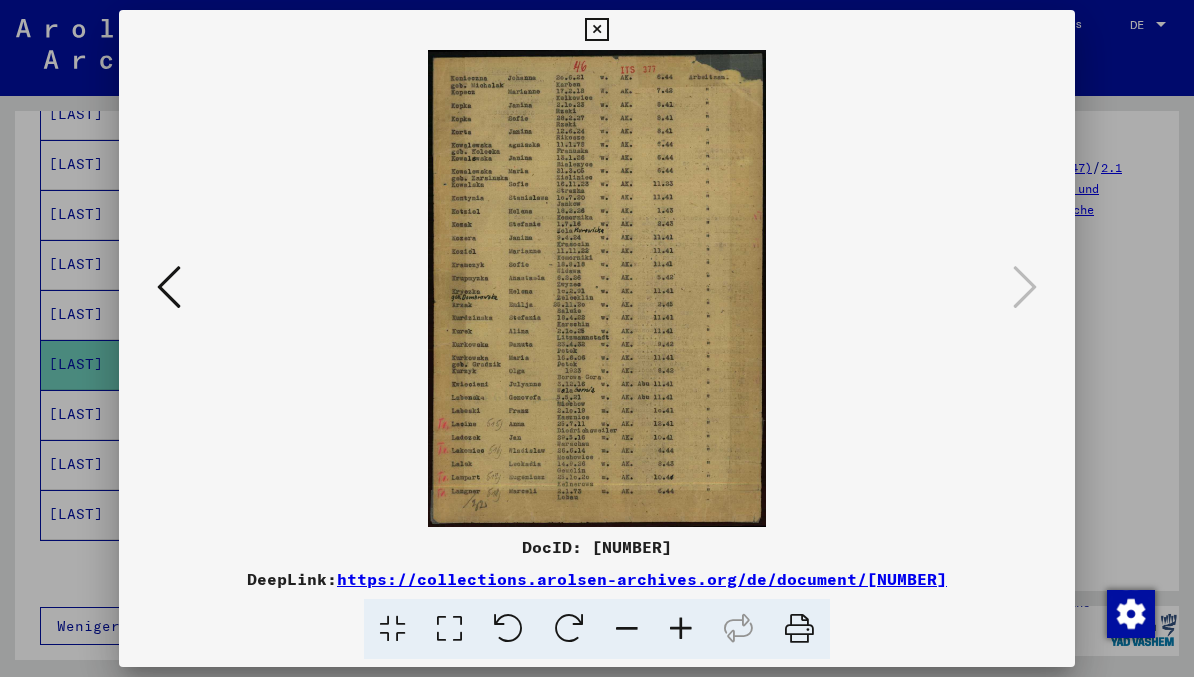 click at bounding box center [597, 338] 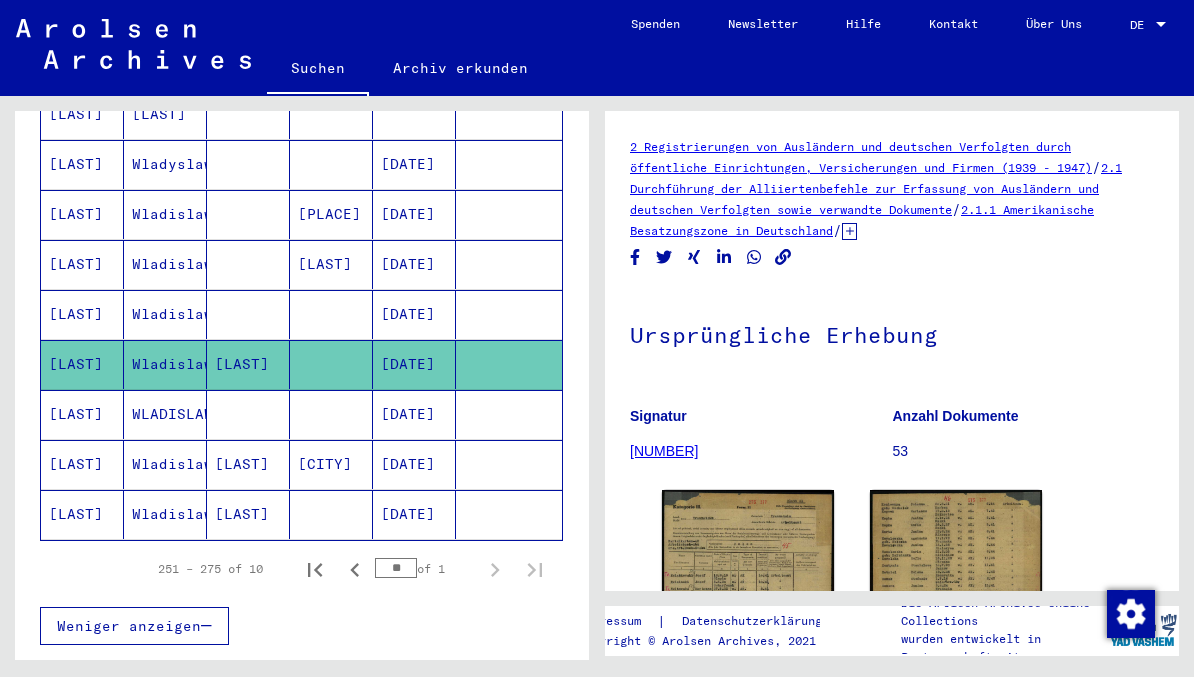 click at bounding box center [248, 464] 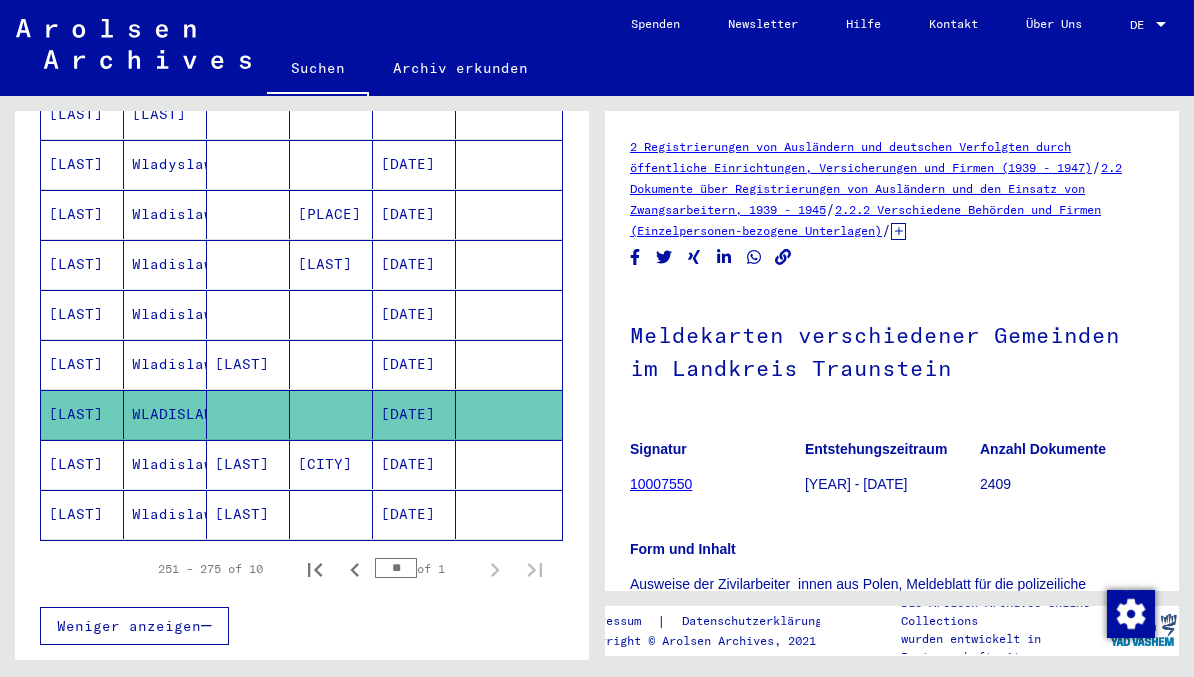scroll, scrollTop: 0, scrollLeft: 0, axis: both 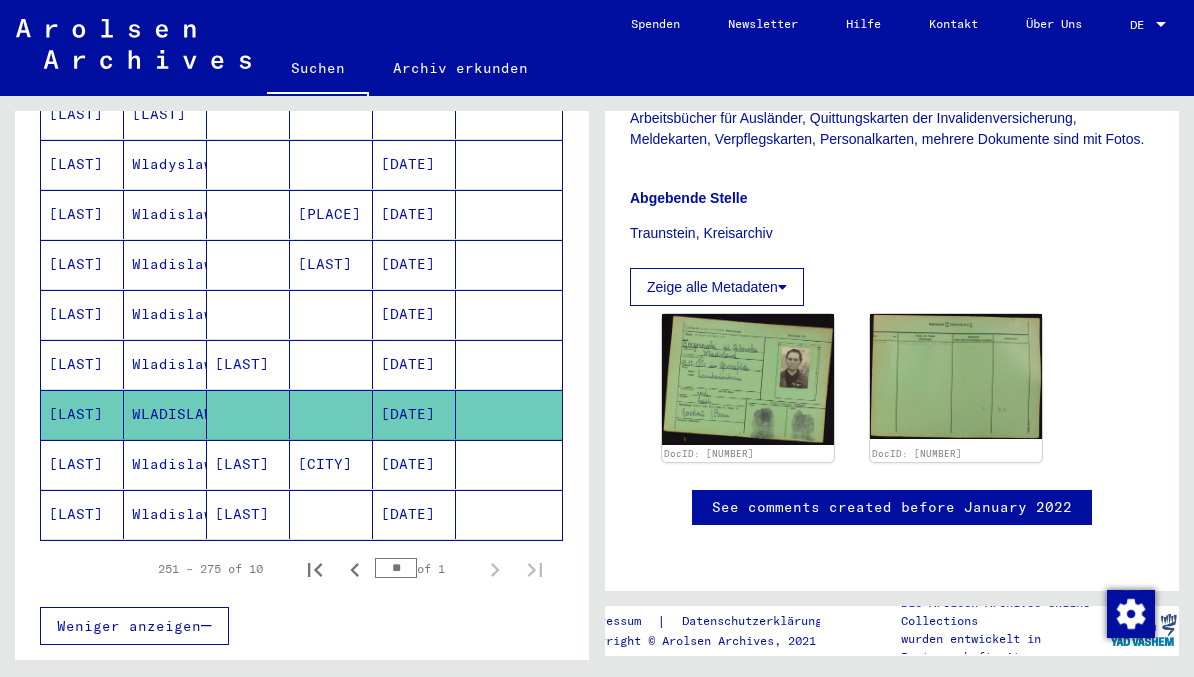 click 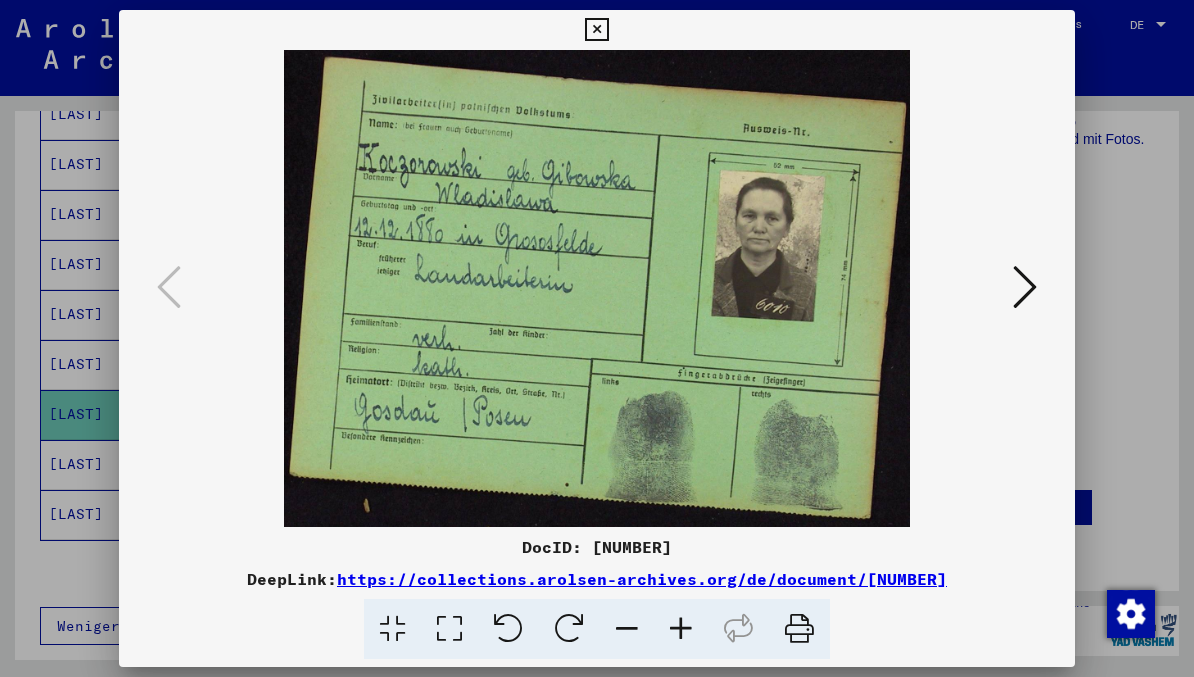 click at bounding box center [596, 30] 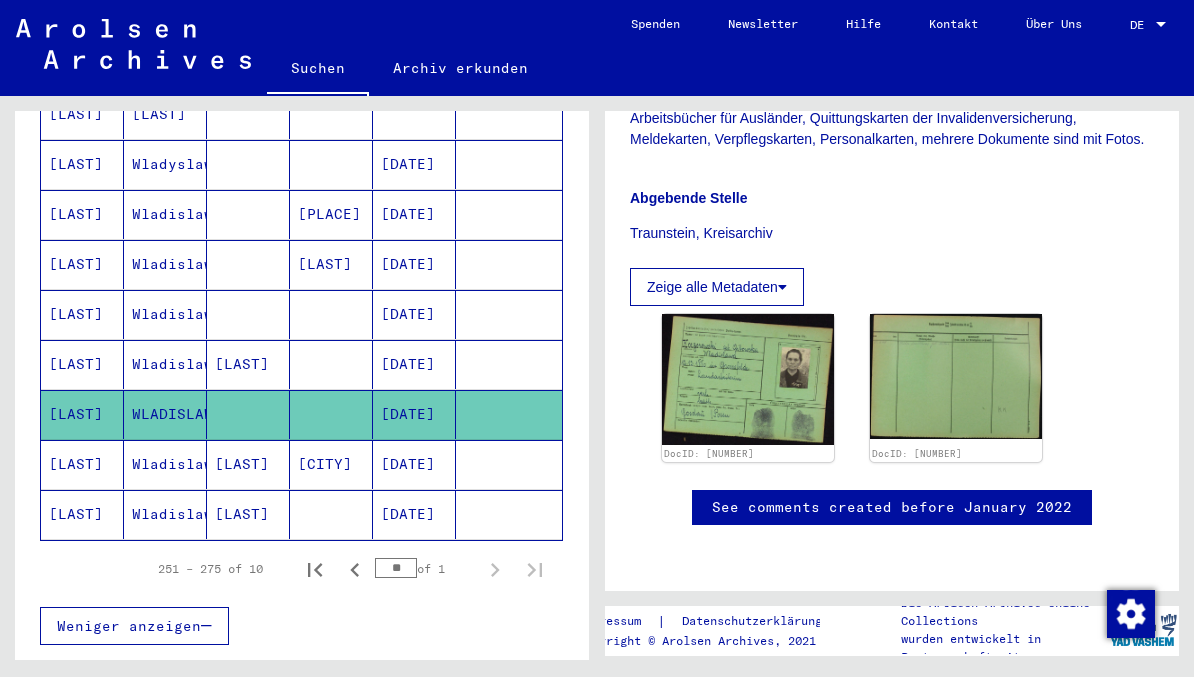 click on "[DATE]" at bounding box center (414, 514) 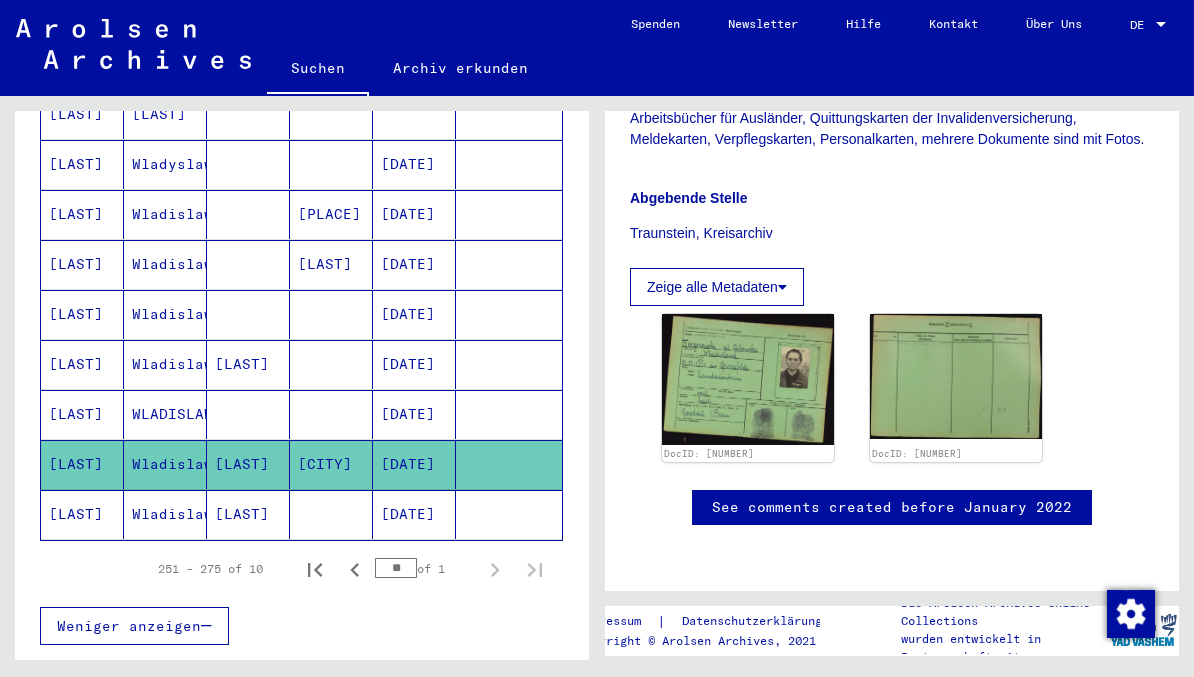 click on "[DATE]" 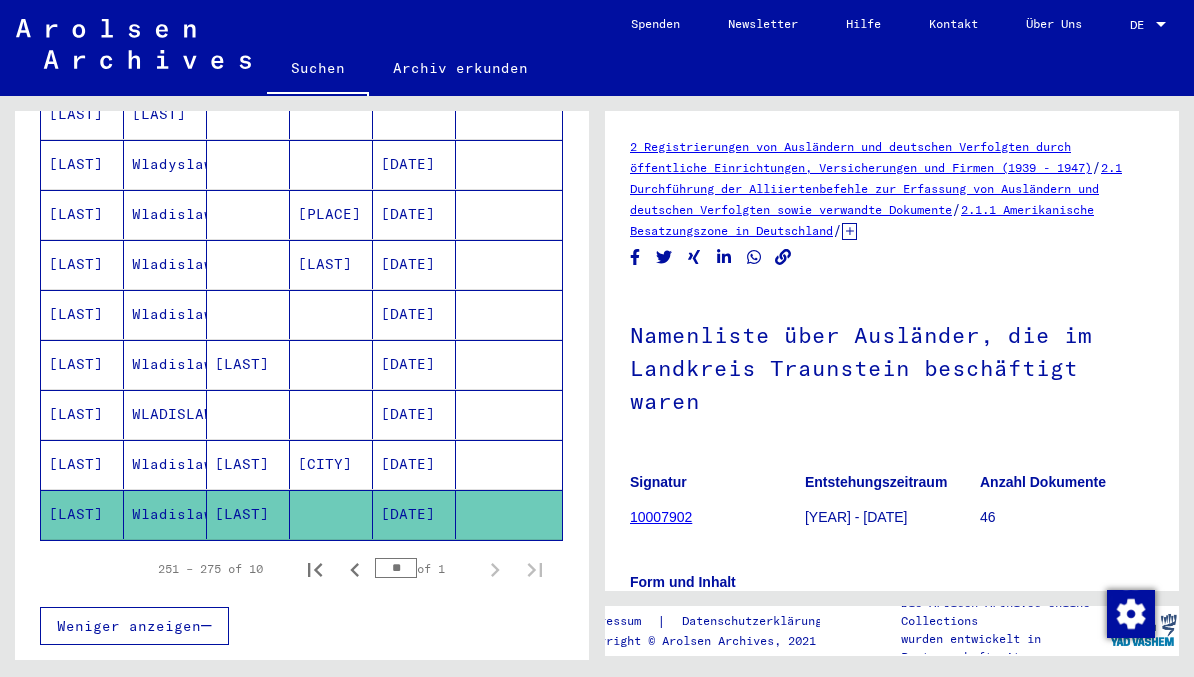scroll, scrollTop: 0, scrollLeft: 0, axis: both 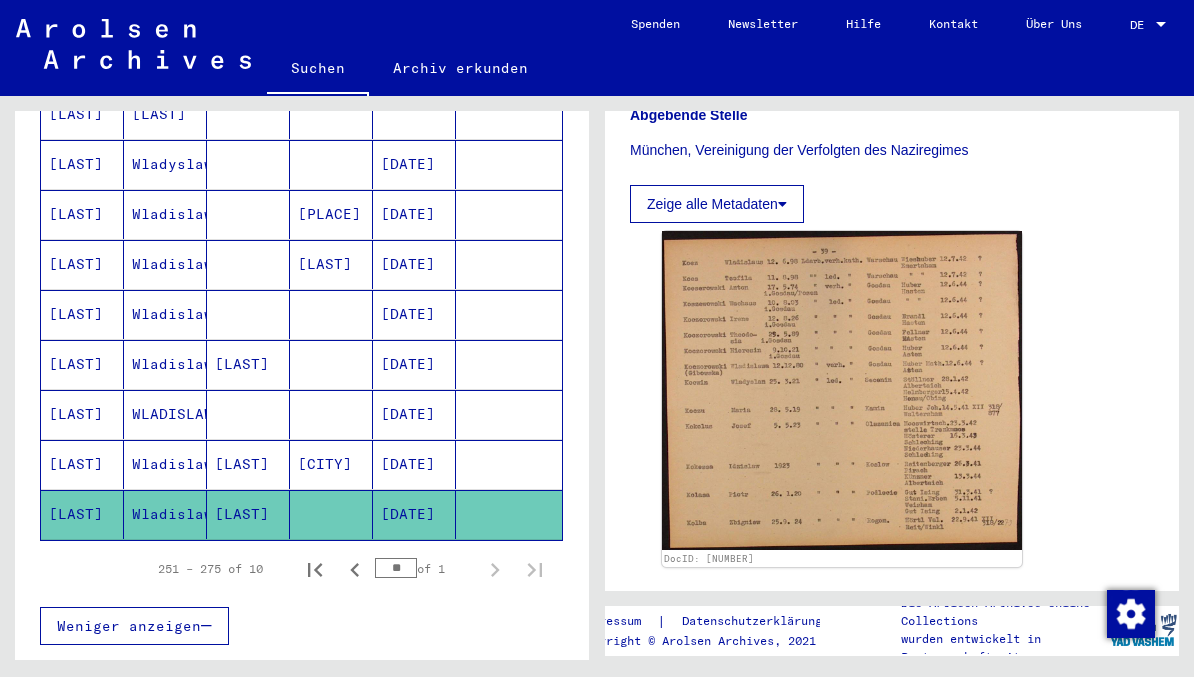 click 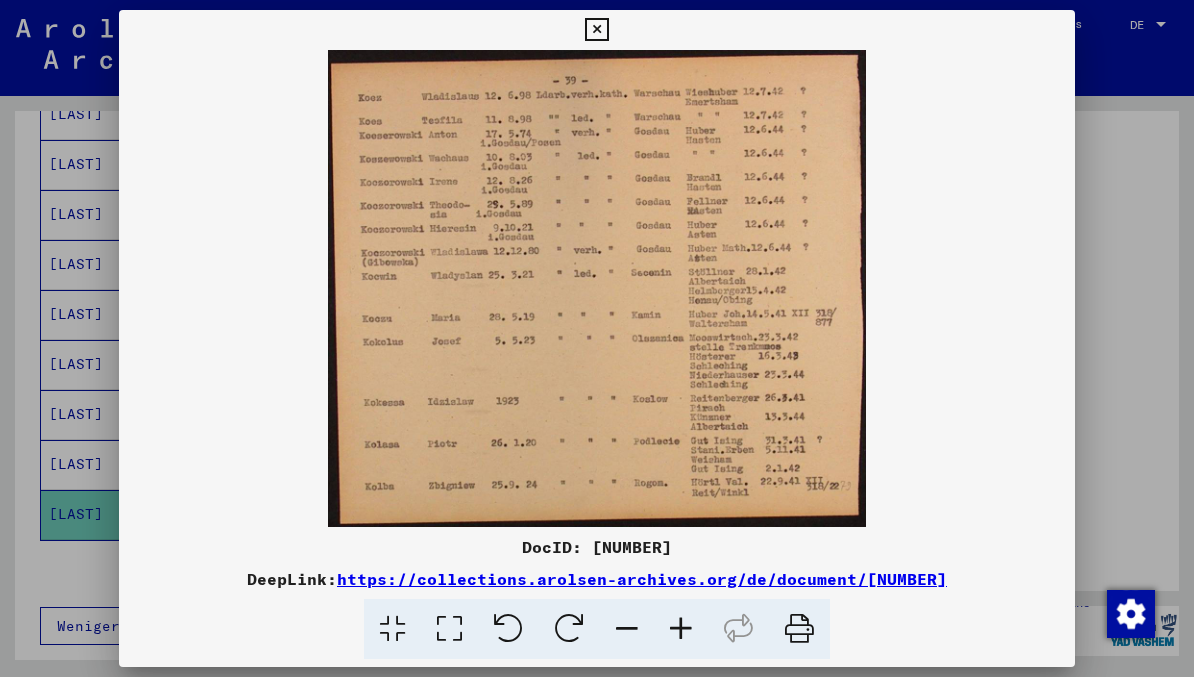 click at bounding box center [596, 30] 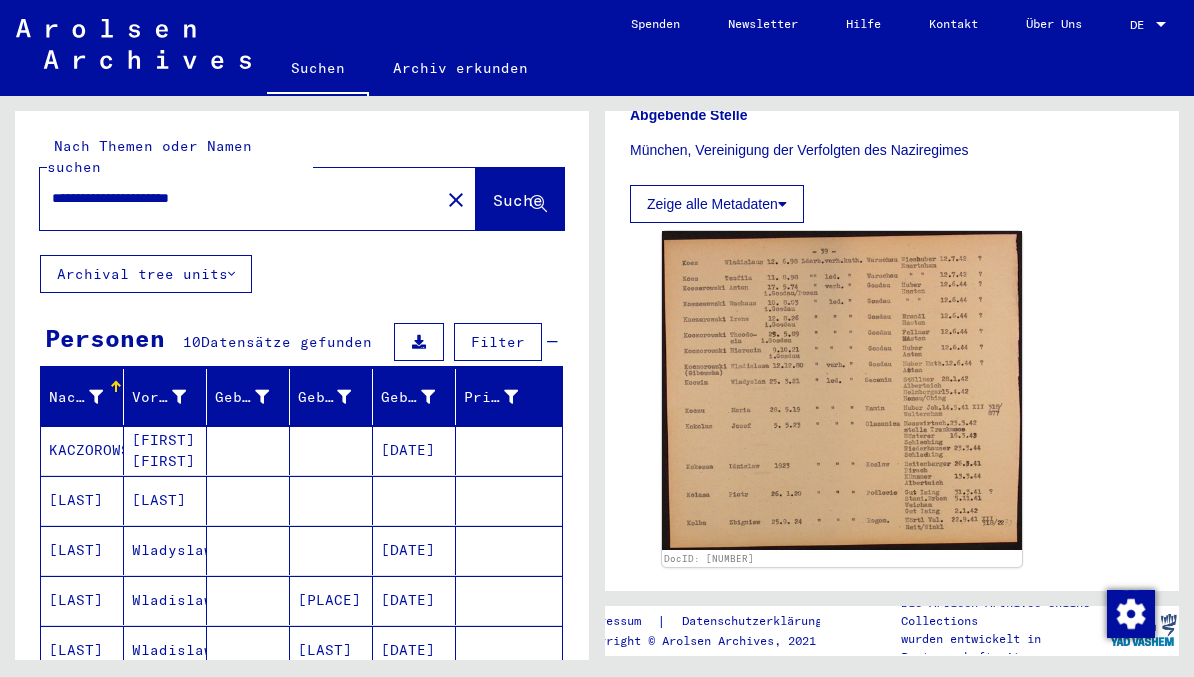 scroll, scrollTop: 0, scrollLeft: 0, axis: both 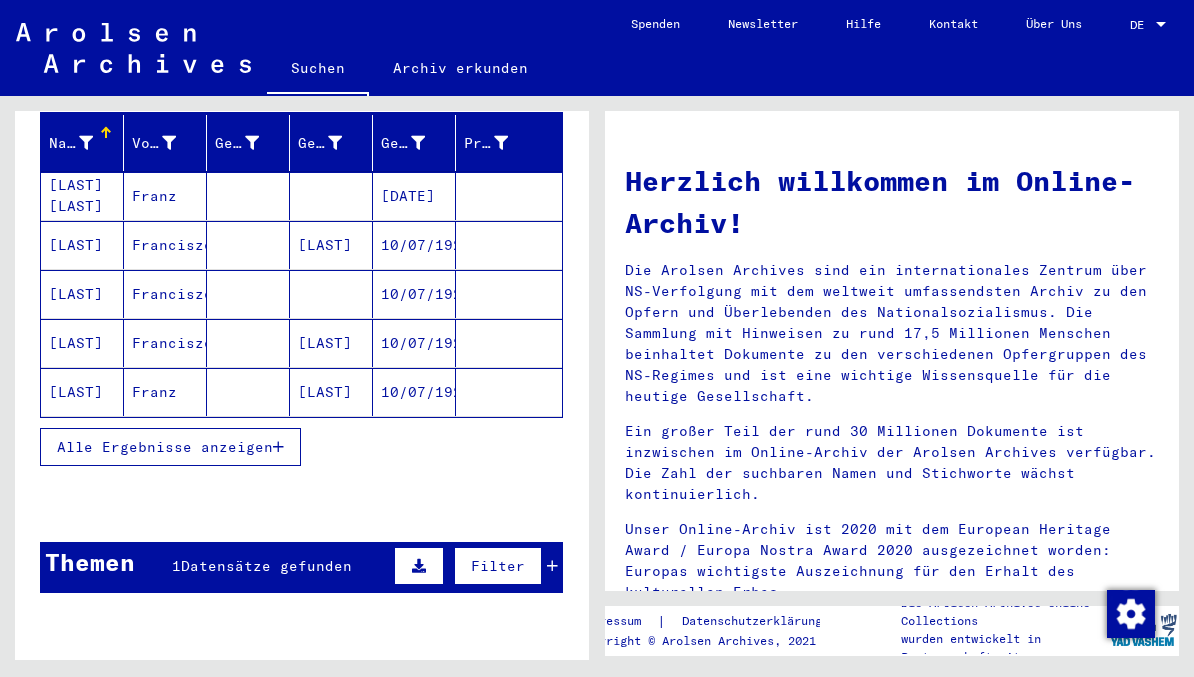 click on "Alle Ergebnisse anzeigen" at bounding box center [170, 447] 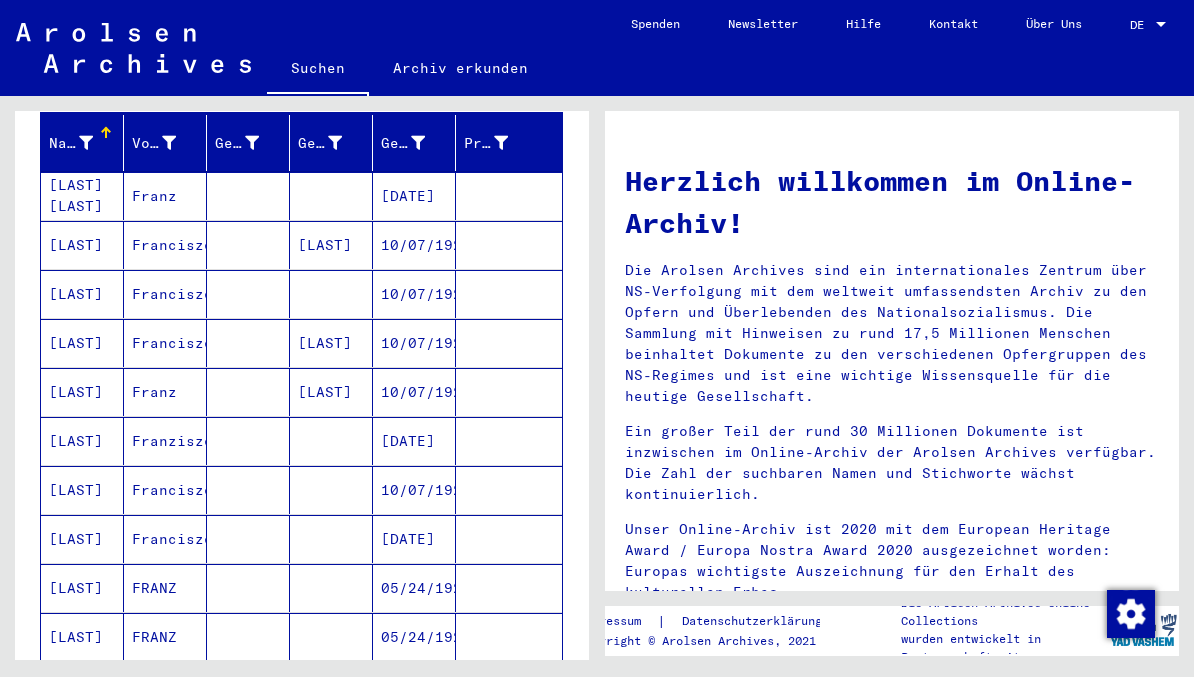 click on "[DATE]" at bounding box center [414, 588] 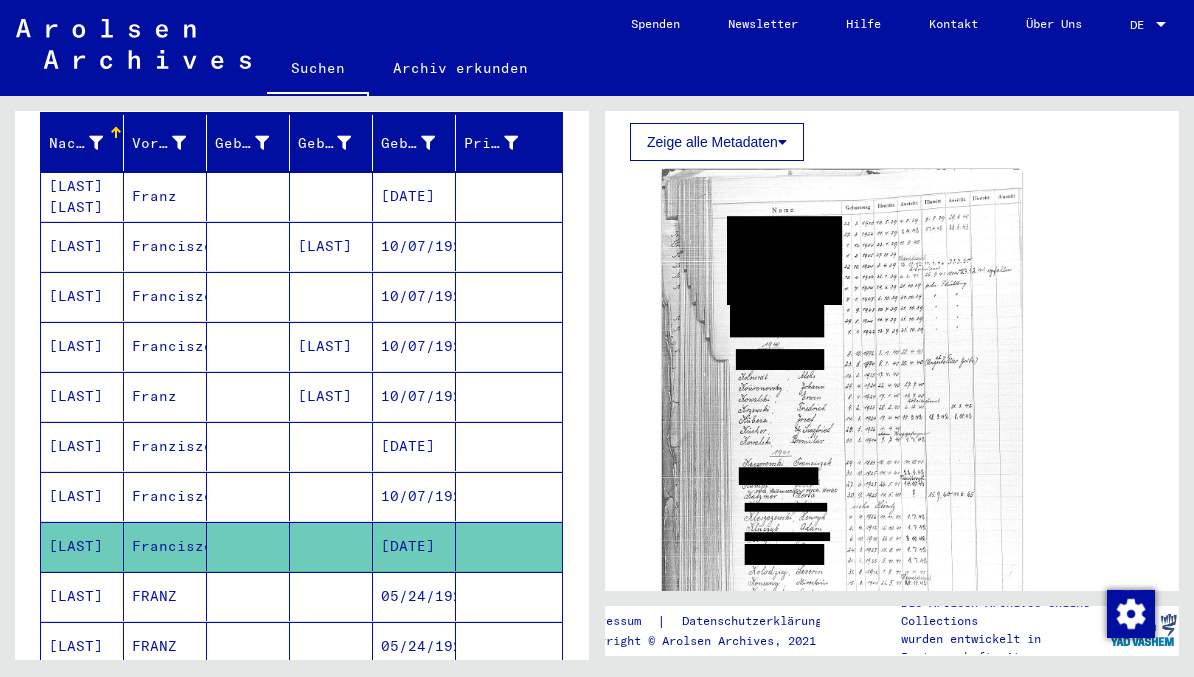 scroll, scrollTop: 645, scrollLeft: 0, axis: vertical 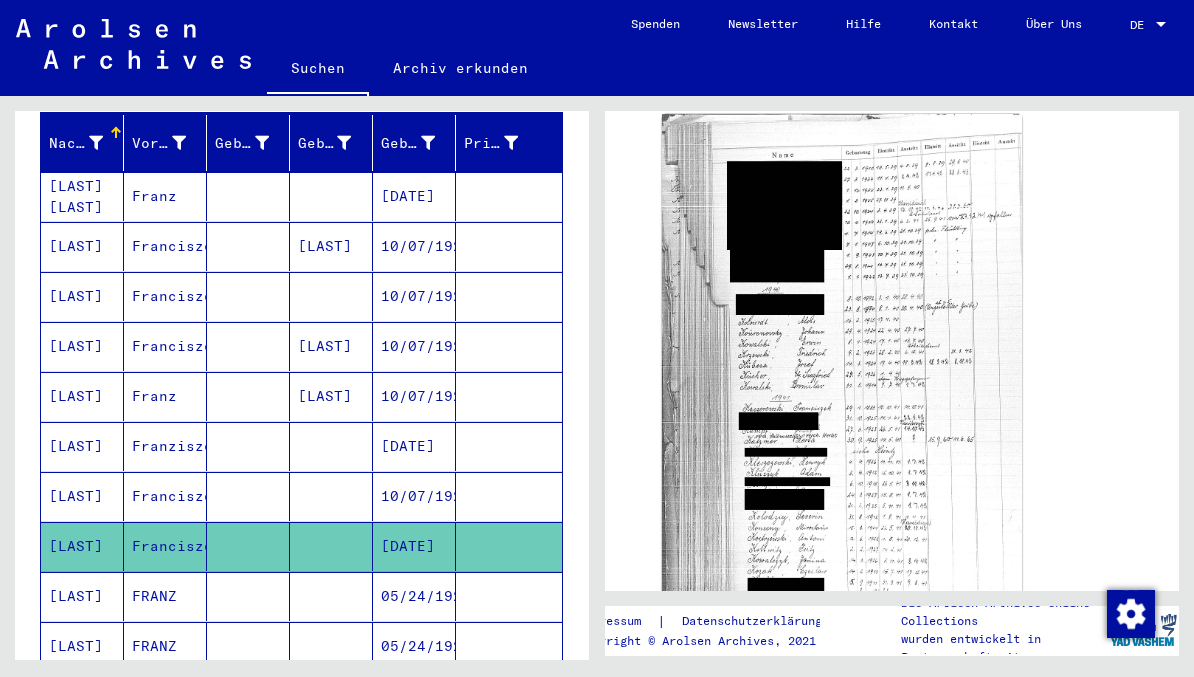 click 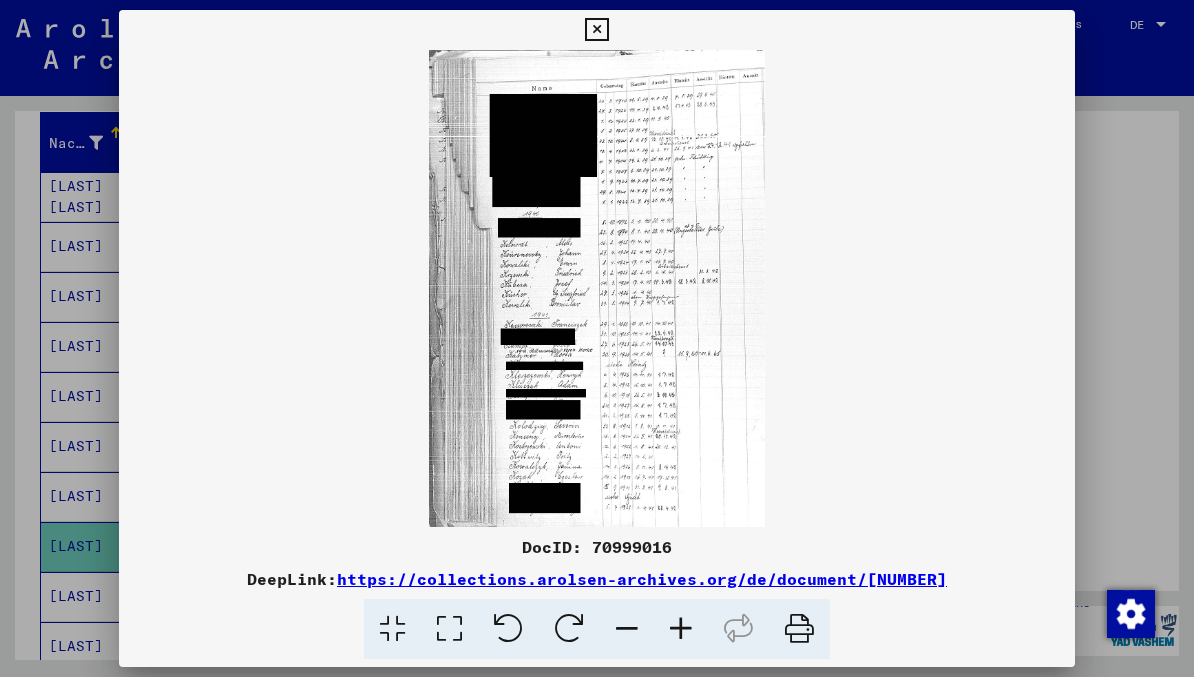 click at bounding box center (596, 30) 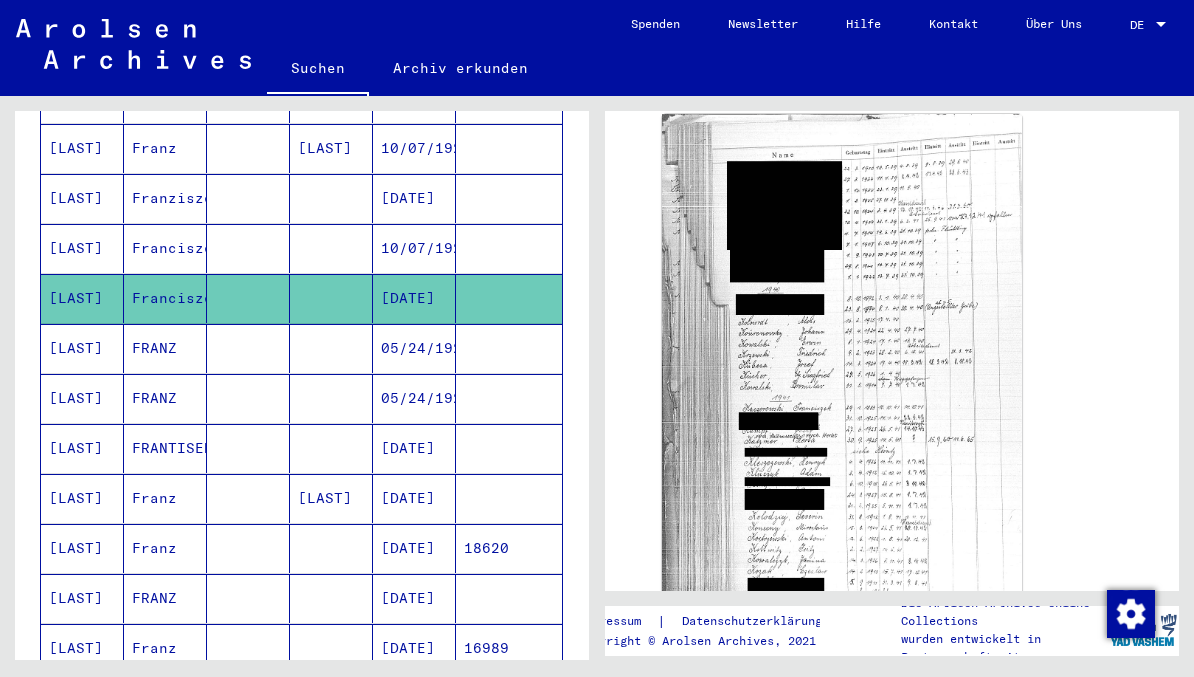 scroll, scrollTop: 533, scrollLeft: 0, axis: vertical 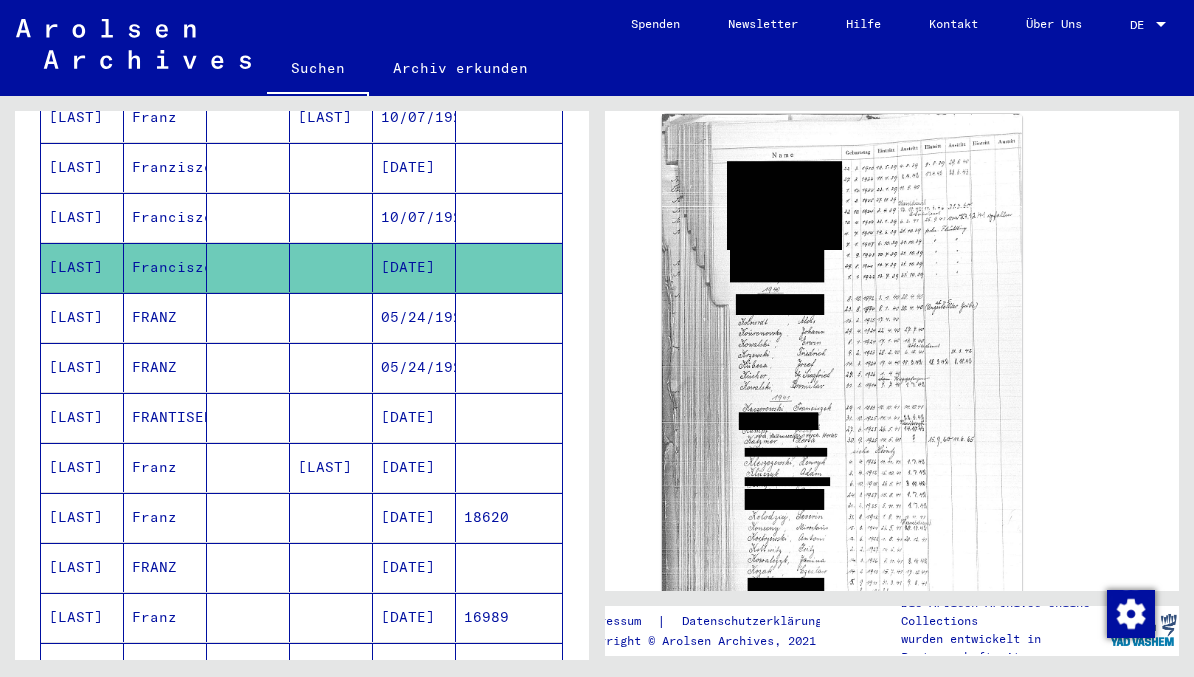click on "[DATE]" at bounding box center [414, 467] 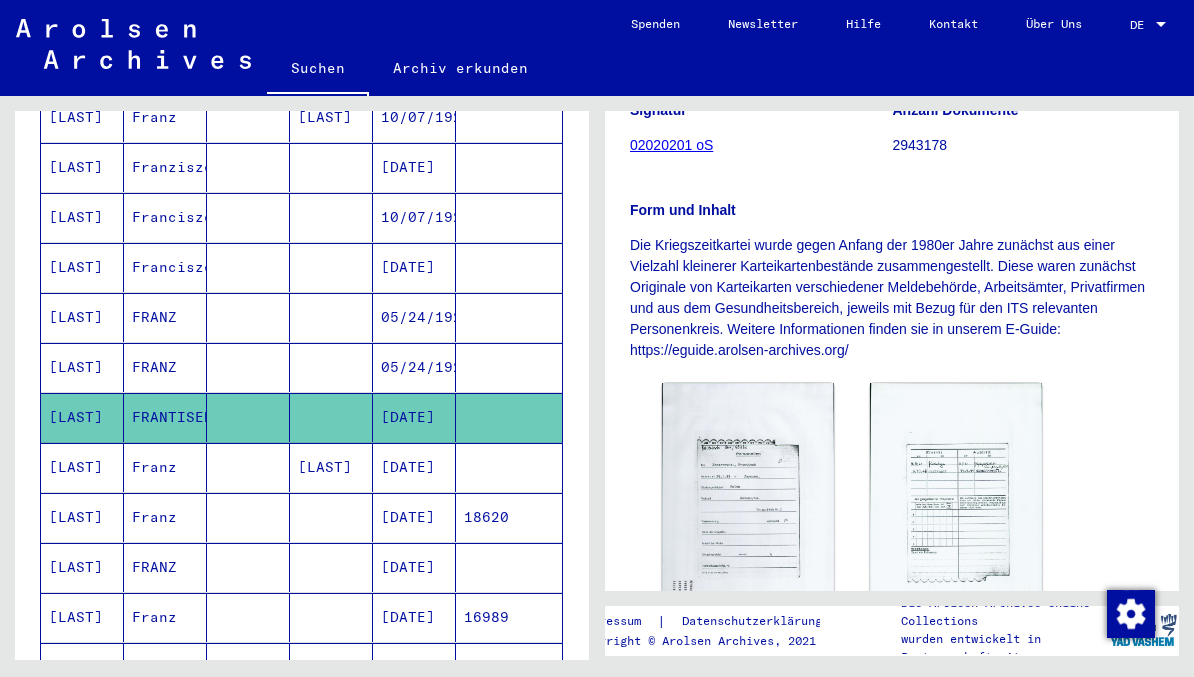 scroll, scrollTop: 309, scrollLeft: 0, axis: vertical 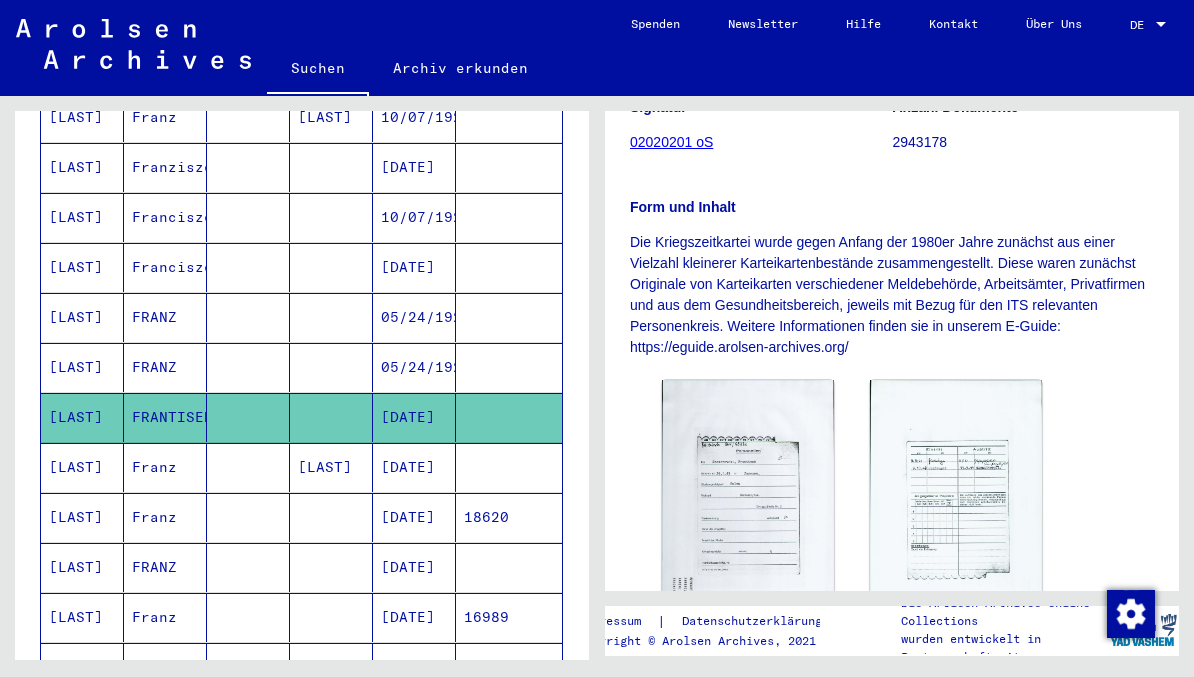 click 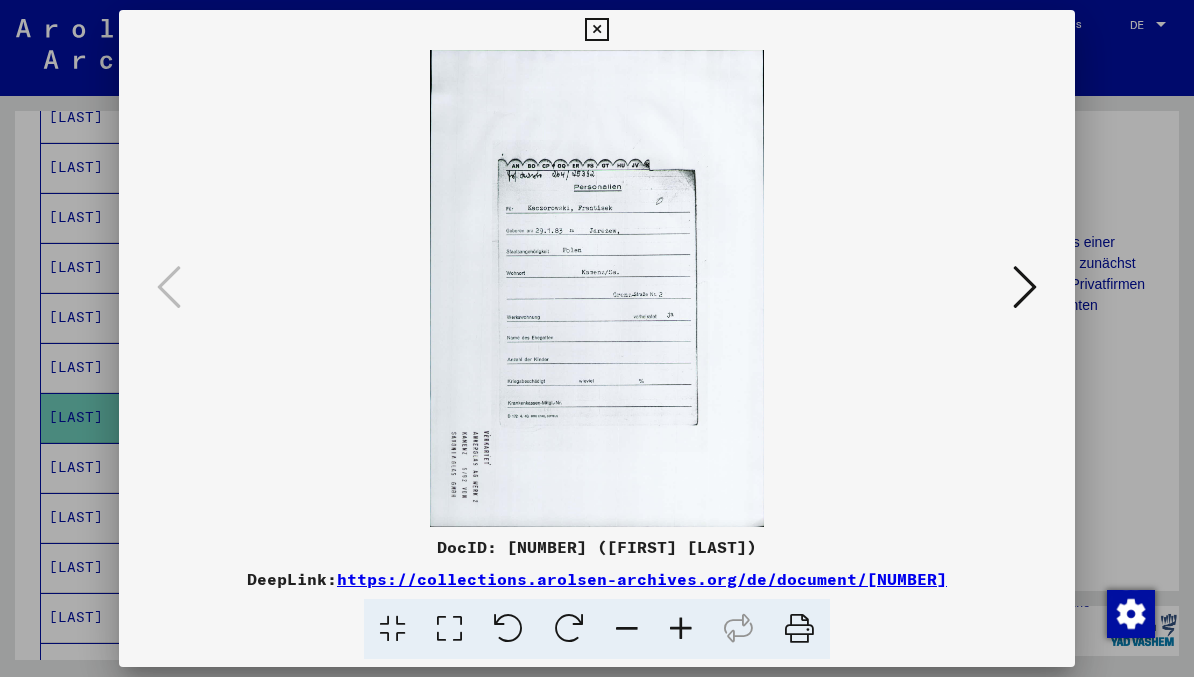 click at bounding box center [1025, 288] 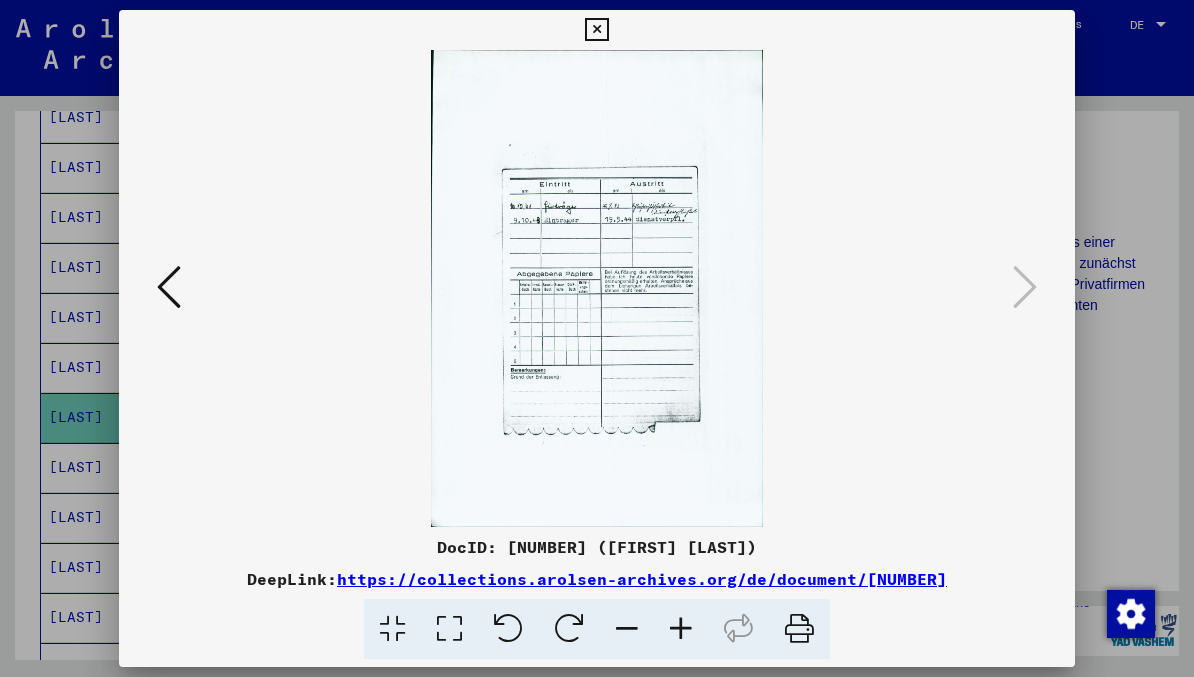 click at bounding box center (596, 30) 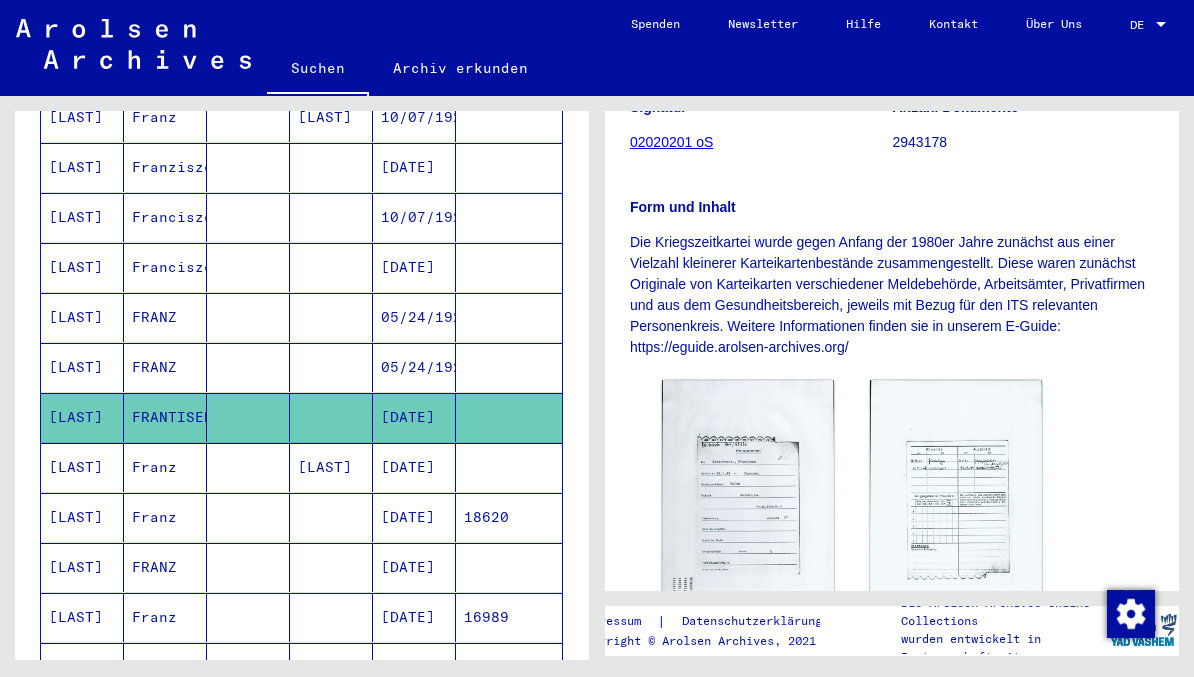 click on "[LAST]" at bounding box center (331, 517) 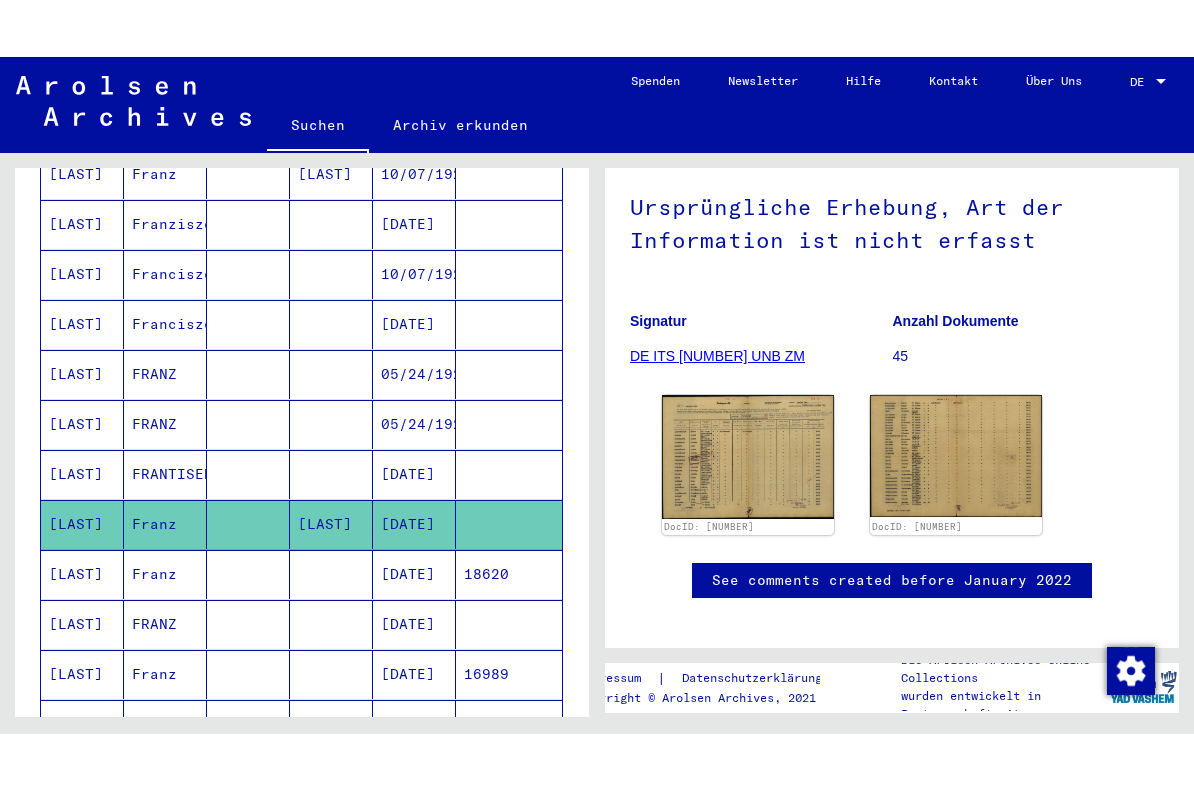 scroll, scrollTop: 228, scrollLeft: 0, axis: vertical 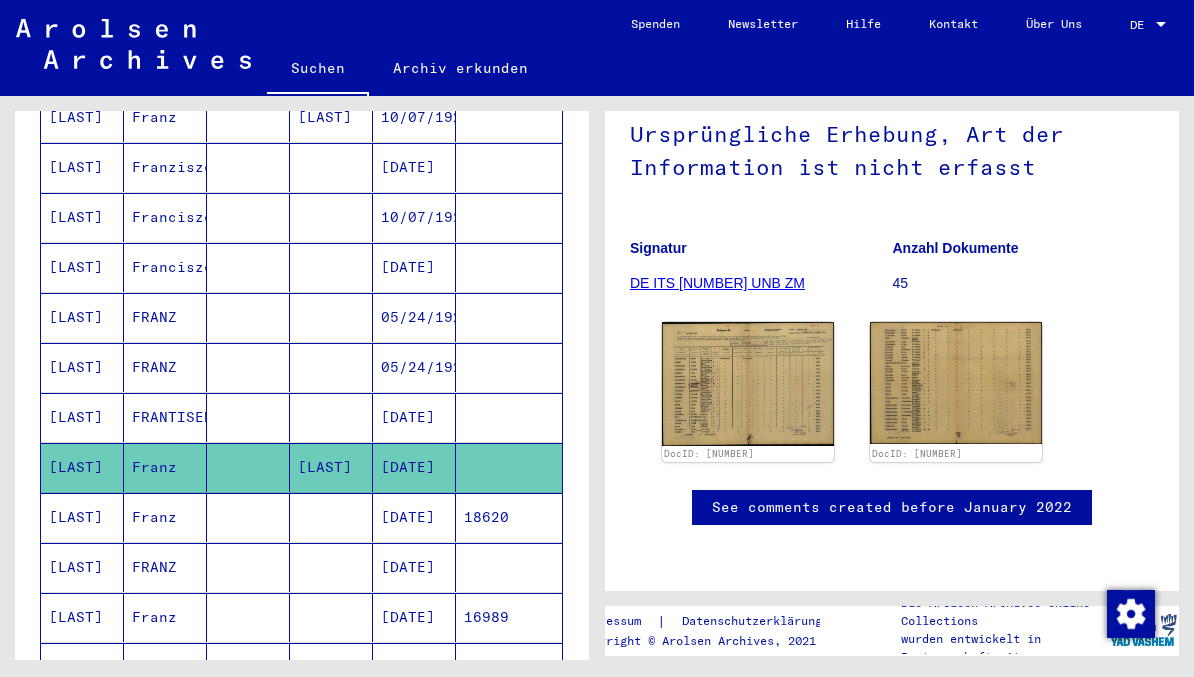 click 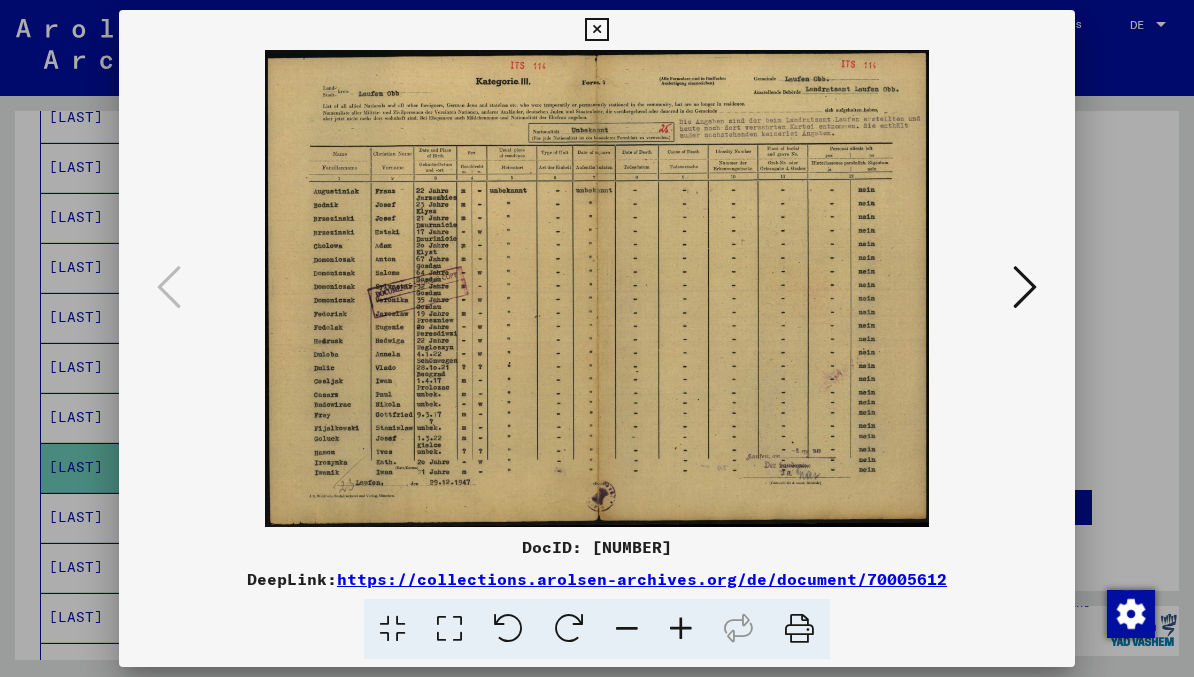 scroll, scrollTop: 121, scrollLeft: 0, axis: vertical 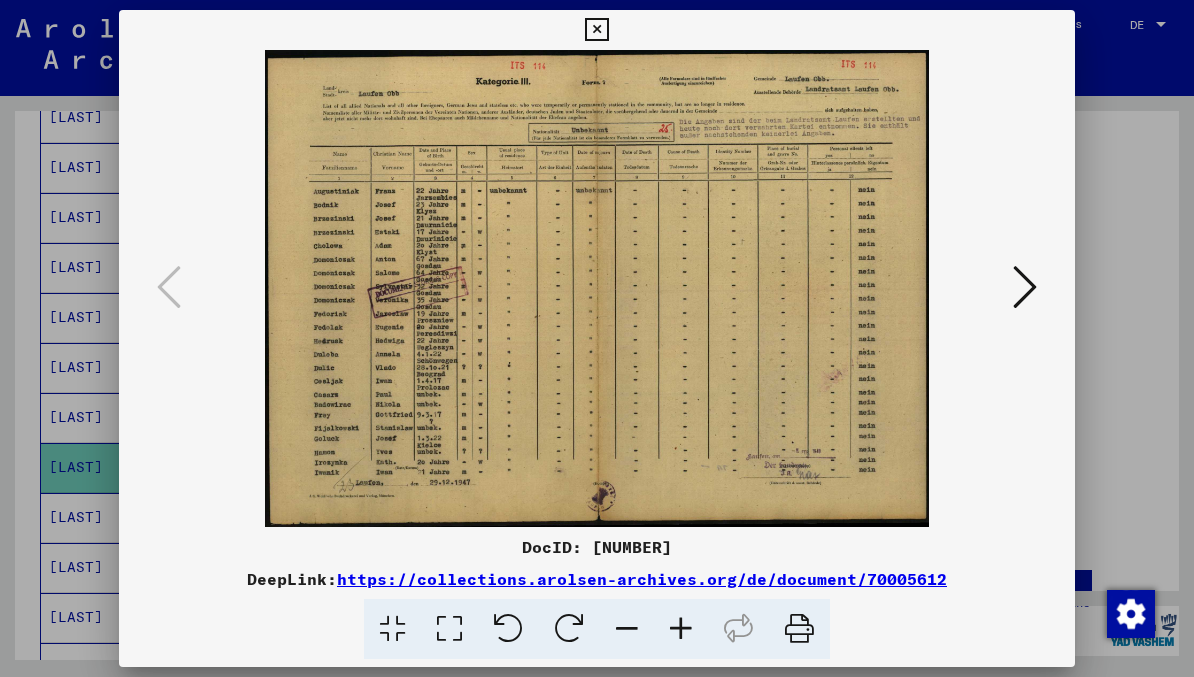 click at bounding box center [1025, 287] 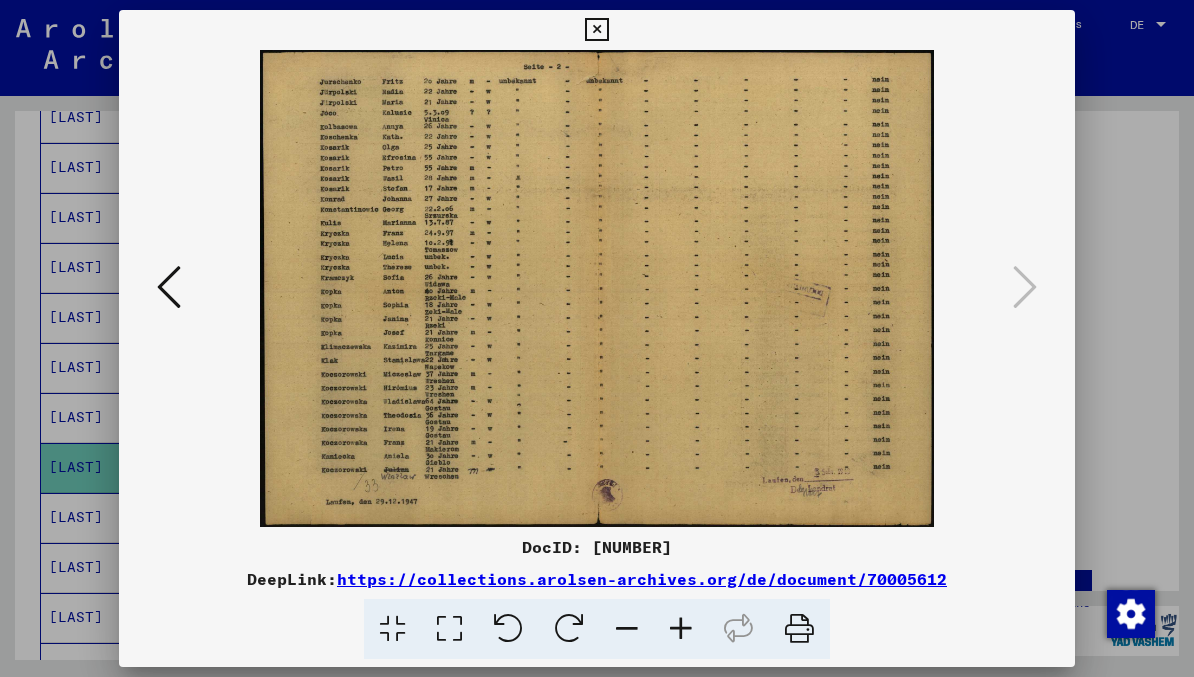 click at bounding box center (596, 30) 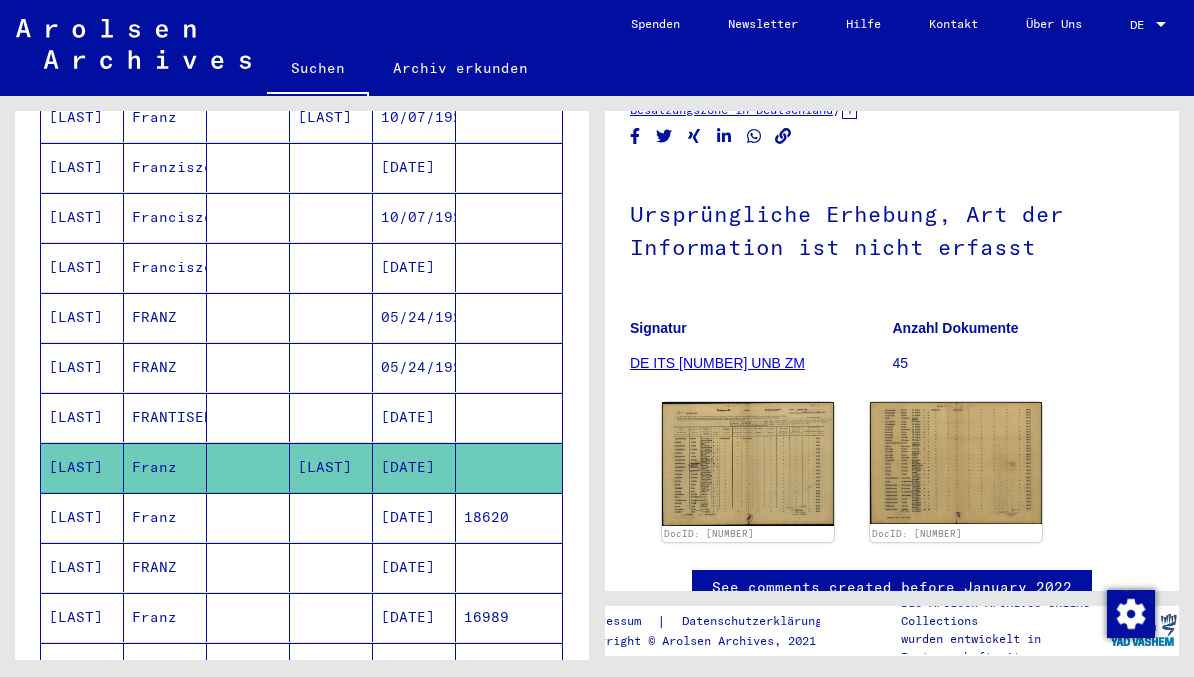 click on "[DATE]" at bounding box center (414, 567) 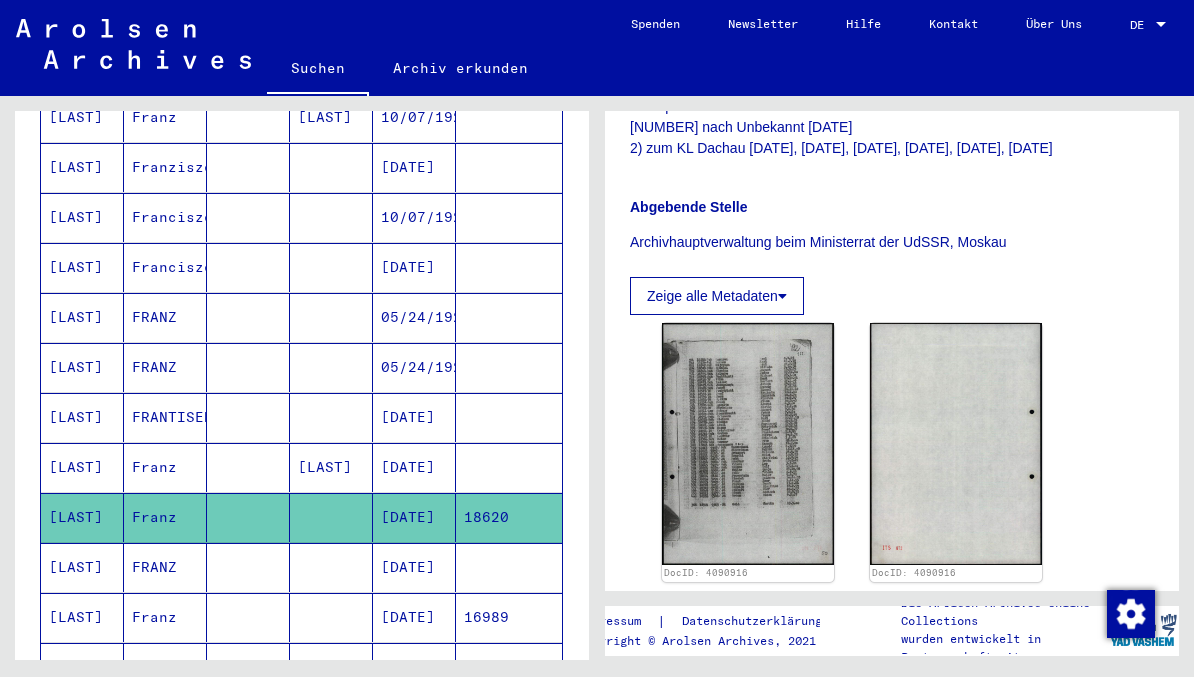 scroll, scrollTop: 481, scrollLeft: 0, axis: vertical 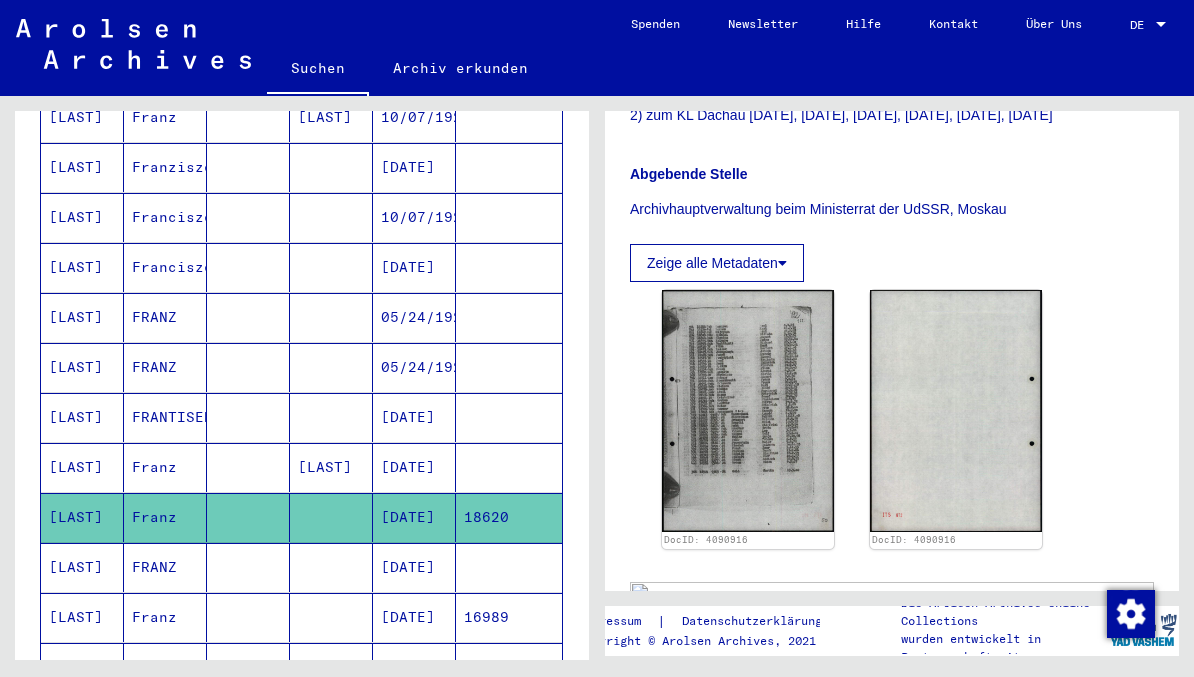 click 